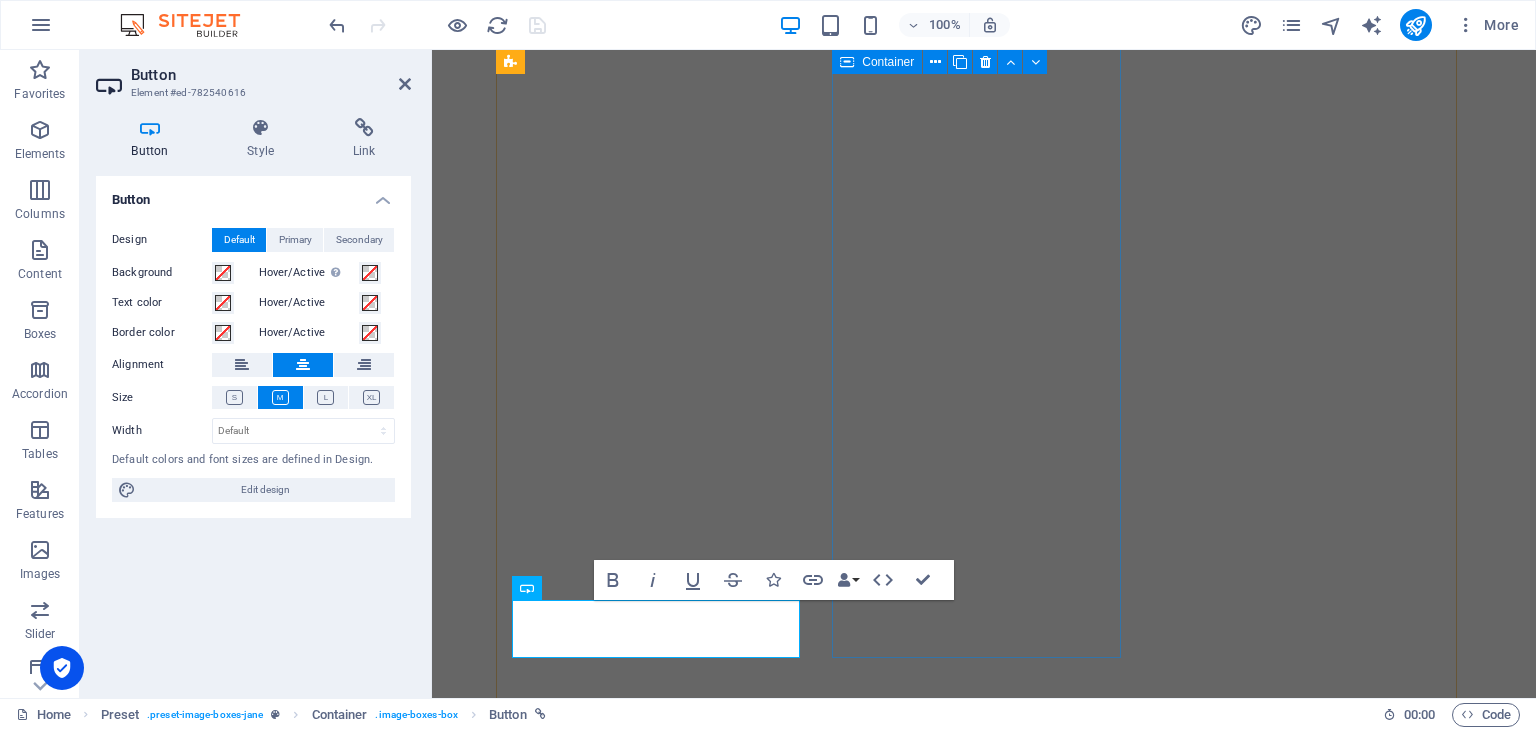 scroll, scrollTop: 0, scrollLeft: 0, axis: both 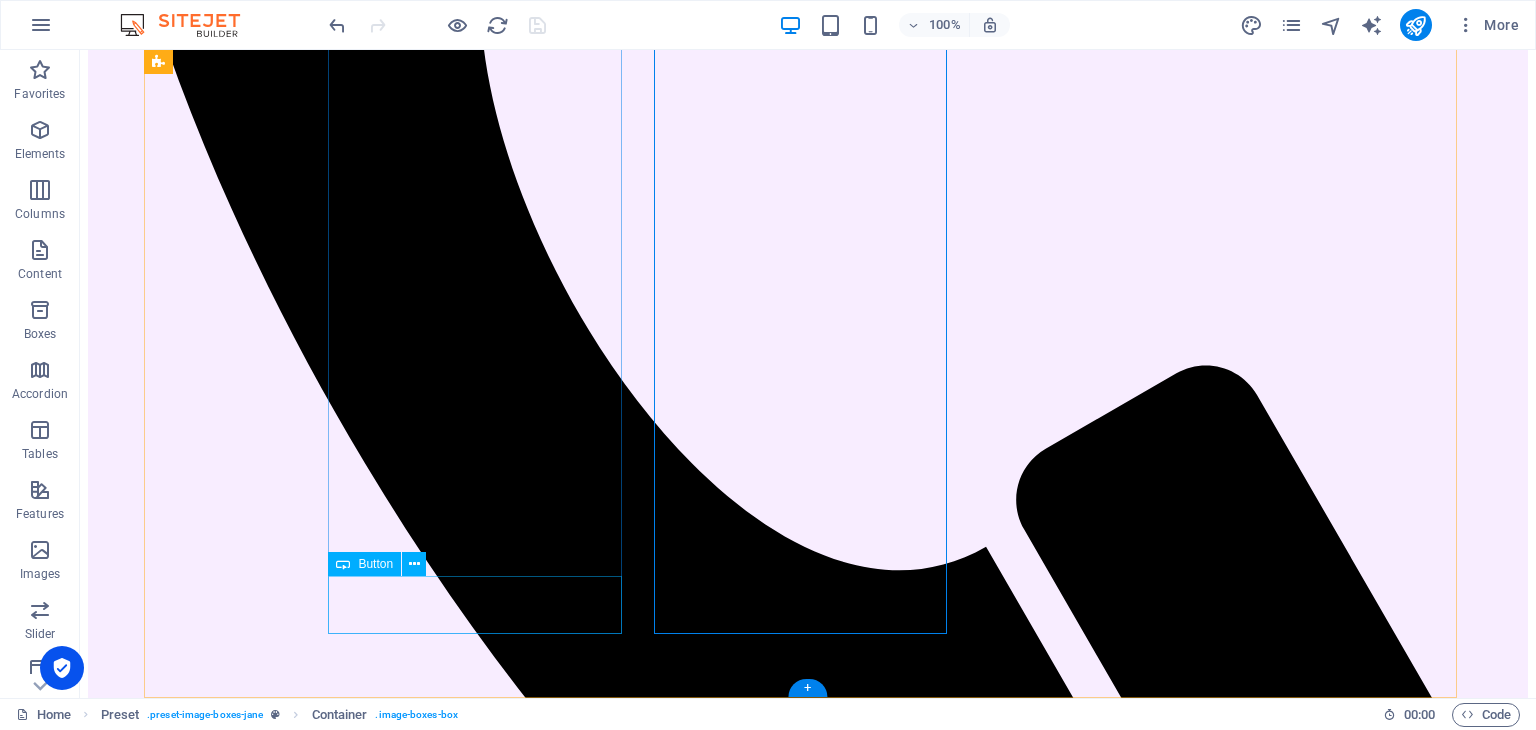 click on "see more" at bounding box center [808, 2968] 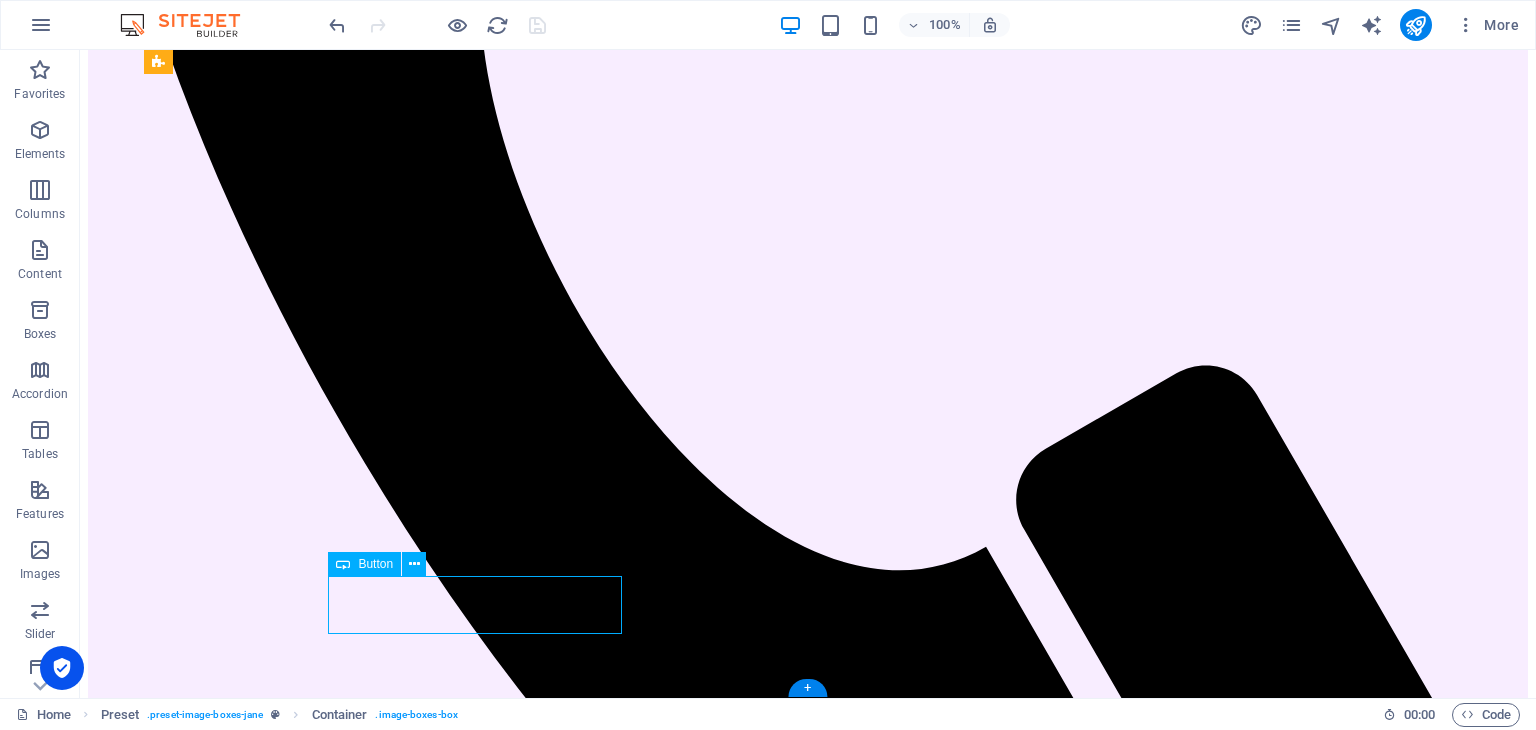 drag, startPoint x: 453, startPoint y: 600, endPoint x: 101, endPoint y: 599, distance: 352.00143 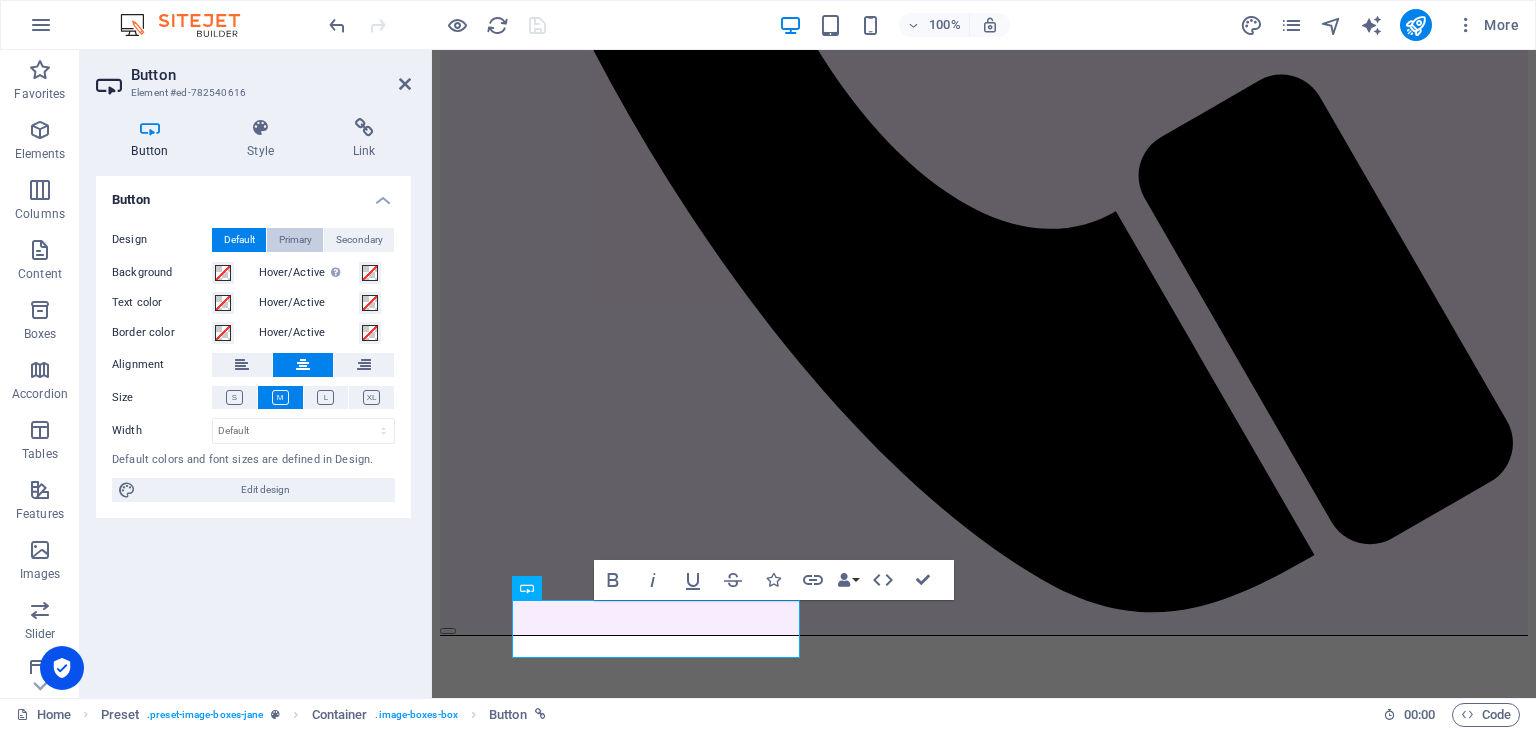 click on "Primary" at bounding box center [295, 240] 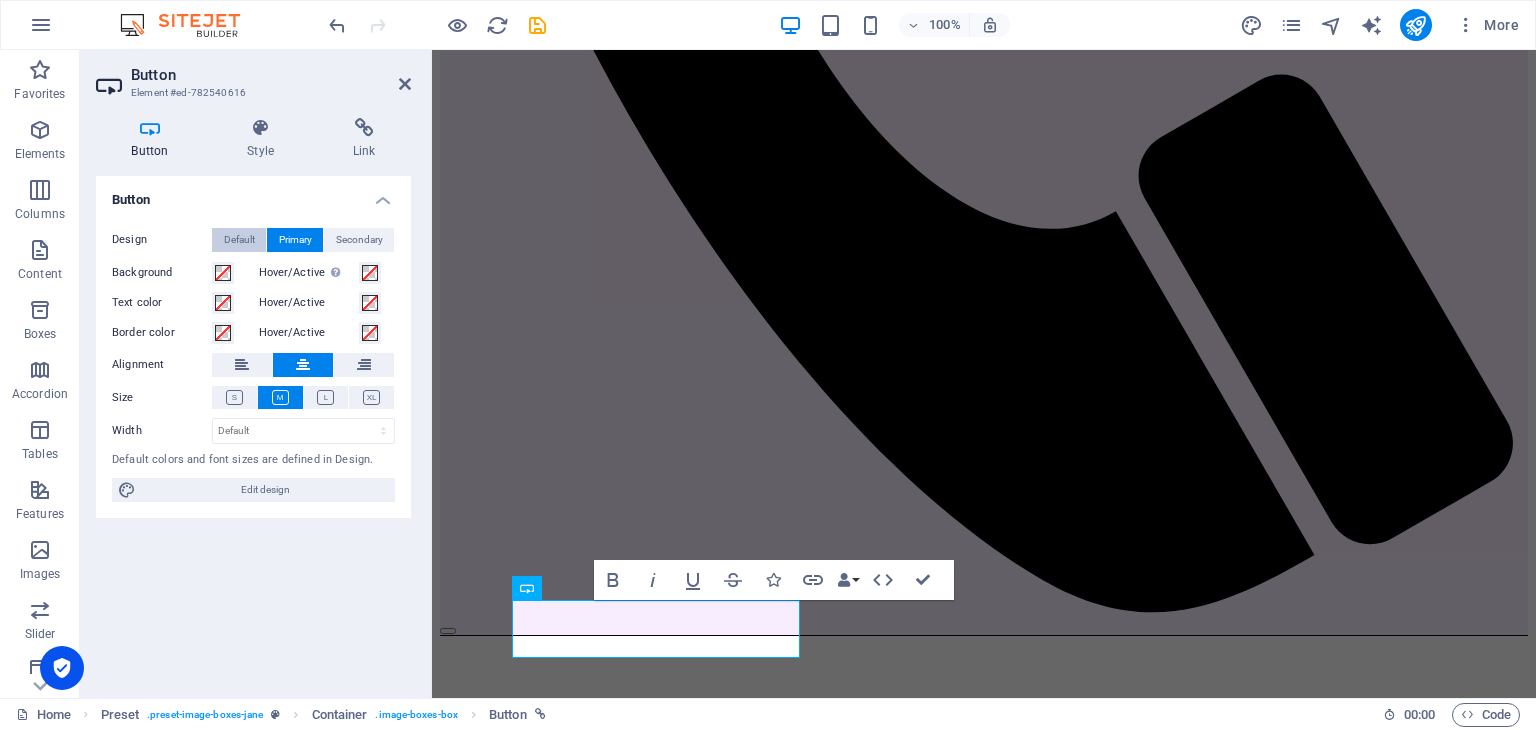 click on "Default" at bounding box center (239, 240) 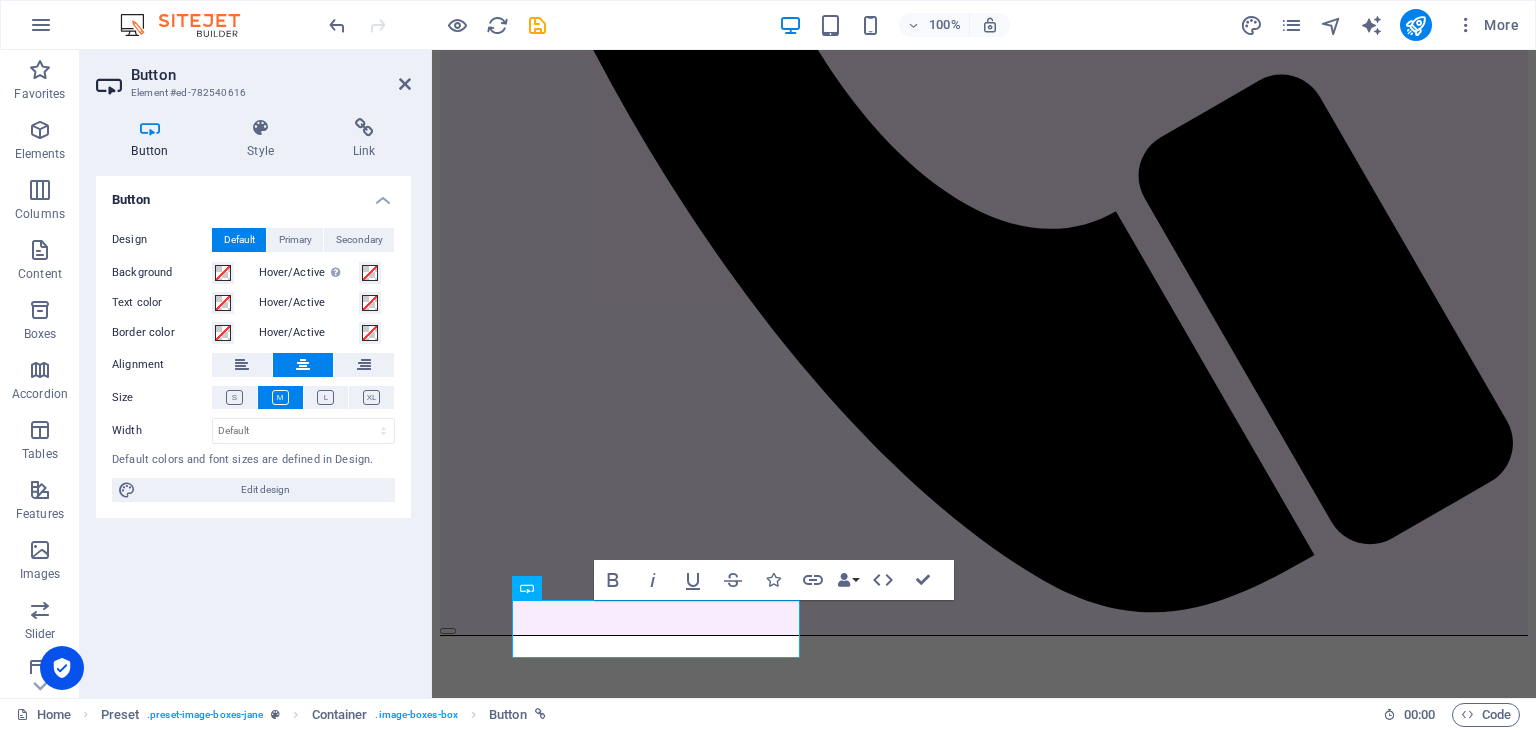 click on "Button" at bounding box center (154, 139) 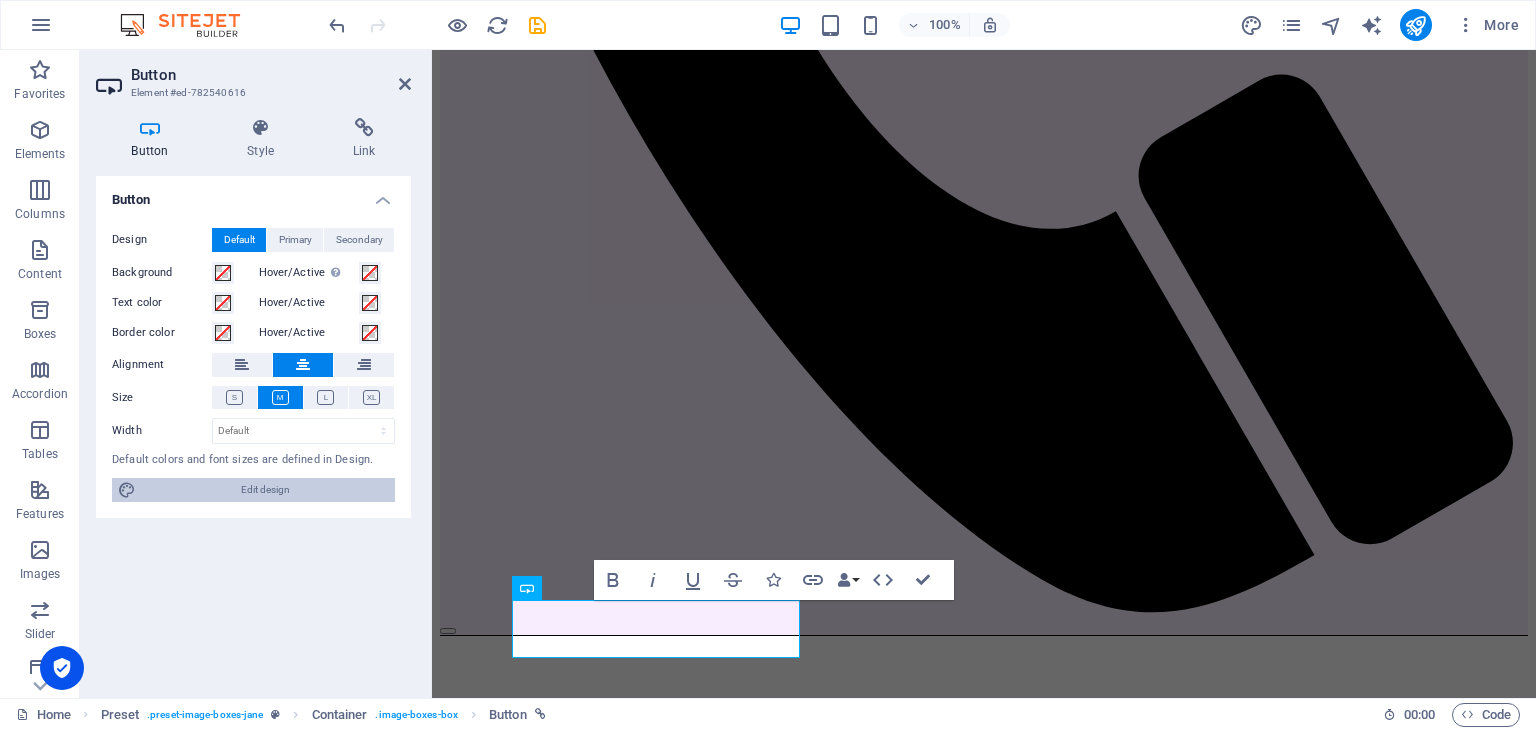 click on "Edit design" at bounding box center (265, 490) 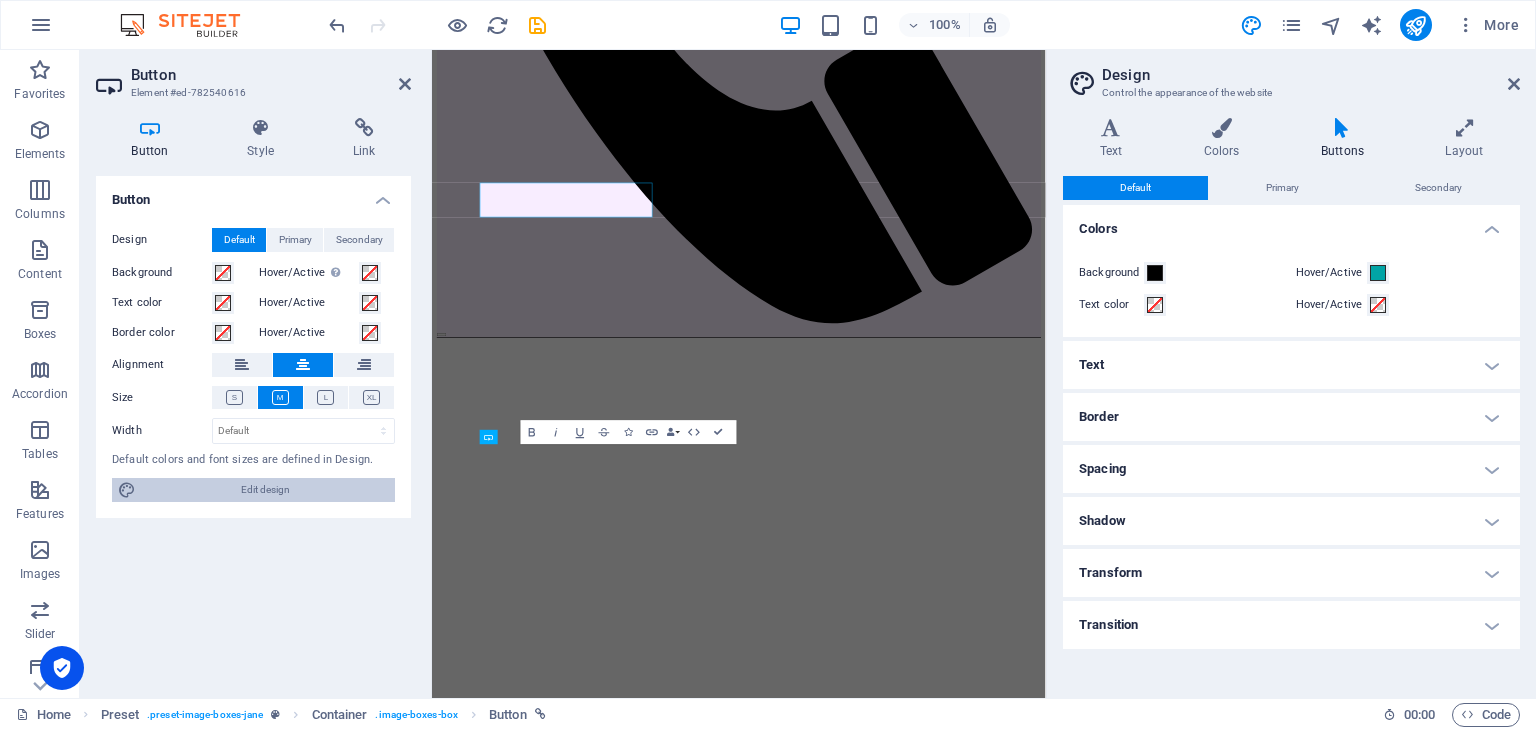 scroll, scrollTop: 1440, scrollLeft: 0, axis: vertical 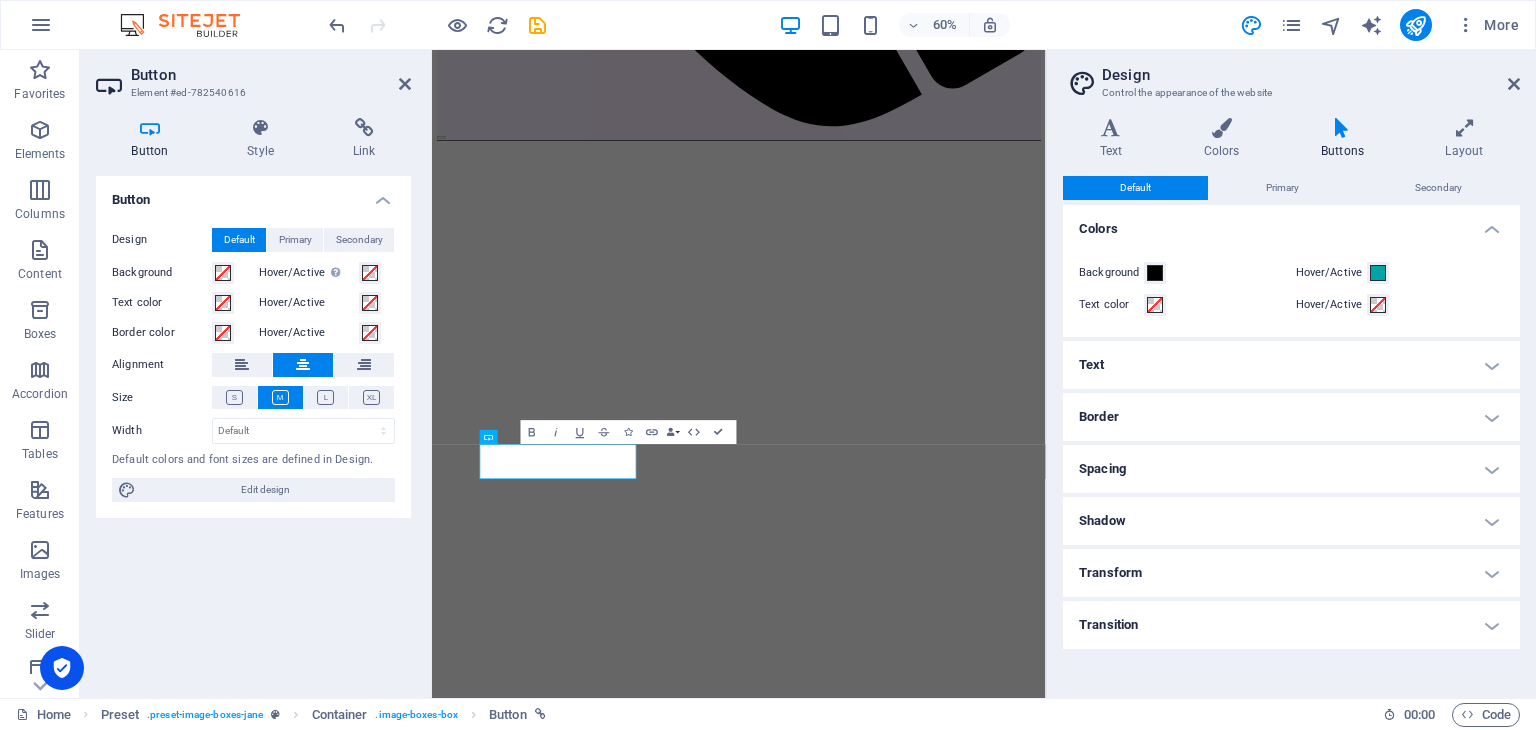 click on "Button Element #ed-782540616 Button Style Link Button Design Default Primary Secondary Background Hover/Active Switch to preview mode to test the active/hover state Text color Hover/Active Border color Hover/Active Alignment Size Width Default px rem % em vh vw Default colors and font sizes are defined in Design. Edit design Preset Element Layout How this element expands within the layout (Flexbox). Size Default auto px % 1/1 1/2 1/3 1/4 1/5 1/6 1/7 1/8 1/9 1/10 Grow Shrink Order Container layout Visible Visible Opacity 100 % Overflow Spacing Margin Default auto px % rem vw vh Custom Custom auto px % rem vw vh auto px % rem vw vh auto px % rem vw vh auto px % rem vw vh Padding Default px rem % vh vw Custom Custom px rem % vh vw px rem % vh vw px rem % vh vw px rem % vh vw Border Style              - Width 1 auto px rem % vh vw Custom Custom 1 auto px rem % vh vw 1 auto px rem % vh vw 1 auto px rem % vh vw 1 auto px rem % vh vw  - Color Round corners Default px rem % vh vw Custom Custom px rem % vh %" at bounding box center (256, 374) 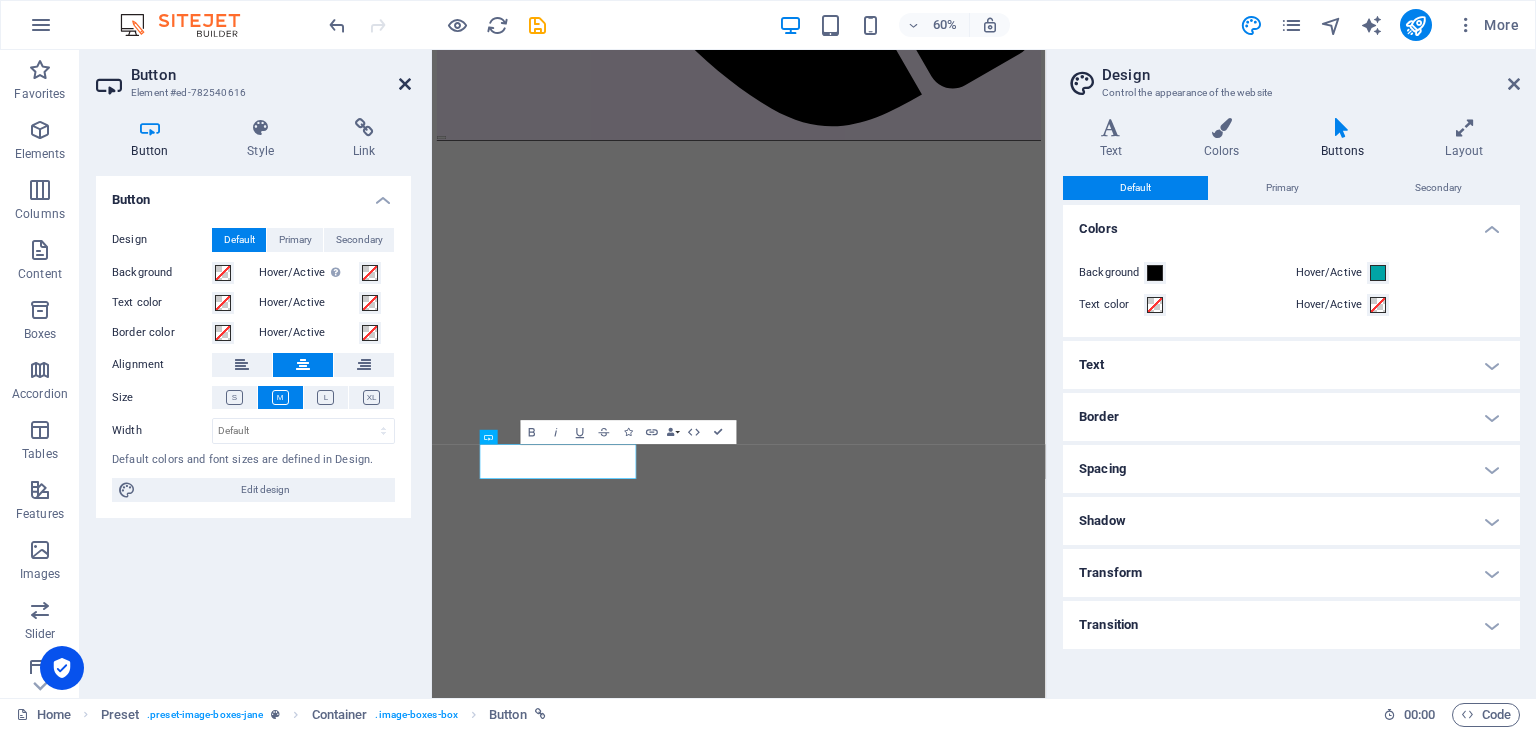 click at bounding box center [405, 84] 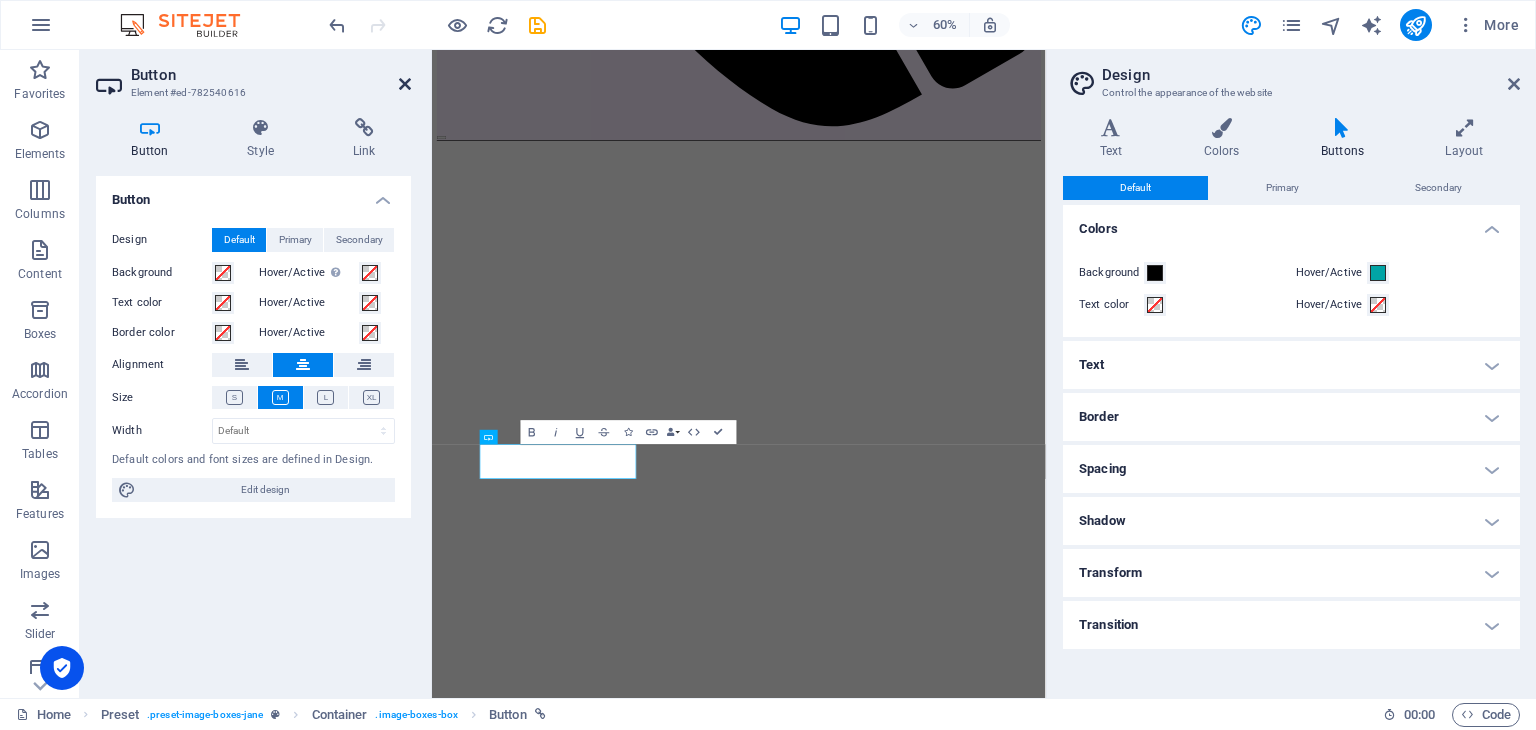 scroll, scrollTop: 1141, scrollLeft: 0, axis: vertical 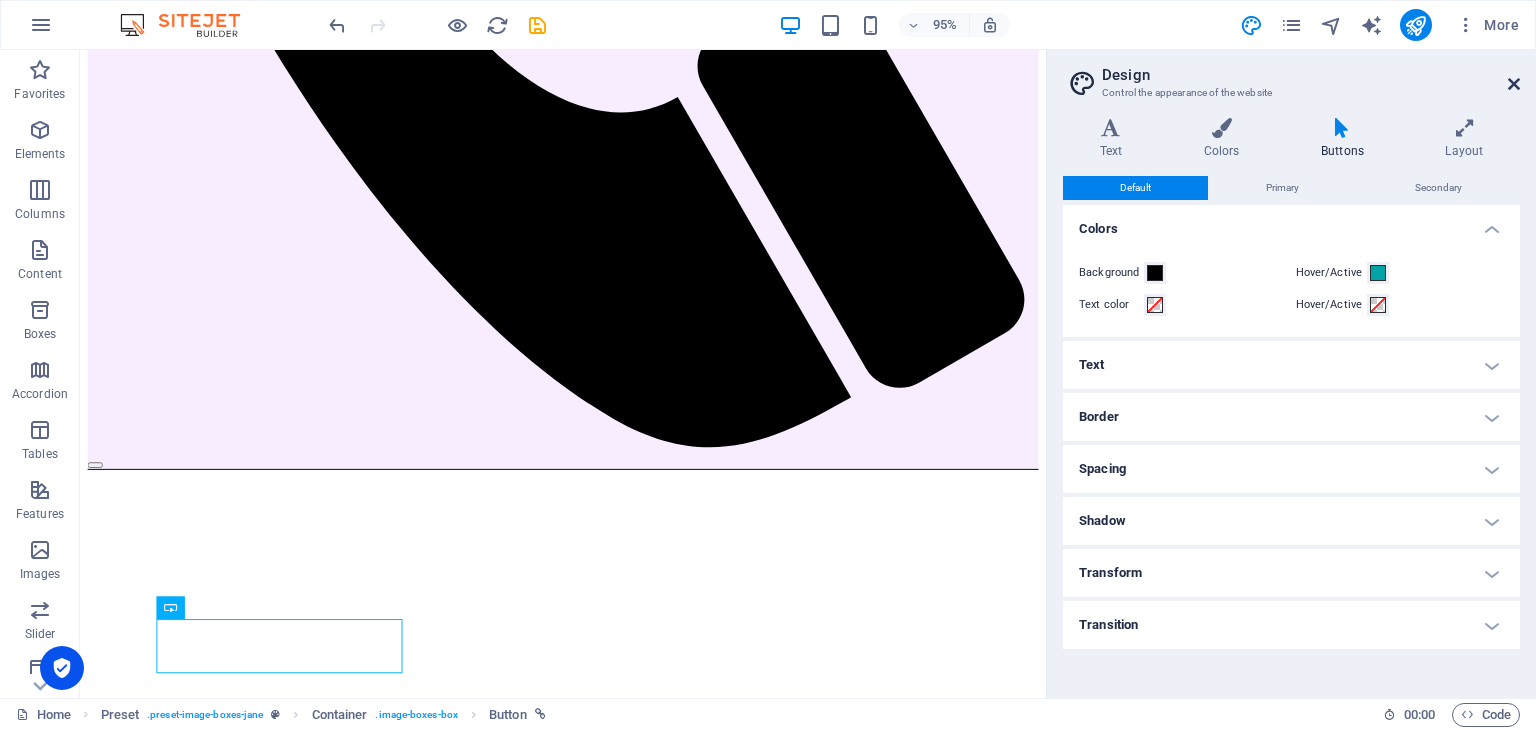 click at bounding box center [1514, 84] 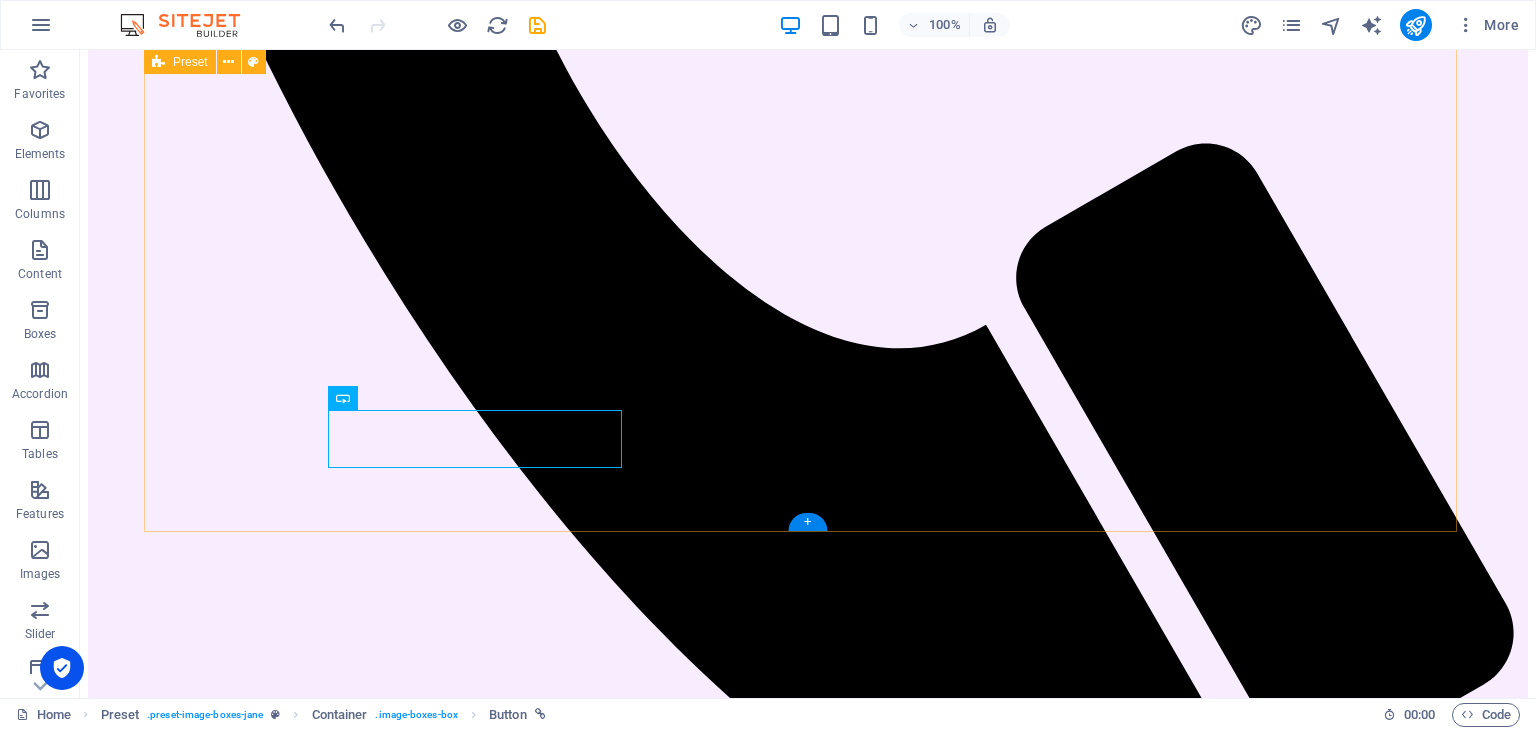 scroll, scrollTop: 1412, scrollLeft: 0, axis: vertical 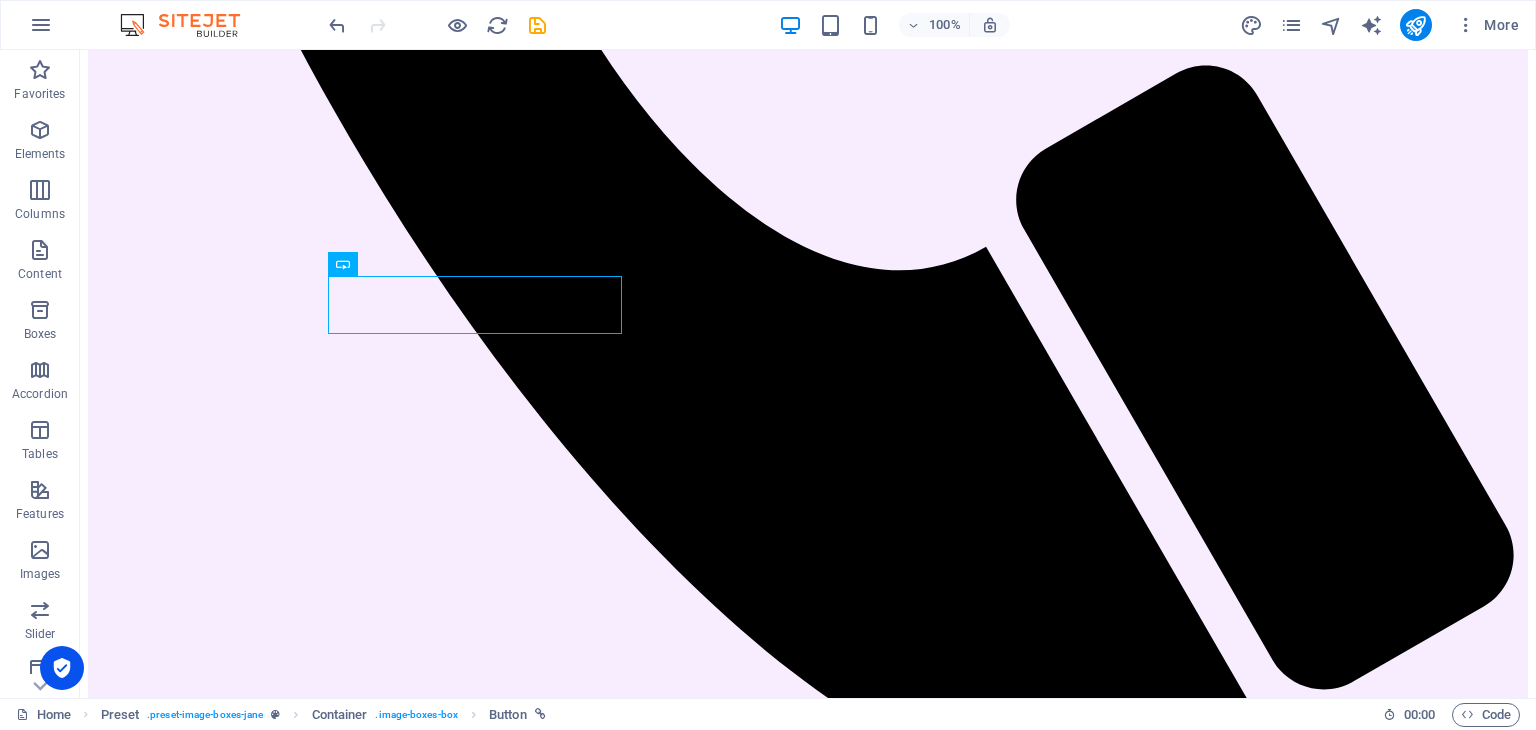 click on "Skip to main content
Home About Work News Partners Contact About me My work Partners Contact About I am MD. [PERSON_NAME][DEMOGRAPHIC_DATA], a dedicated and professional administrative officer. Currently, I am working as DH_Admin at M/s Titas Corporation, where I serve as an authorized distributor for Nagad Limited. Throughout my career, I have gained hands-on experience working in various leading telecom and mobile financial services companies, which has significantly enhanced my skills and professional expertise. My main goal is to create an efficient, well-organized, and responsible work environment through the proper use of technology and collaborative efforts. I am always eager to embrace new challenges and committed to continuous personal and professional growth. see more Work Lorem ipsum dolor sit amet, consectetuer adipiscing elit. Aenean commodo ligula eget dolor. Lorem ipsum dolor sit amet. see more Blog see more Phone Call me! [PHONE_NUMBER] [PHONE_NUMBER] Social Facebook Instagram Twitter Contact Legal Notice" at bounding box center [808, 1711] 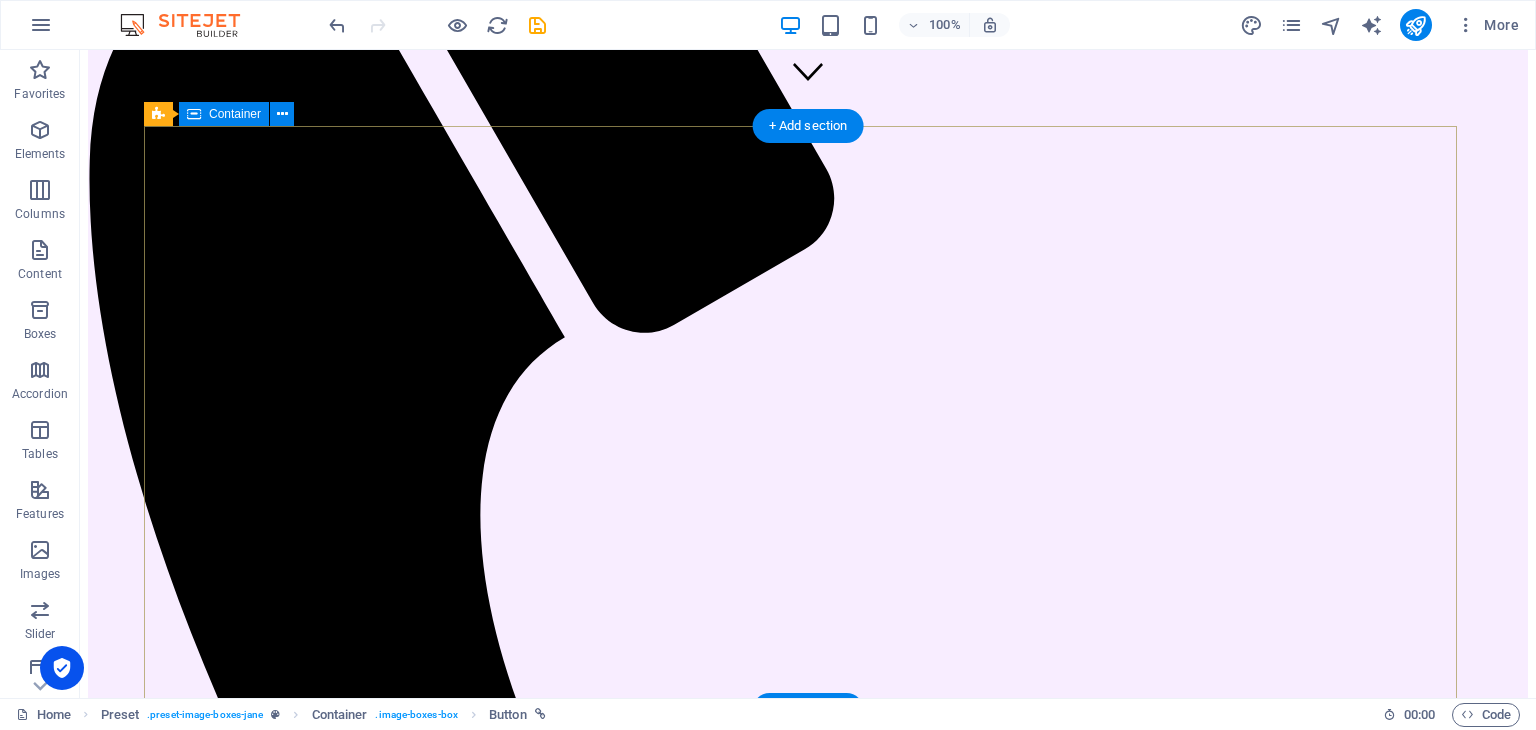 scroll, scrollTop: 600, scrollLeft: 0, axis: vertical 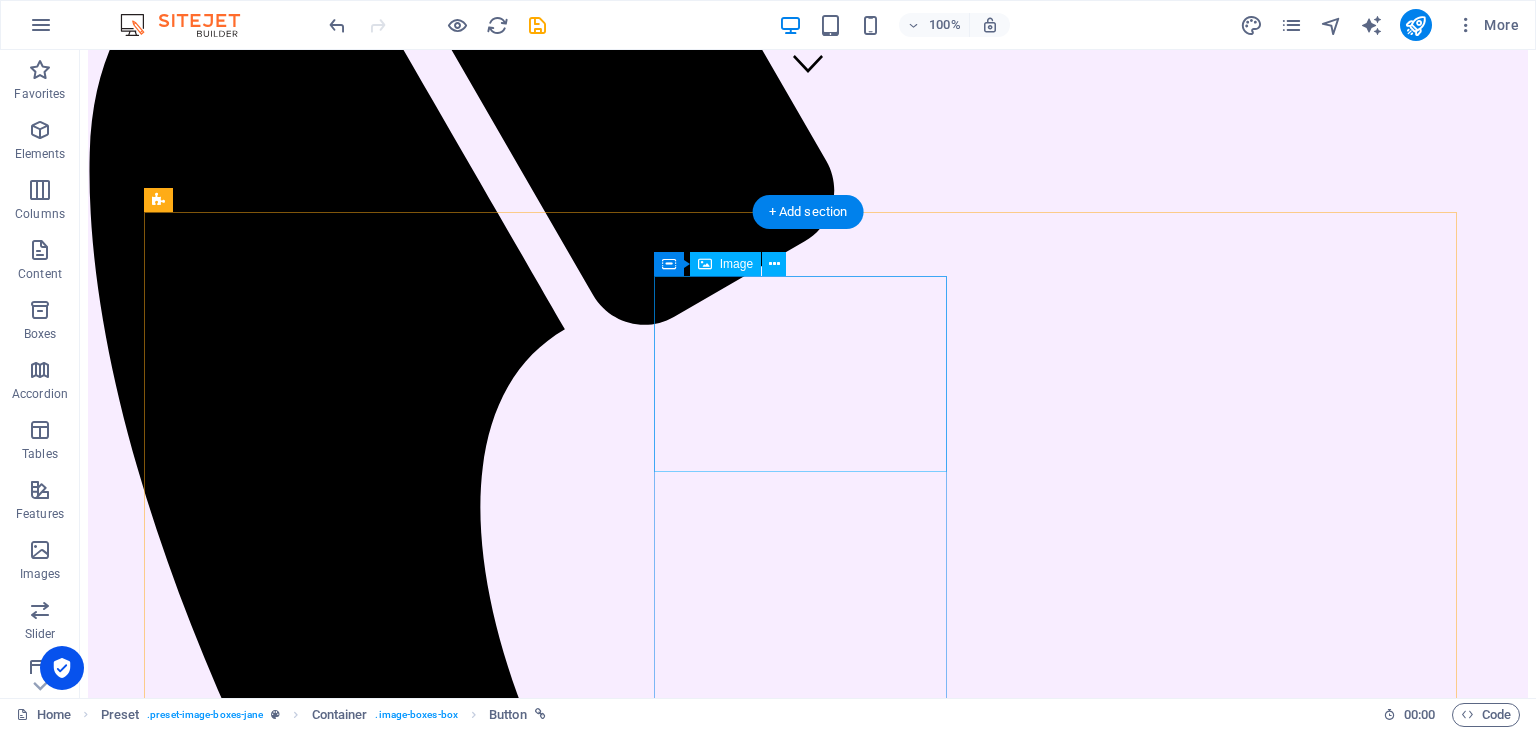 click at bounding box center (808, 3833) 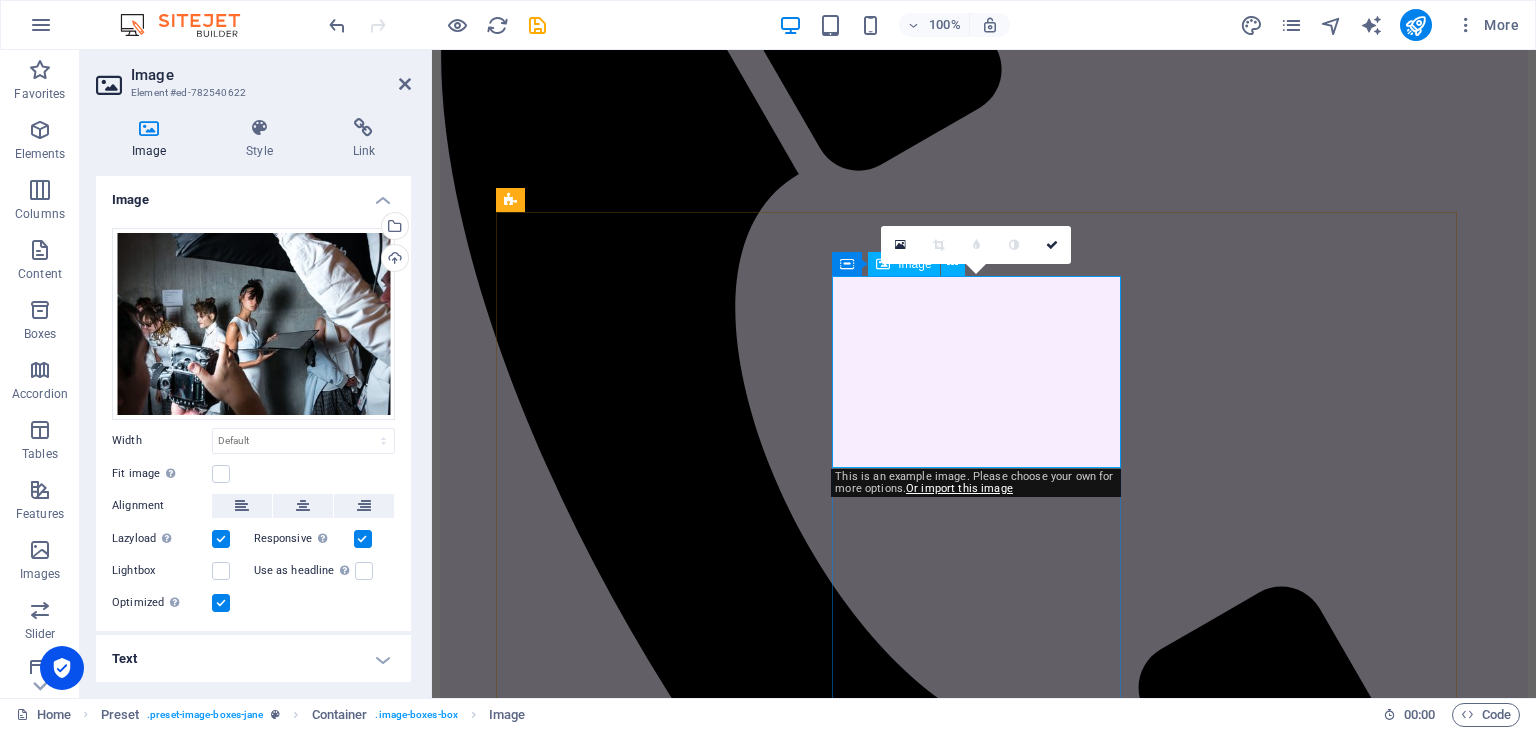 click at bounding box center [984, 3175] 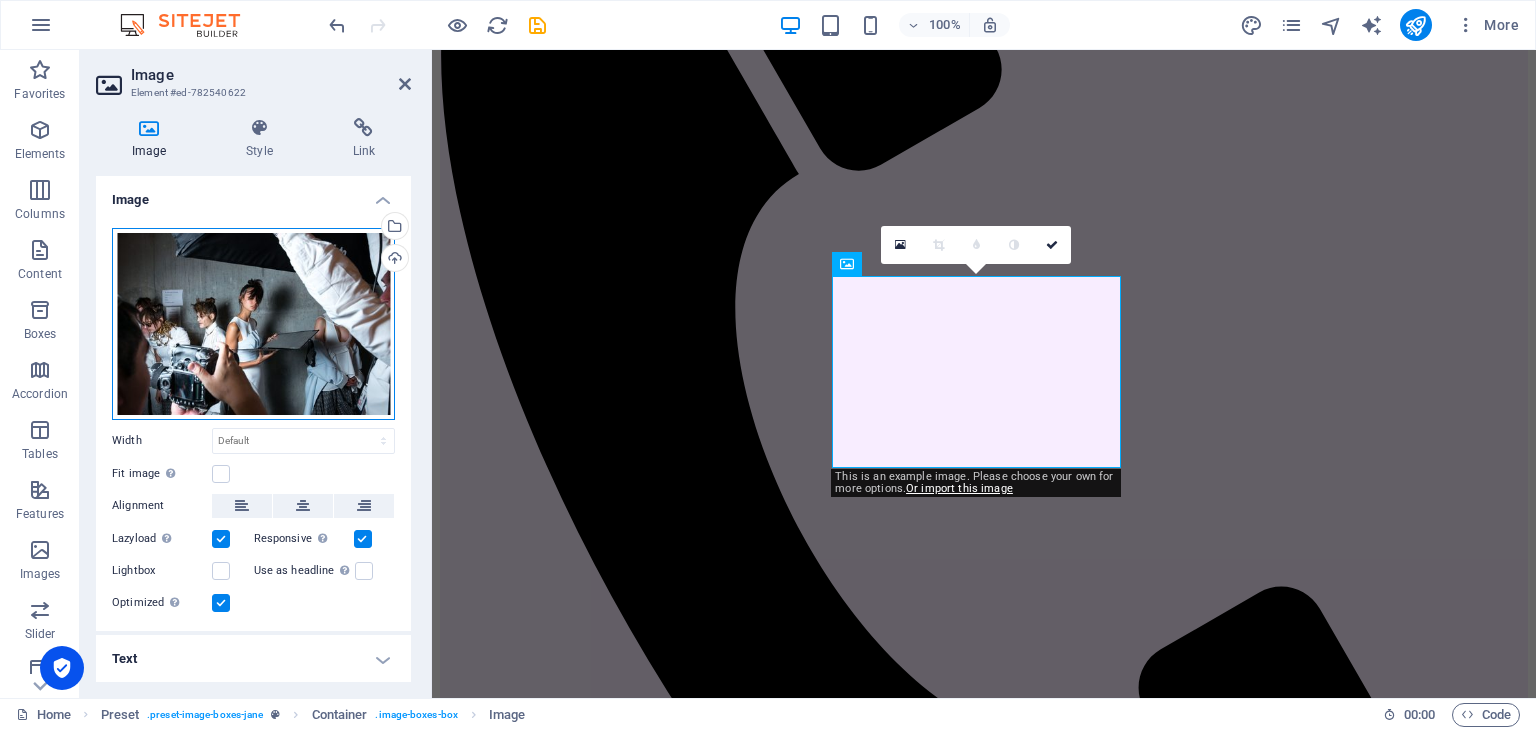 click on "Drag files here, click to choose files or select files from Files or our free stock photos & videos" at bounding box center [253, 324] 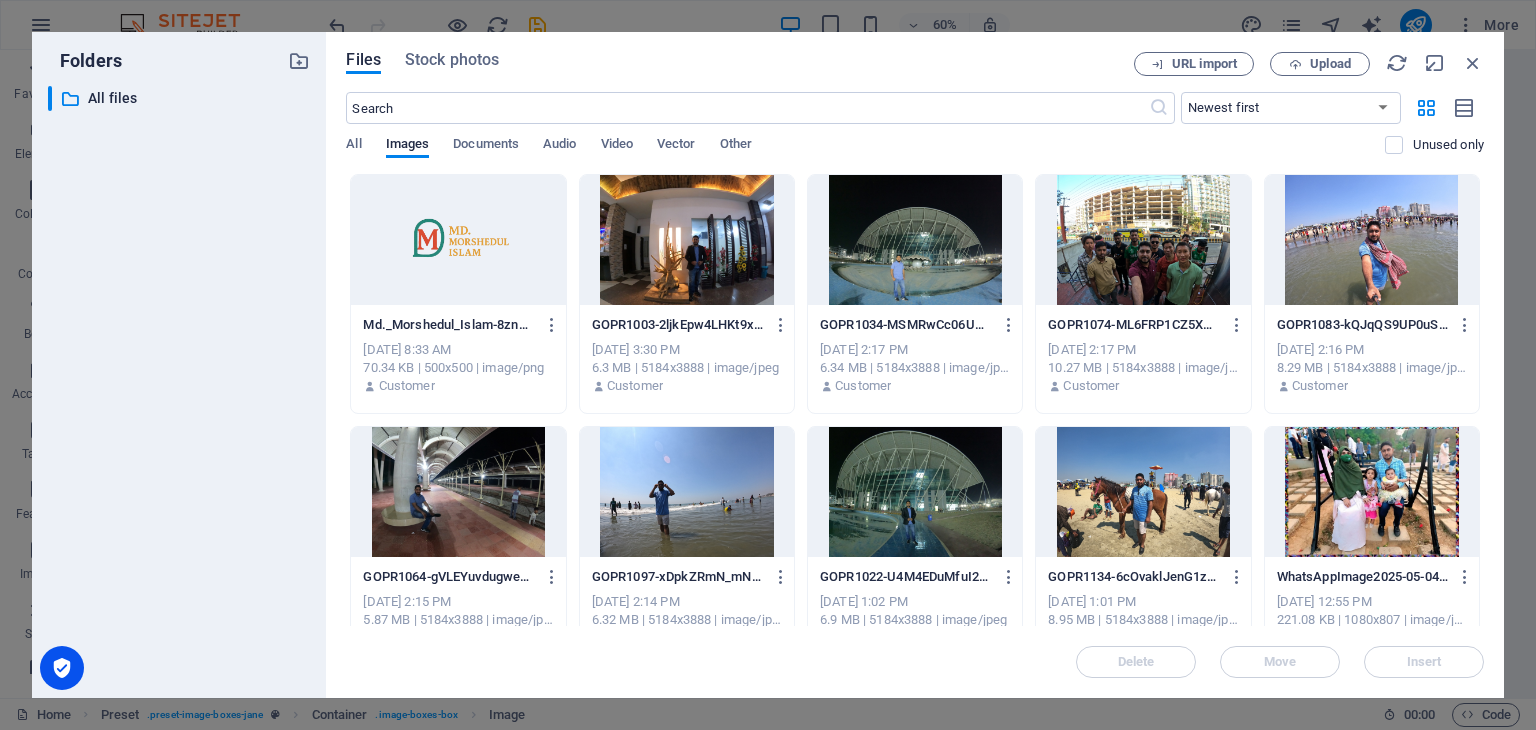 click at bounding box center [1372, 240] 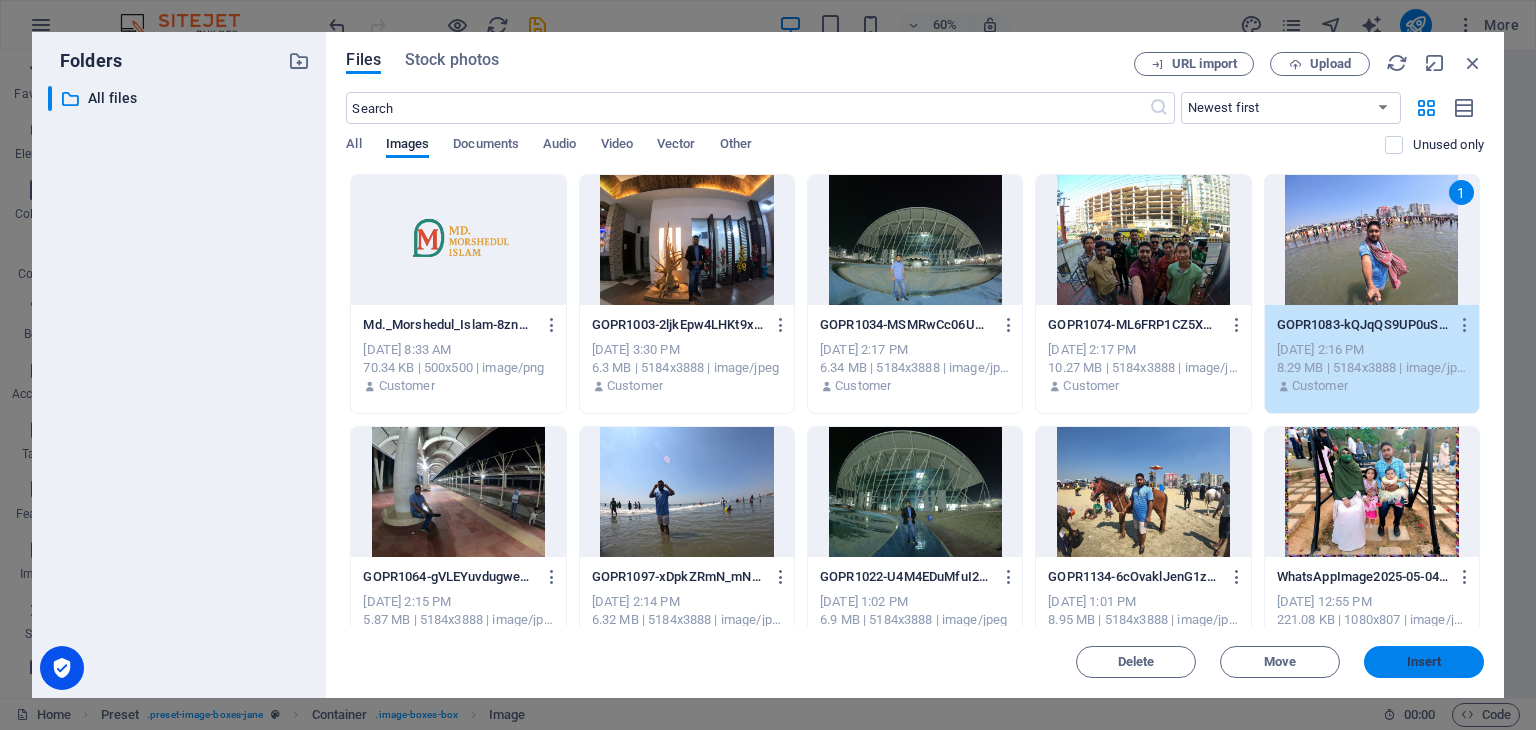 click on "Insert" at bounding box center [1424, 662] 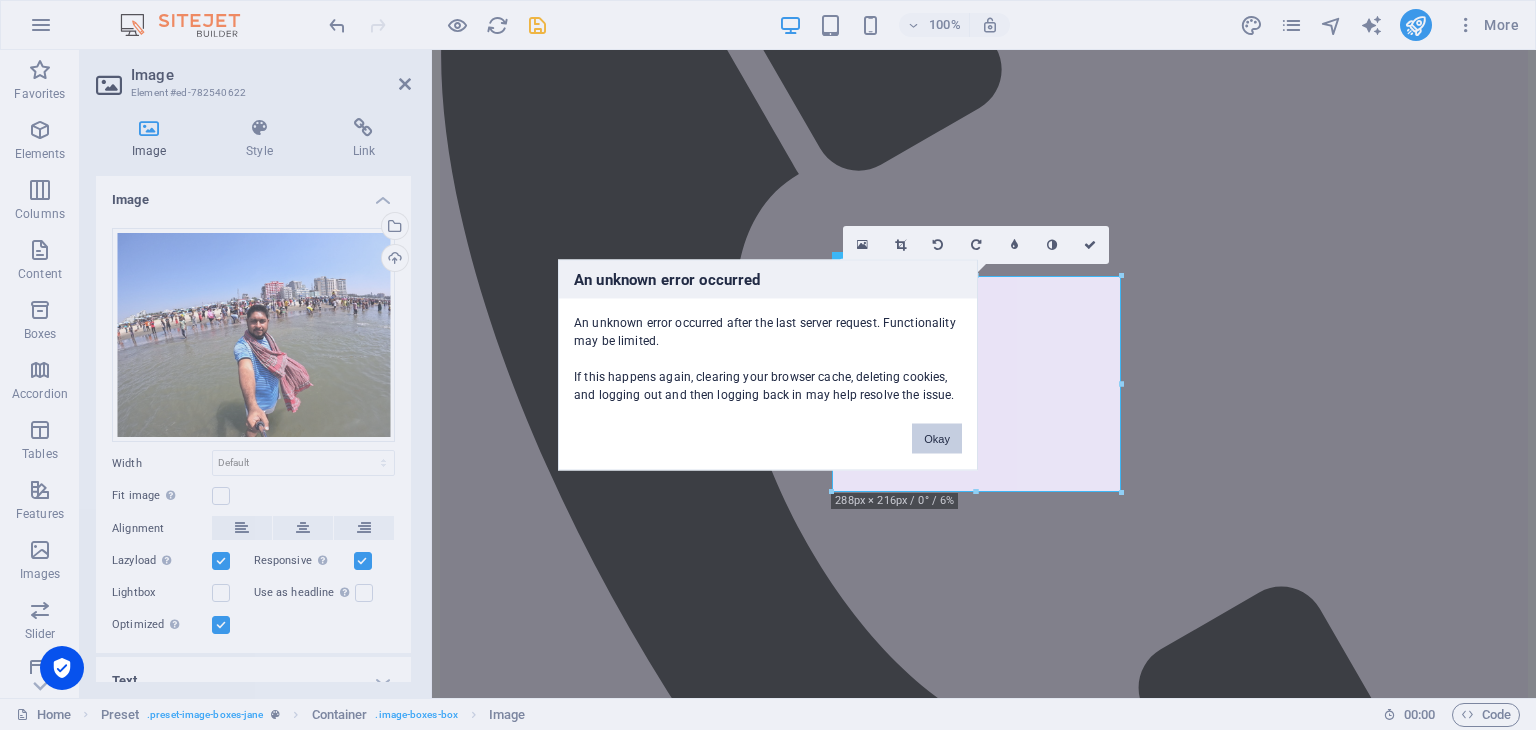 click on "Okay" at bounding box center (937, 439) 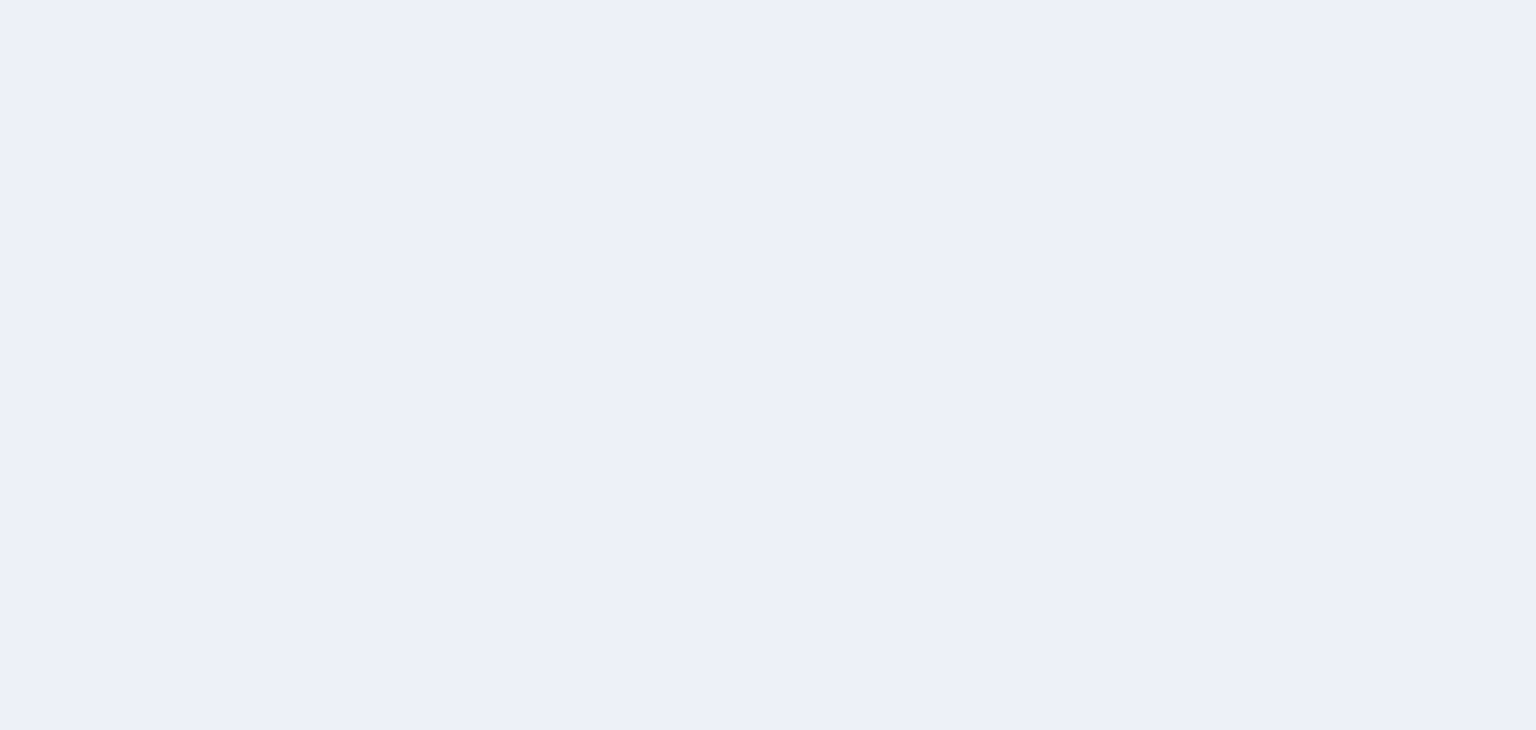 scroll, scrollTop: 0, scrollLeft: 0, axis: both 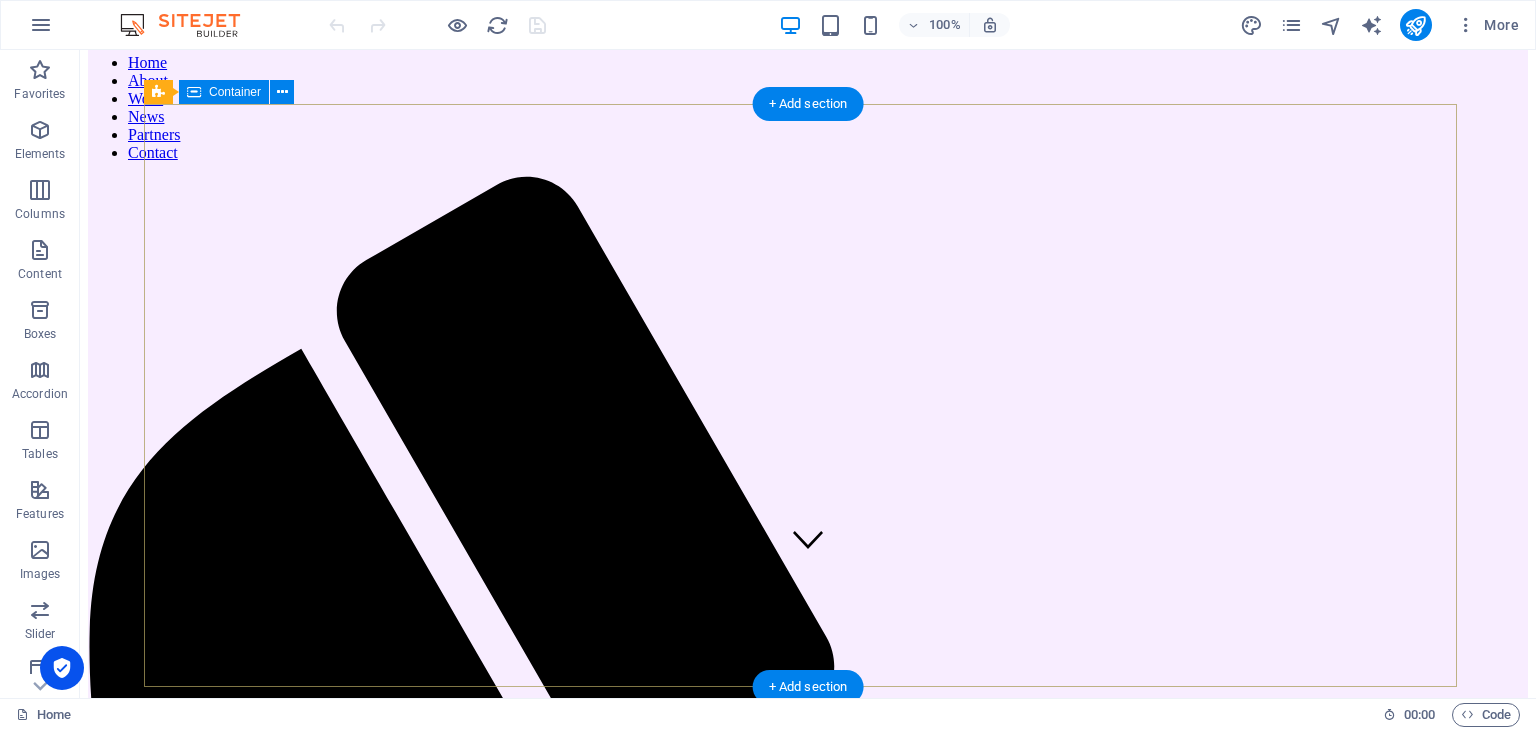 click on "About me My work Partners Contact" at bounding box center [808, 3075] 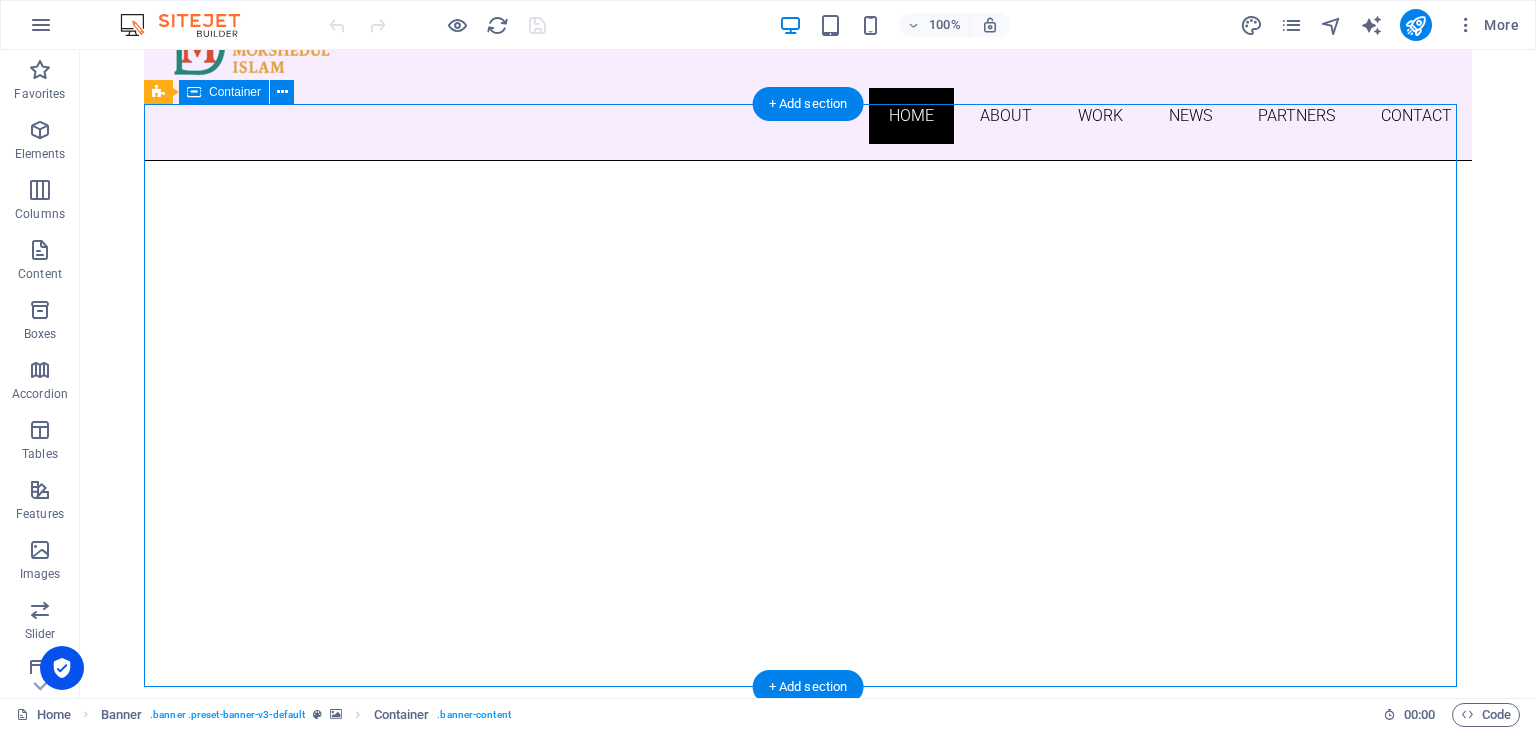 click on "About me My work Partners Contact" at bounding box center [808, 1144] 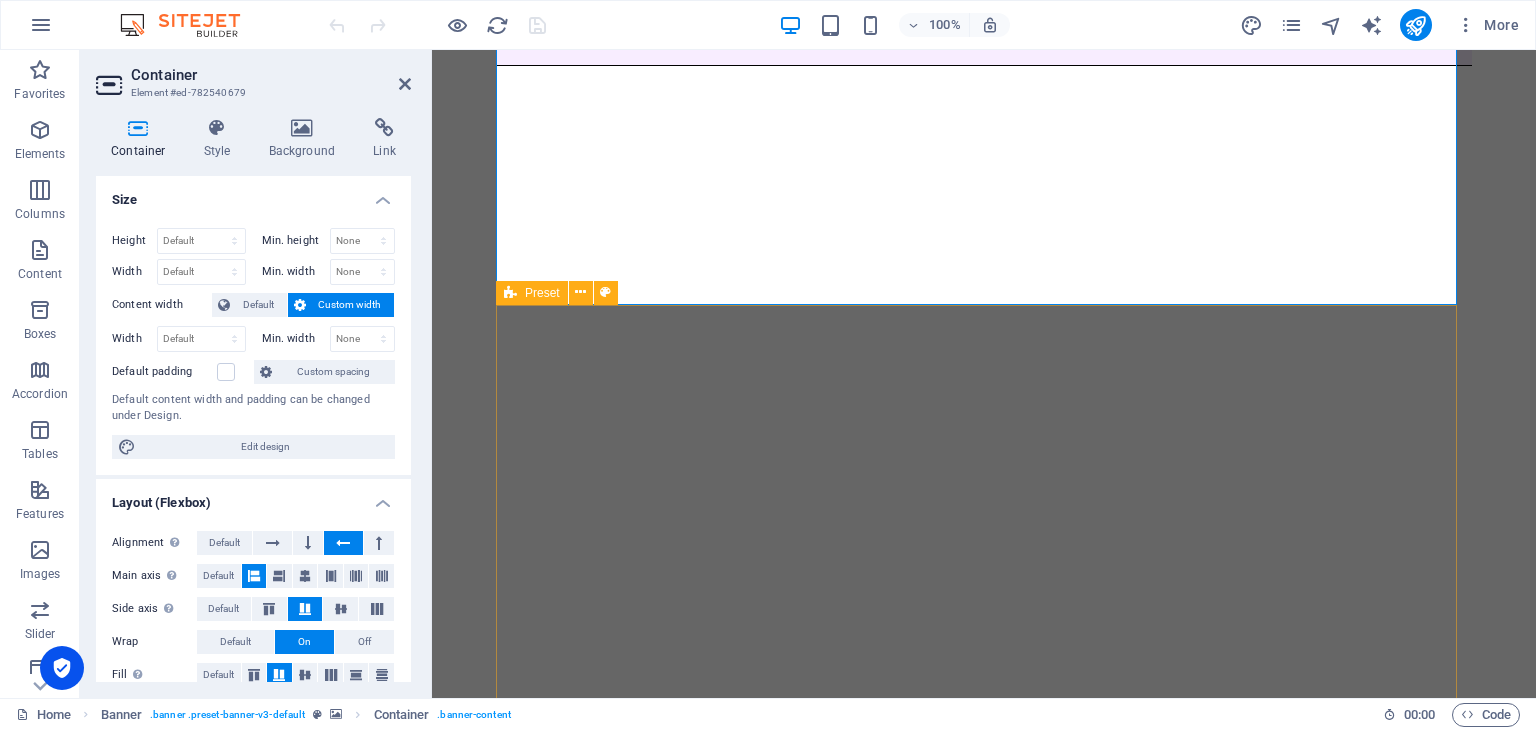 scroll, scrollTop: 124, scrollLeft: 0, axis: vertical 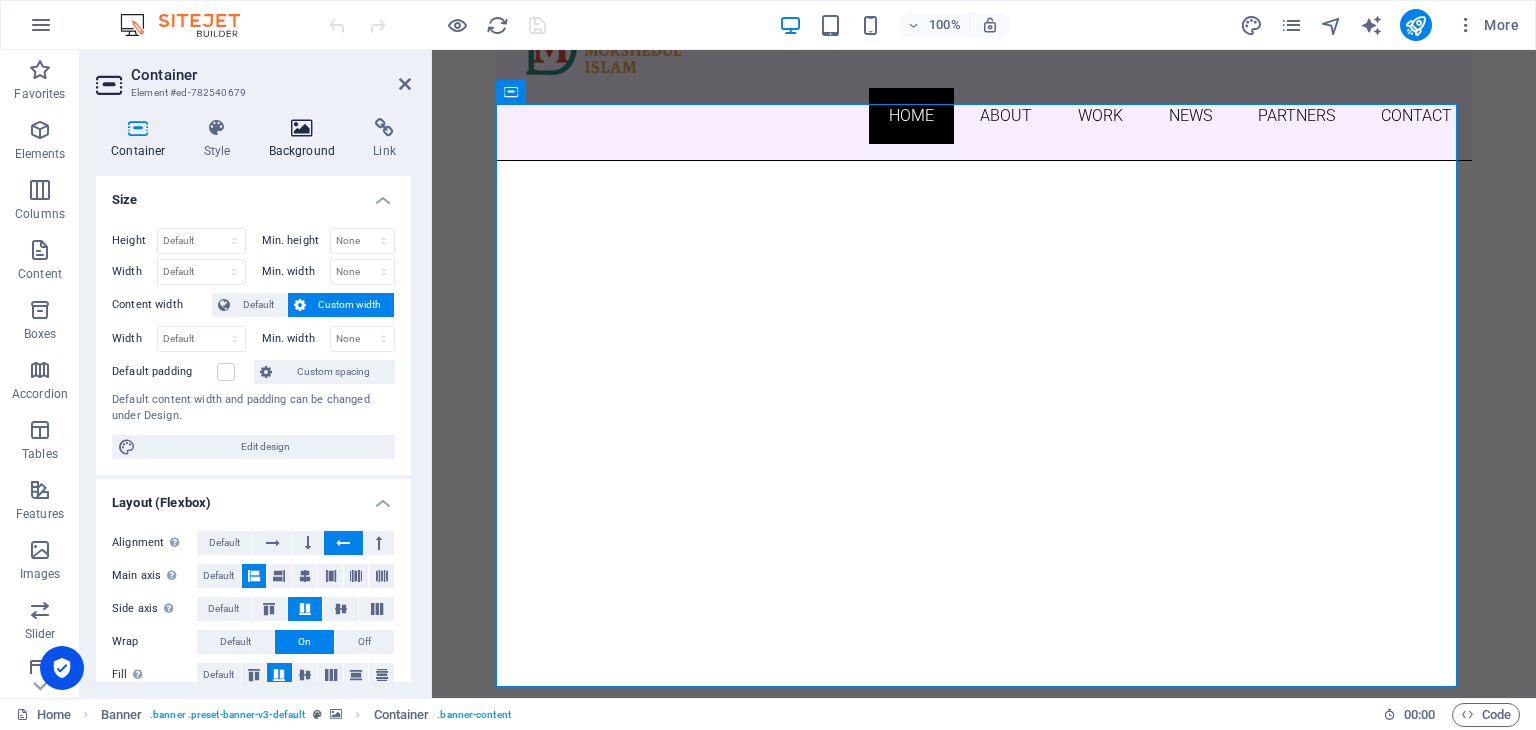 click at bounding box center [302, 128] 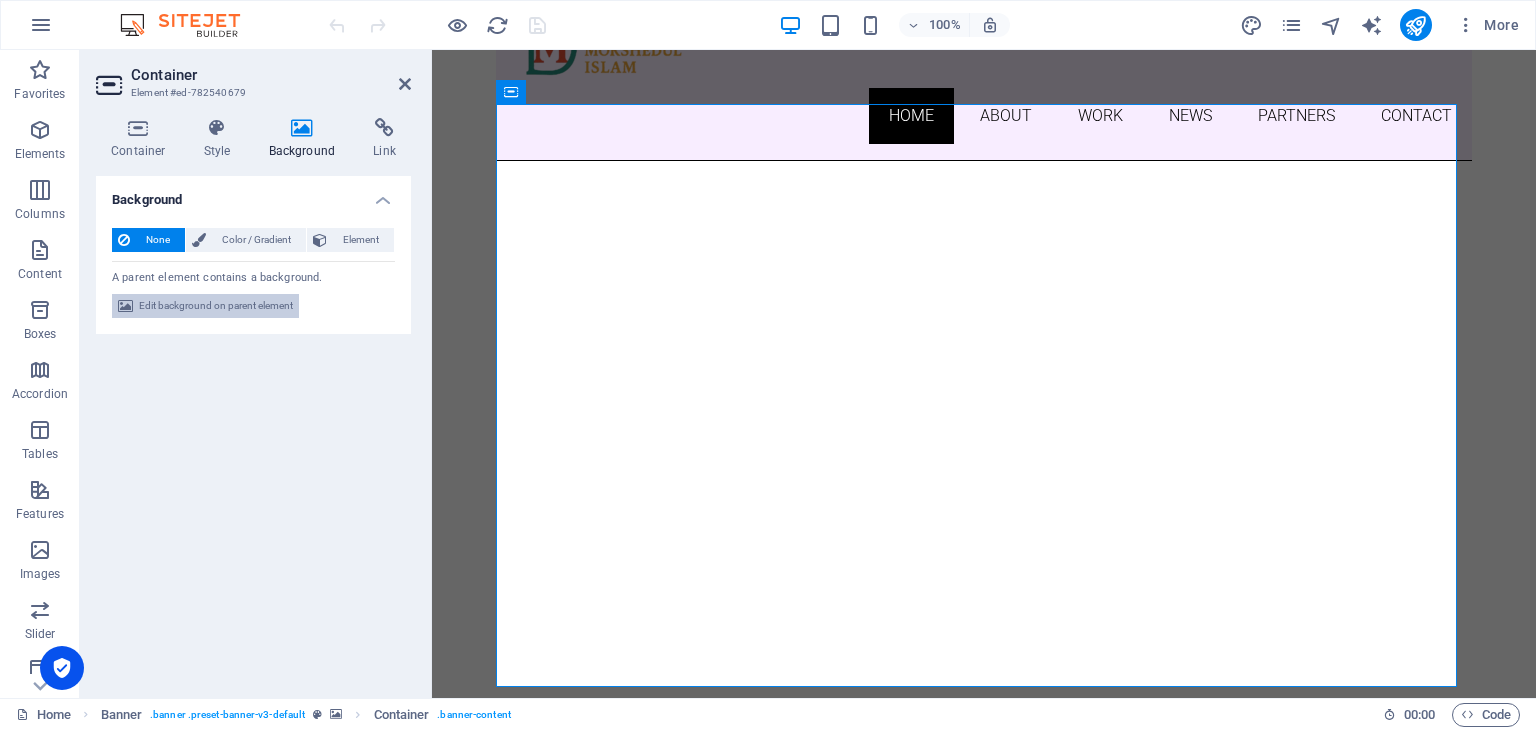 click on "Edit background on parent element" at bounding box center [216, 306] 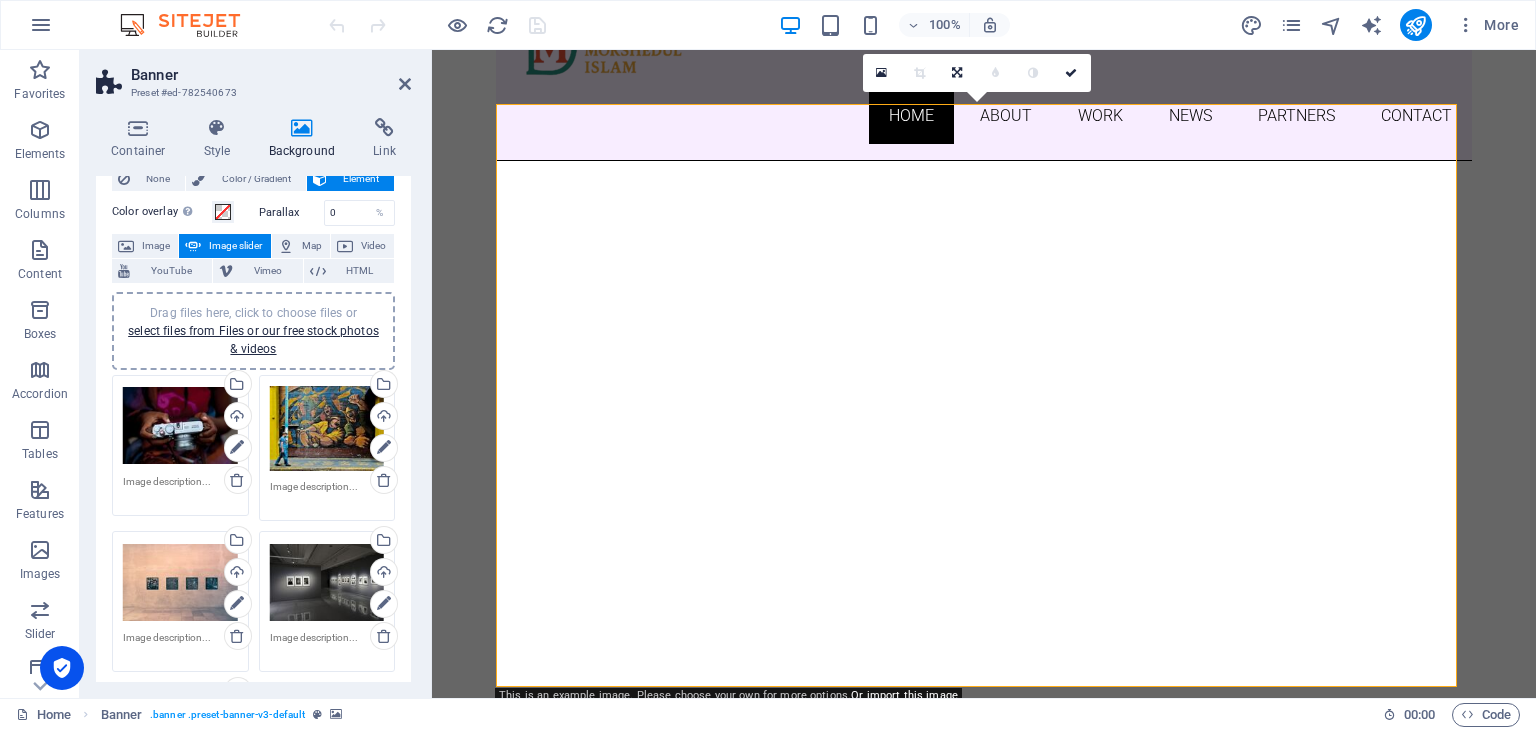 scroll, scrollTop: 0, scrollLeft: 0, axis: both 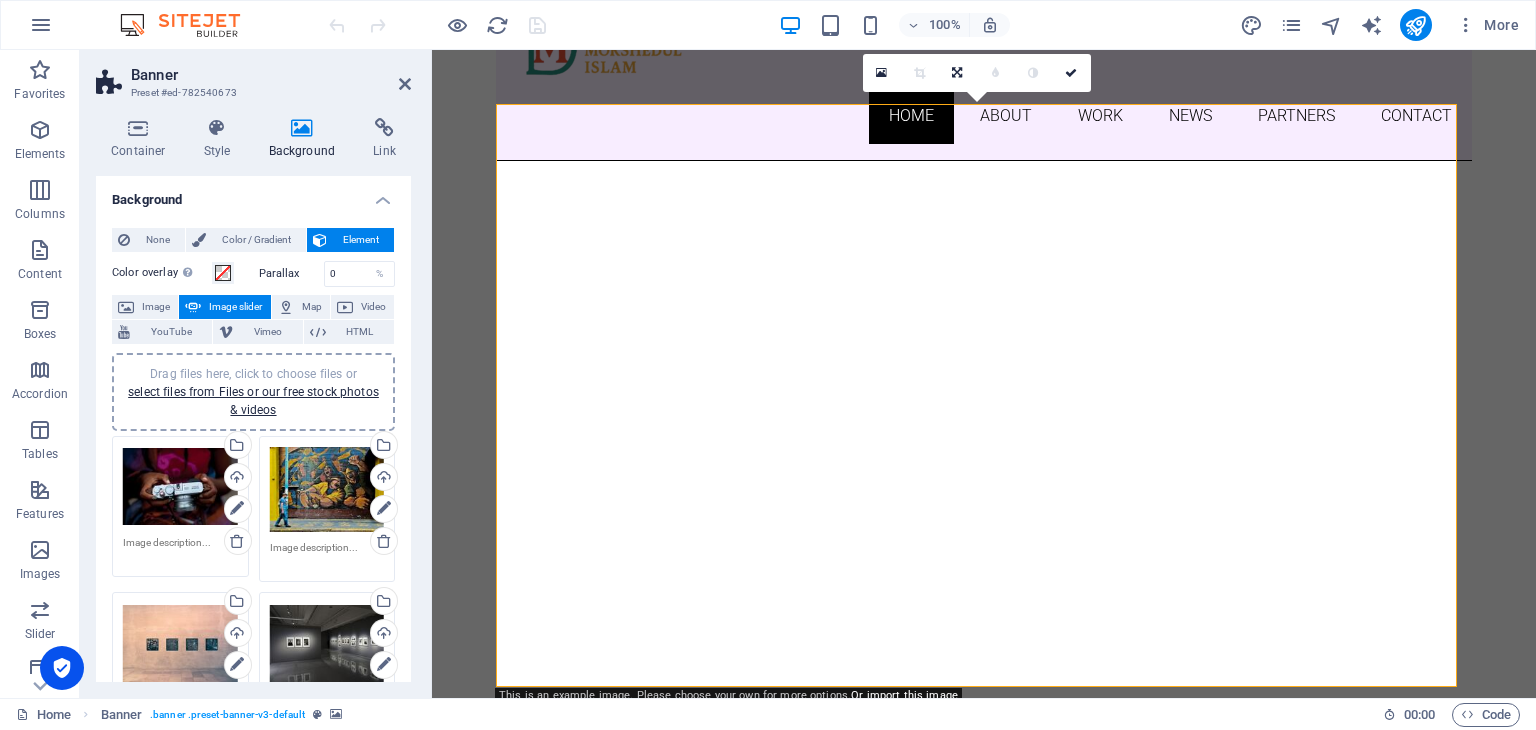 click on "Drag files here, click to choose files or select files from Files or our free stock photos & videos" at bounding box center (180, 487) 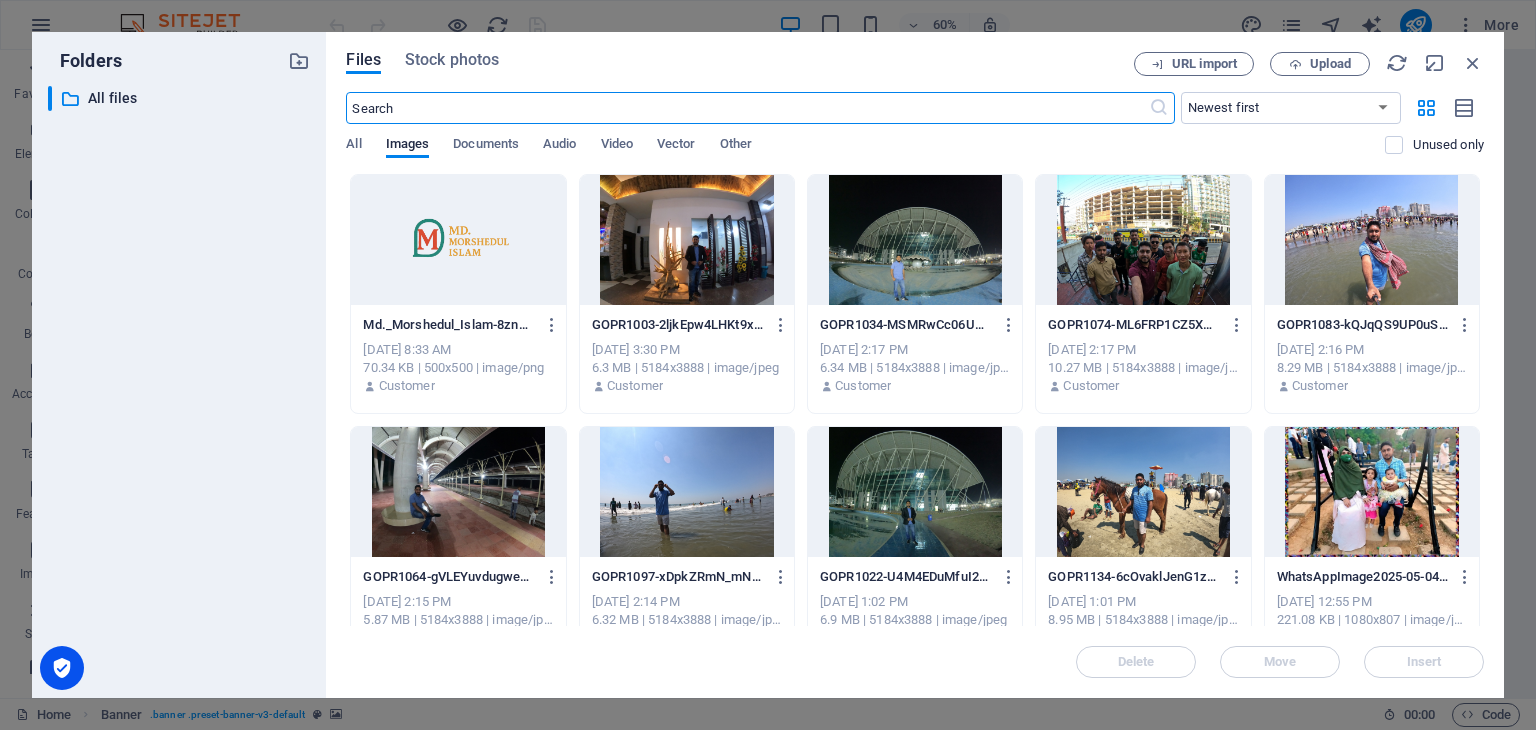 click at bounding box center (687, 240) 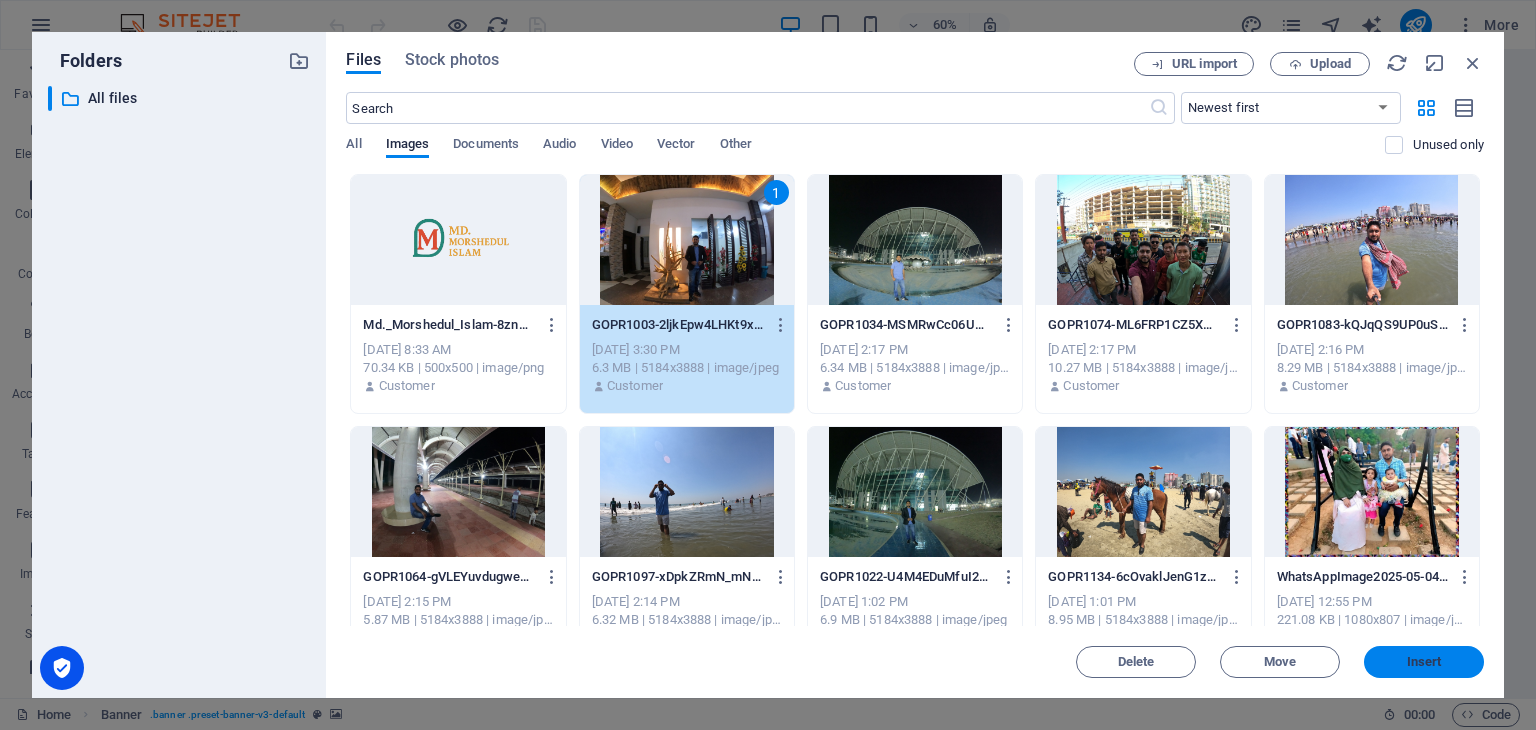 click on "Insert" at bounding box center [1424, 662] 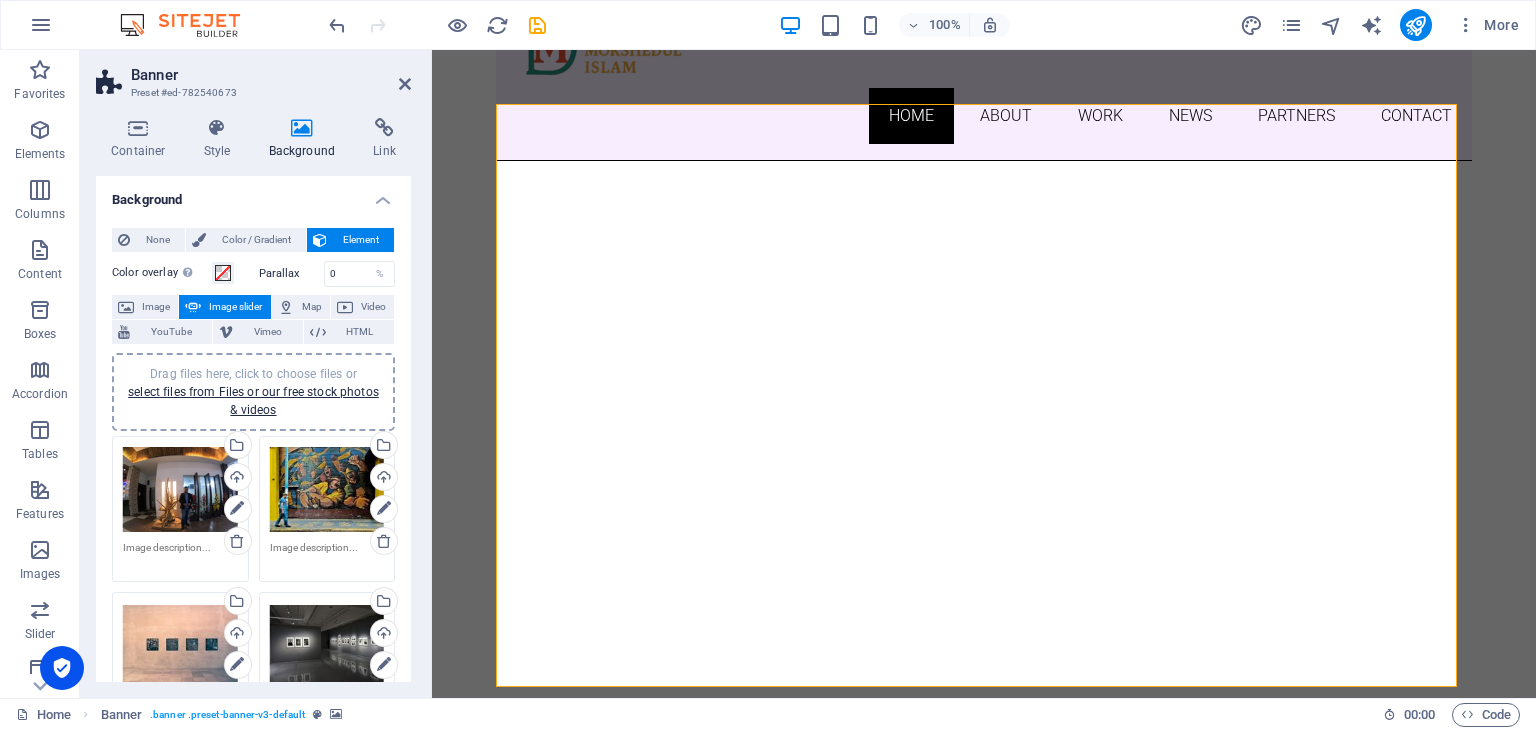 click on "Drag files here, click to choose files or select files from Files or our free stock photos & videos" at bounding box center (327, 490) 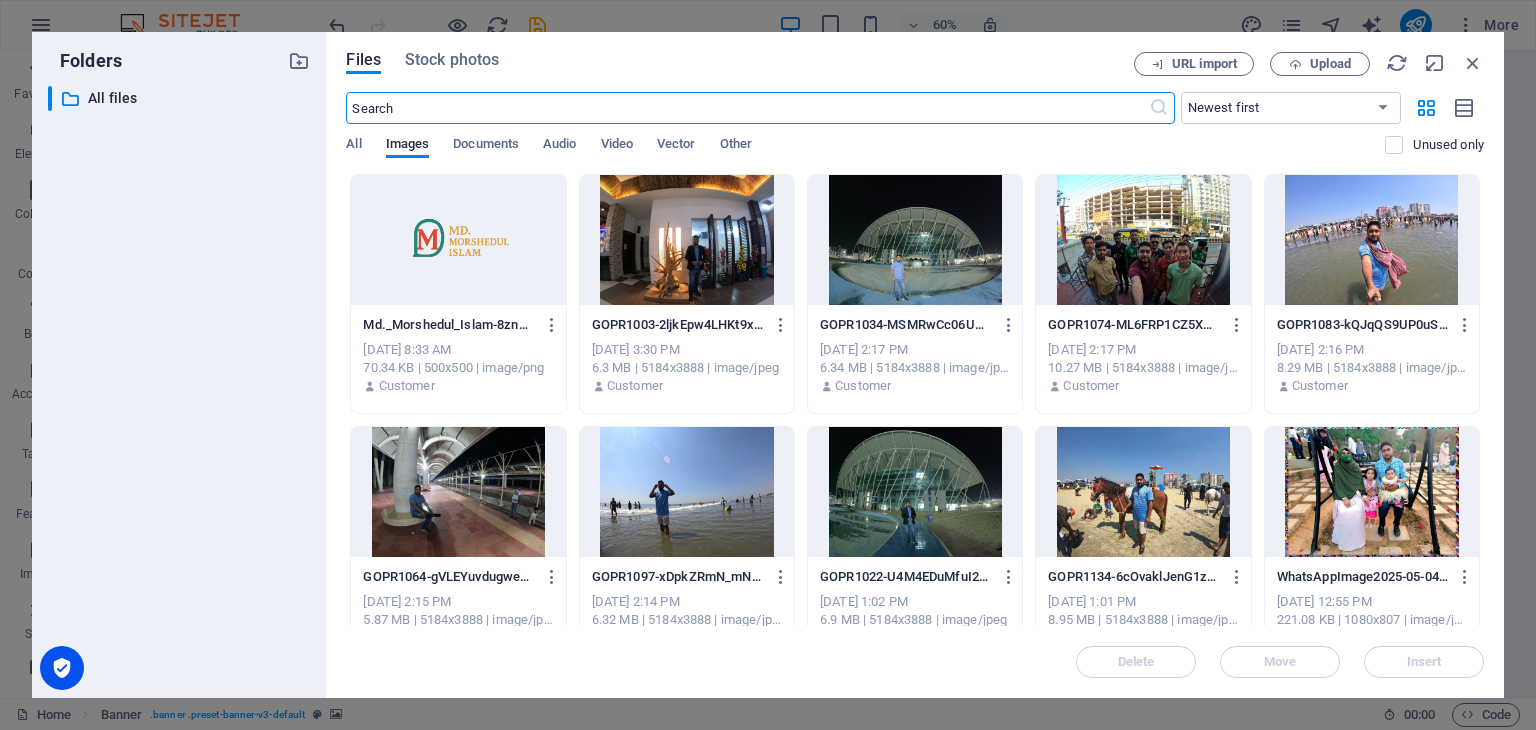 click at bounding box center (915, 240) 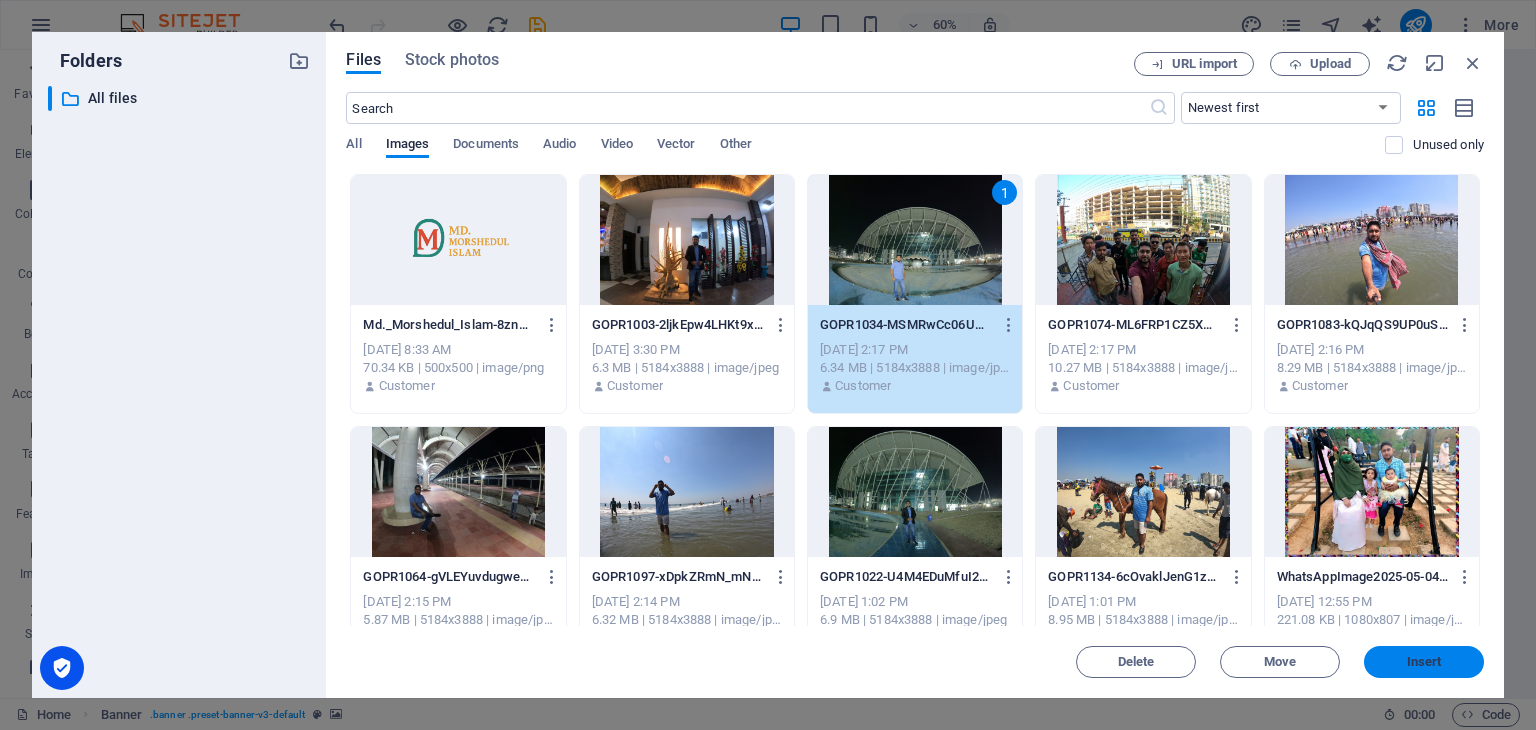 drag, startPoint x: 1434, startPoint y: 658, endPoint x: 910, endPoint y: 594, distance: 527.8939 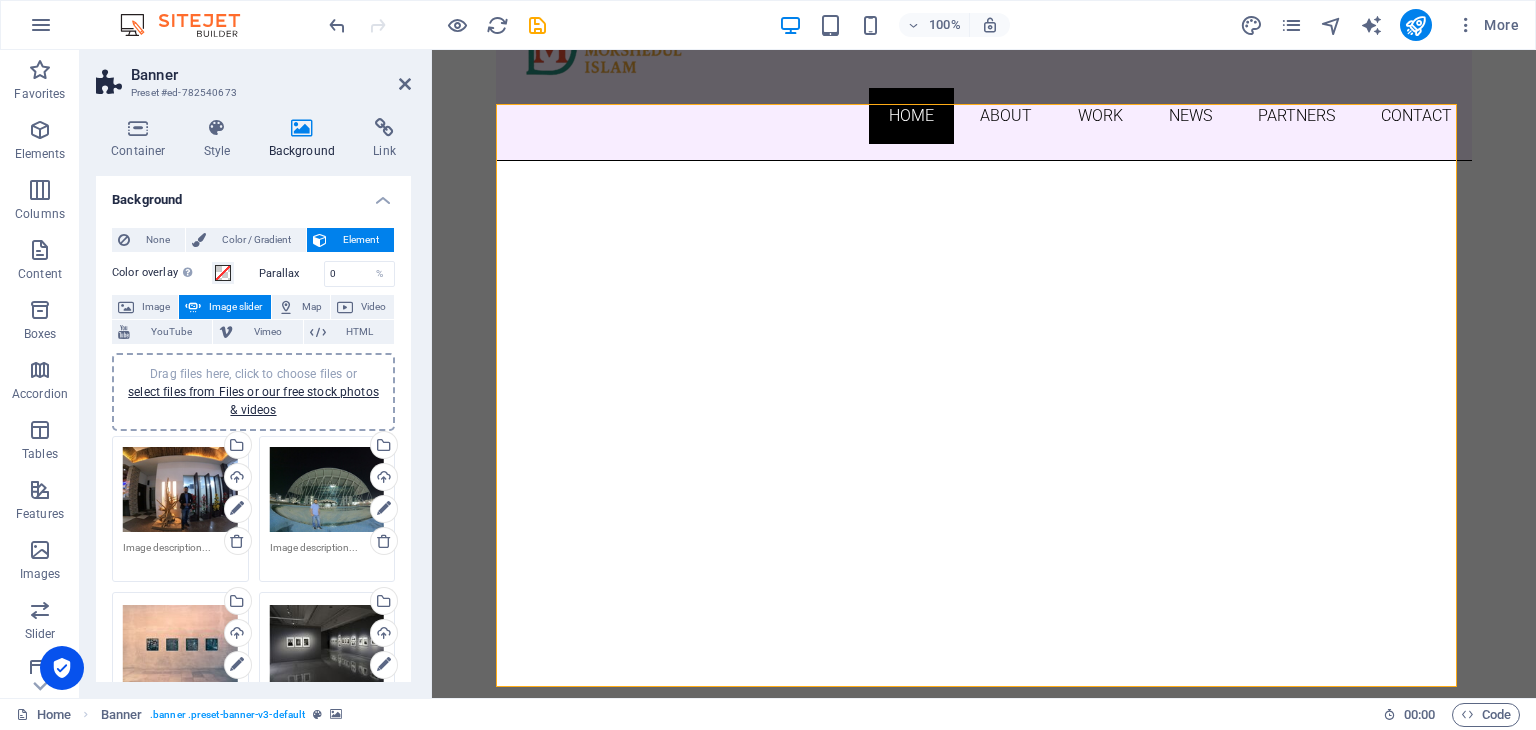 click on "Drag files here, click to choose files or select files from Files or our free stock photos & videos" at bounding box center [180, 643] 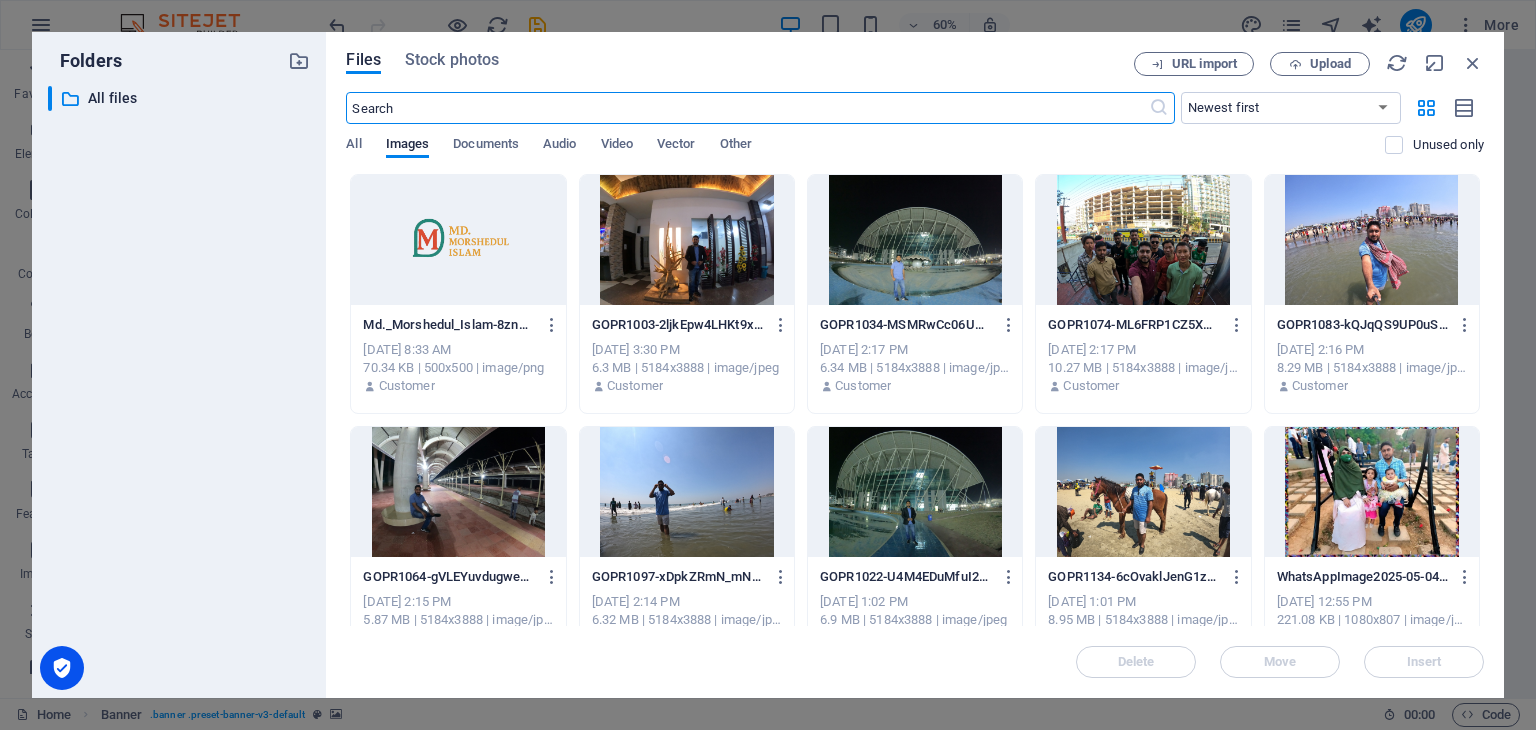 click at bounding box center (1372, 240) 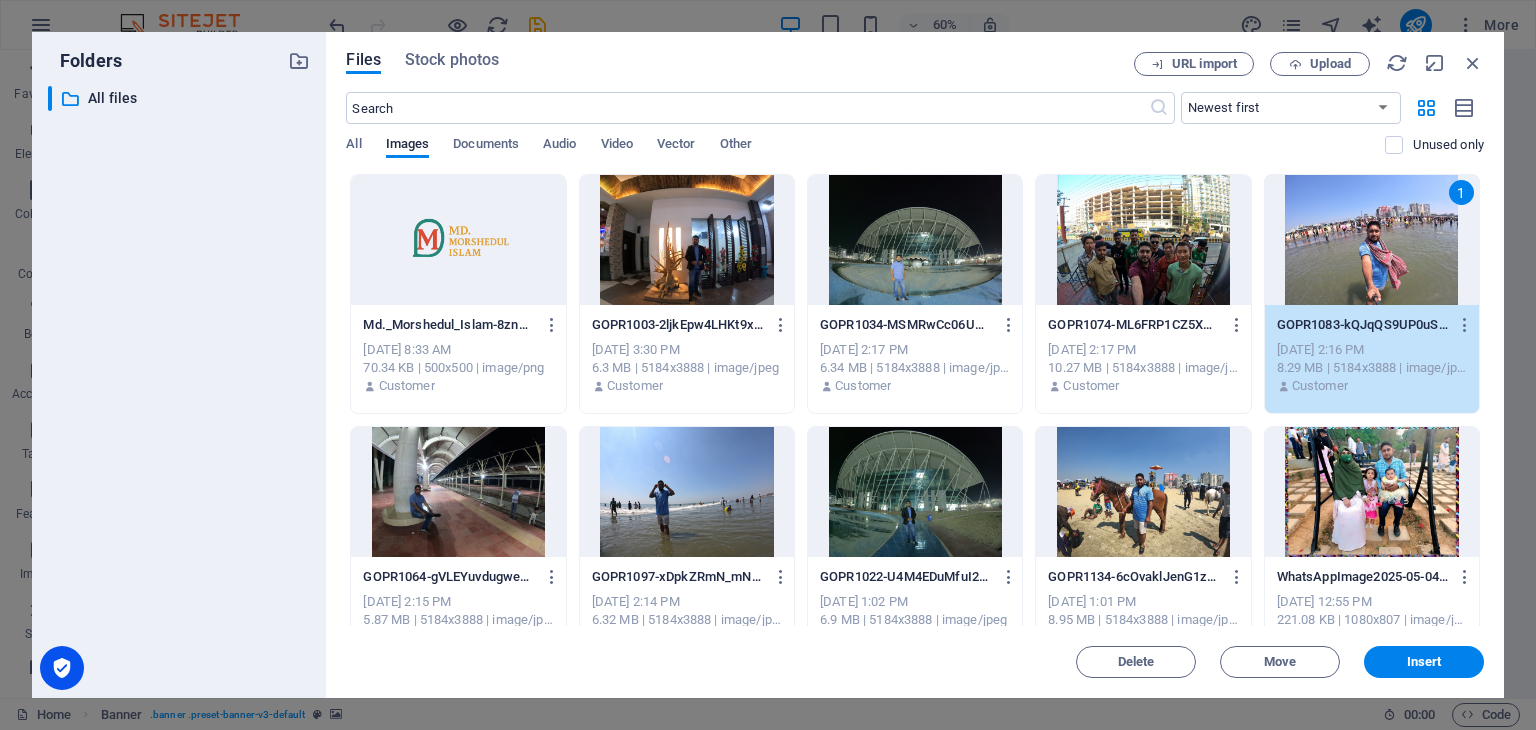 click at bounding box center (1143, 240) 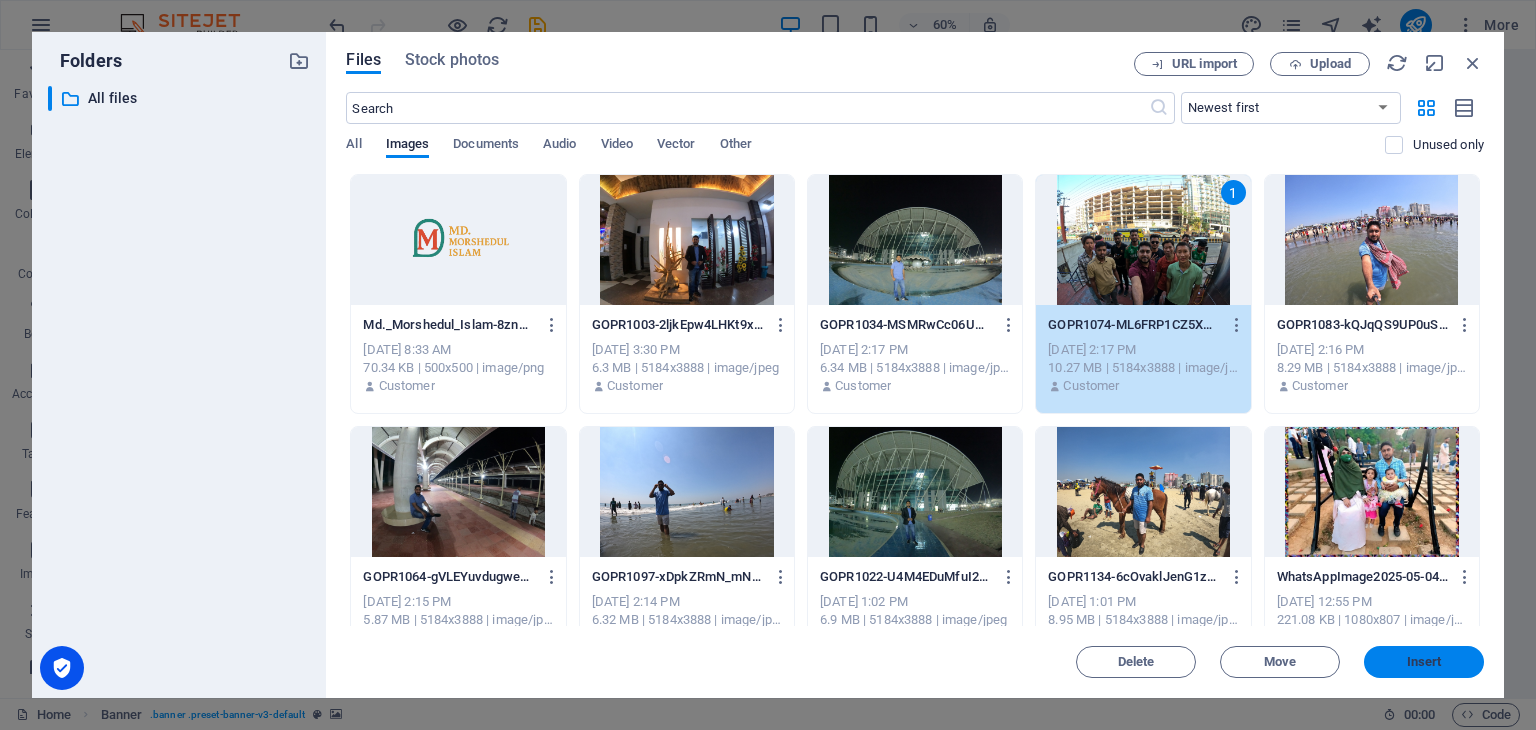 click on "Insert" at bounding box center (1424, 662) 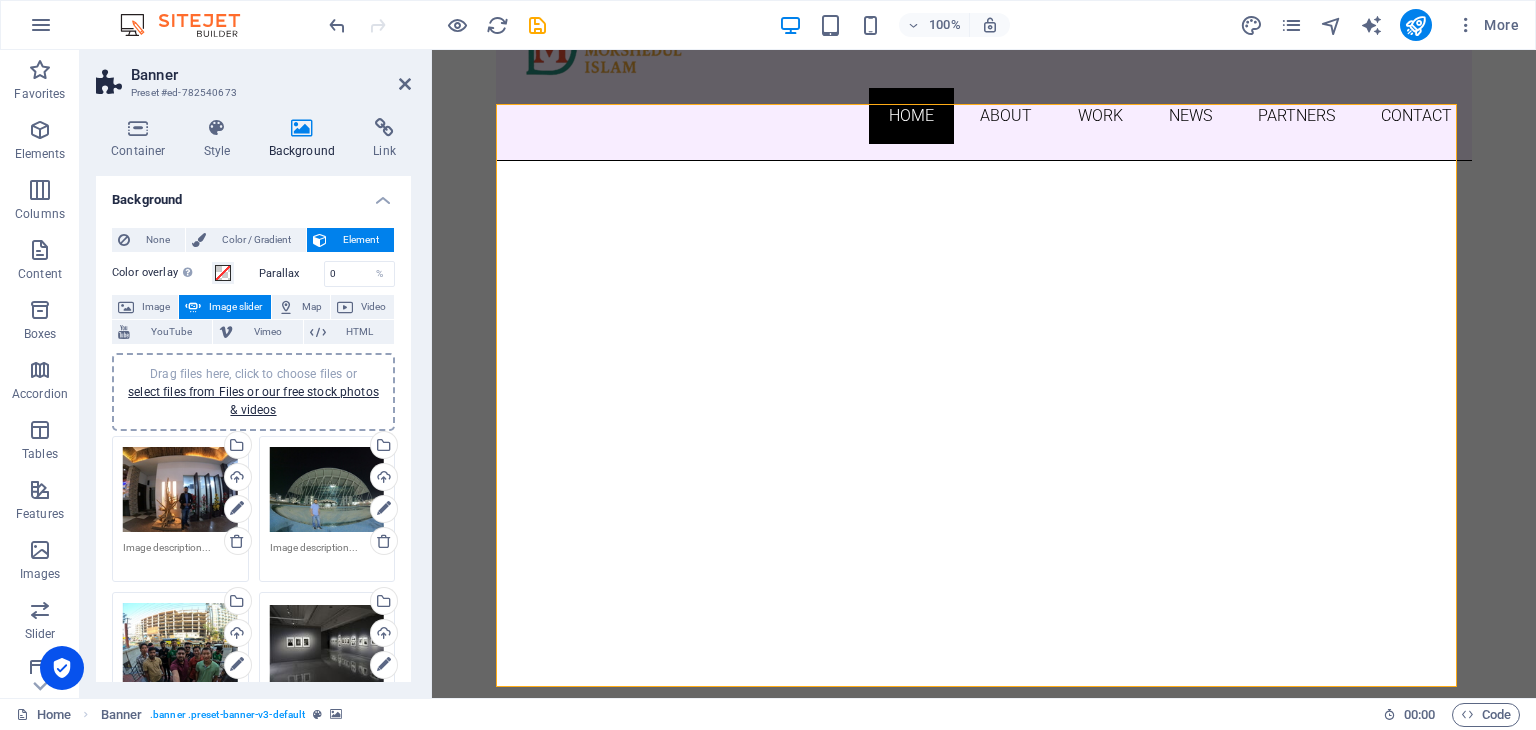 click on "Drag files here, click to choose files or select files from Files or our free stock photos & videos" at bounding box center [327, 643] 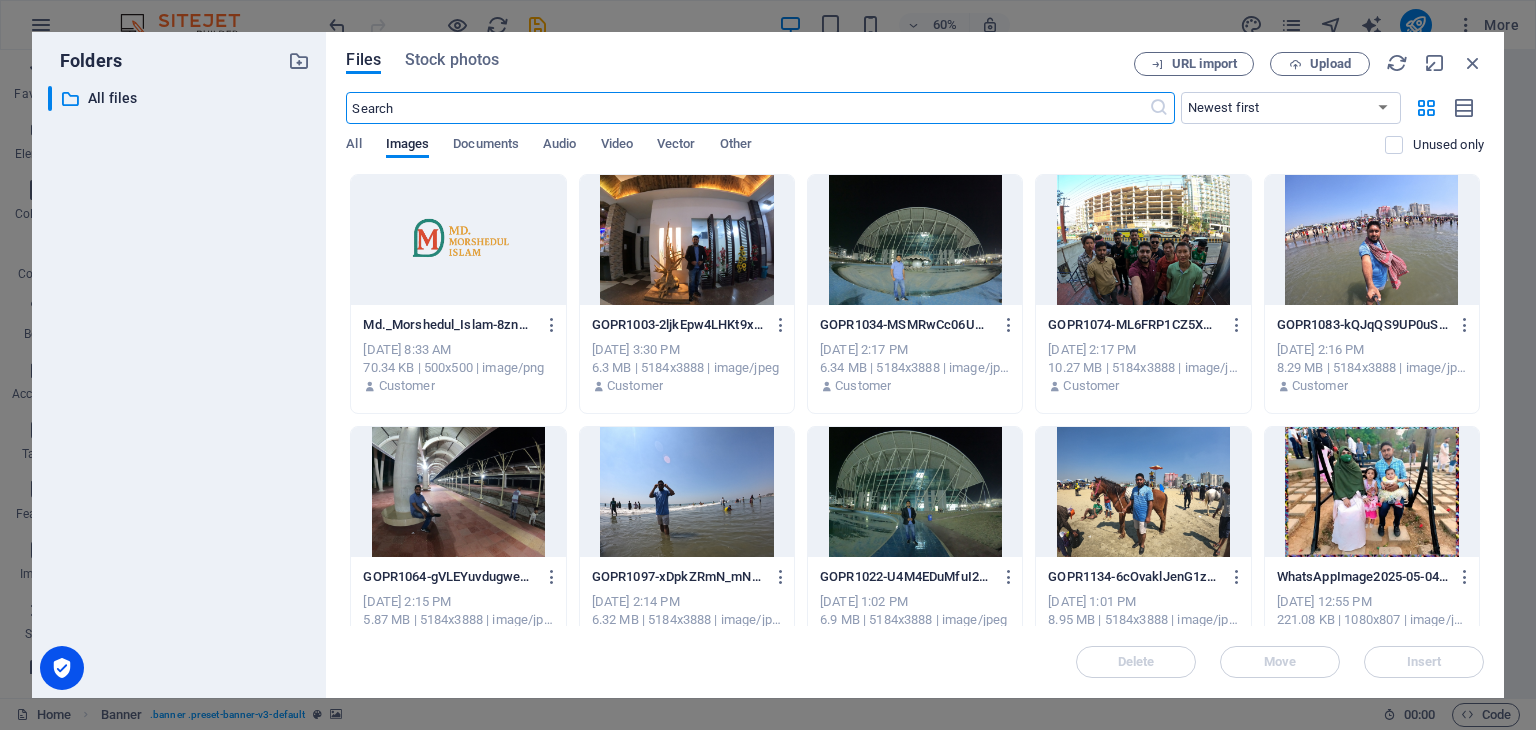 click at bounding box center [1372, 240] 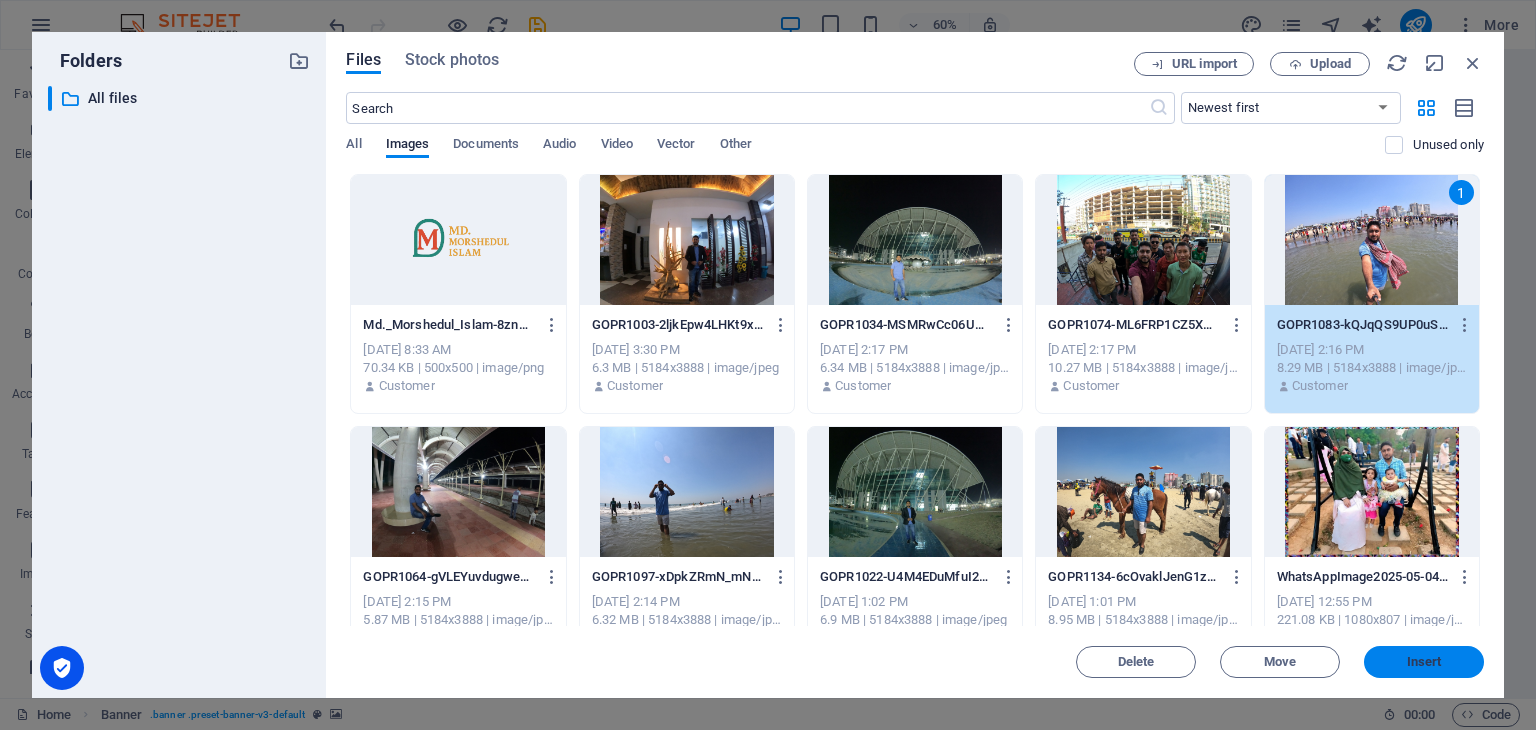 click on "Insert" at bounding box center (1424, 662) 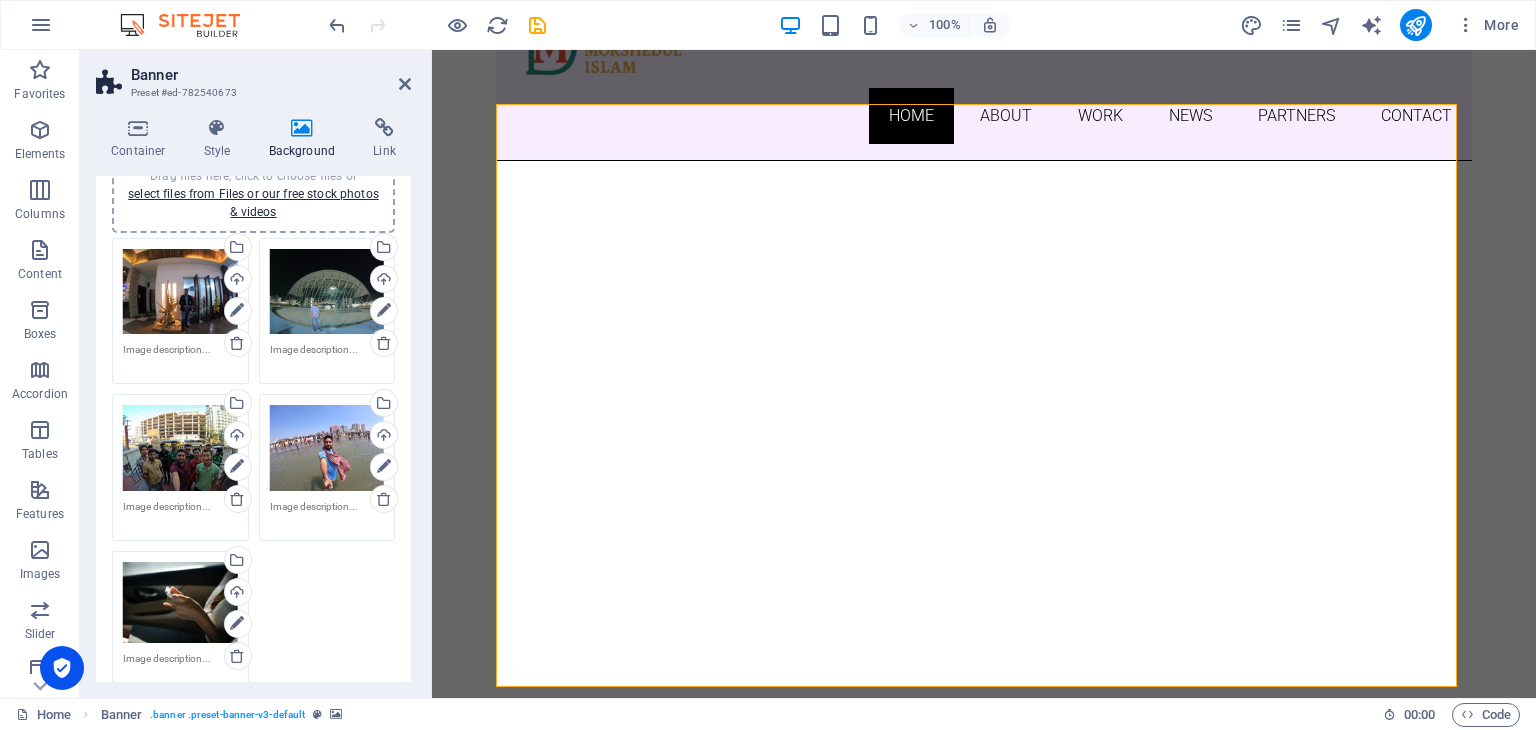 scroll, scrollTop: 200, scrollLeft: 0, axis: vertical 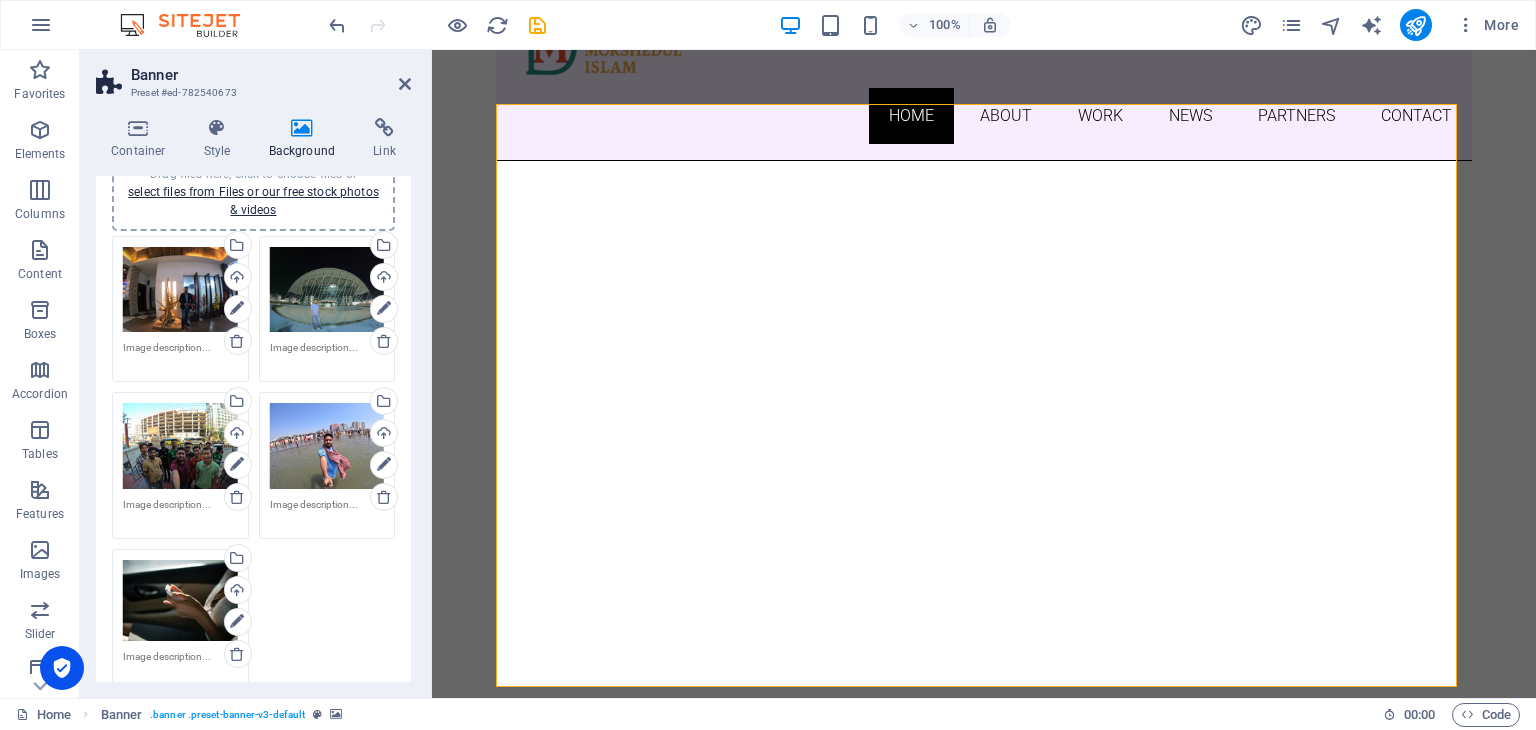 click on "Drag files here, click to choose files or select files from Files or our free stock photos & videos" at bounding box center [180, 600] 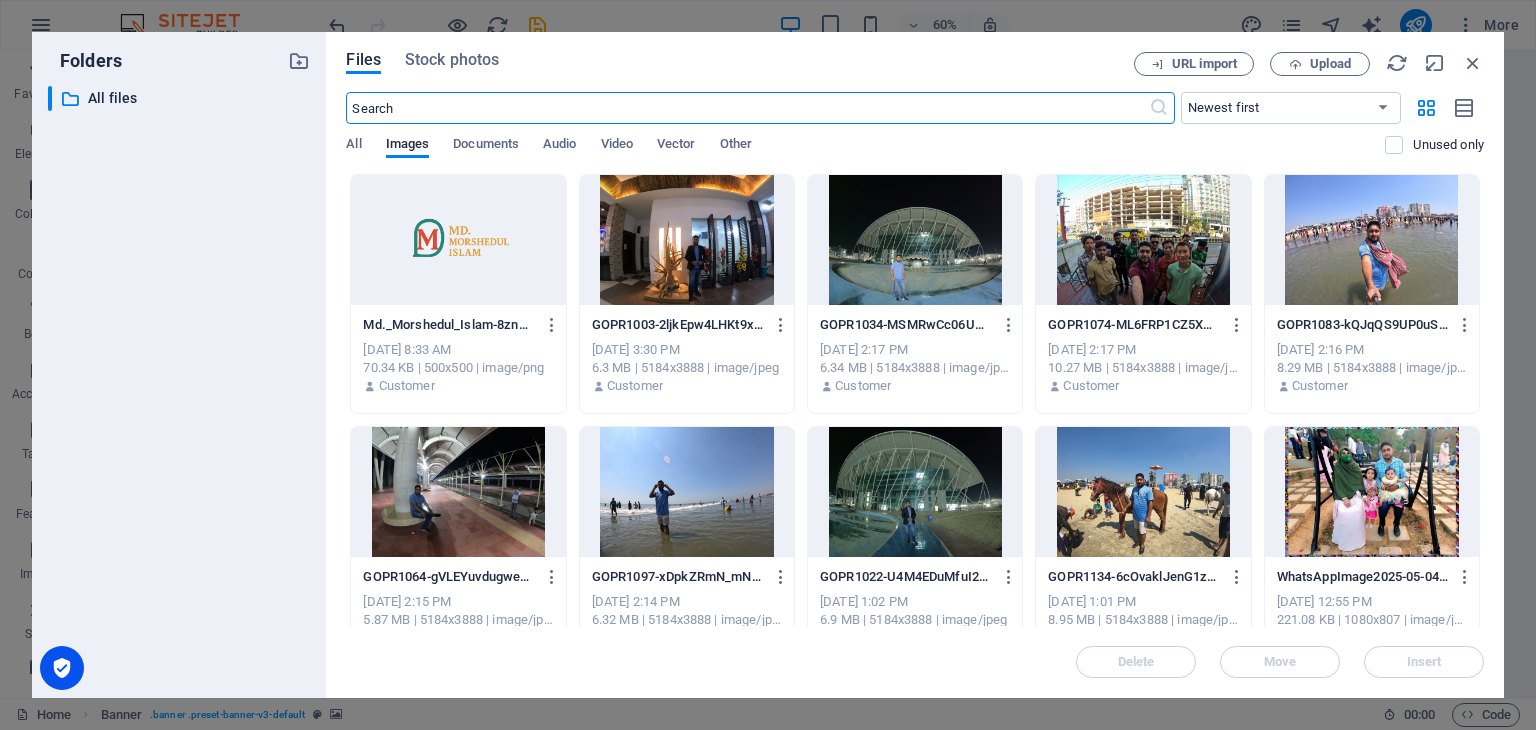 click at bounding box center (1143, 492) 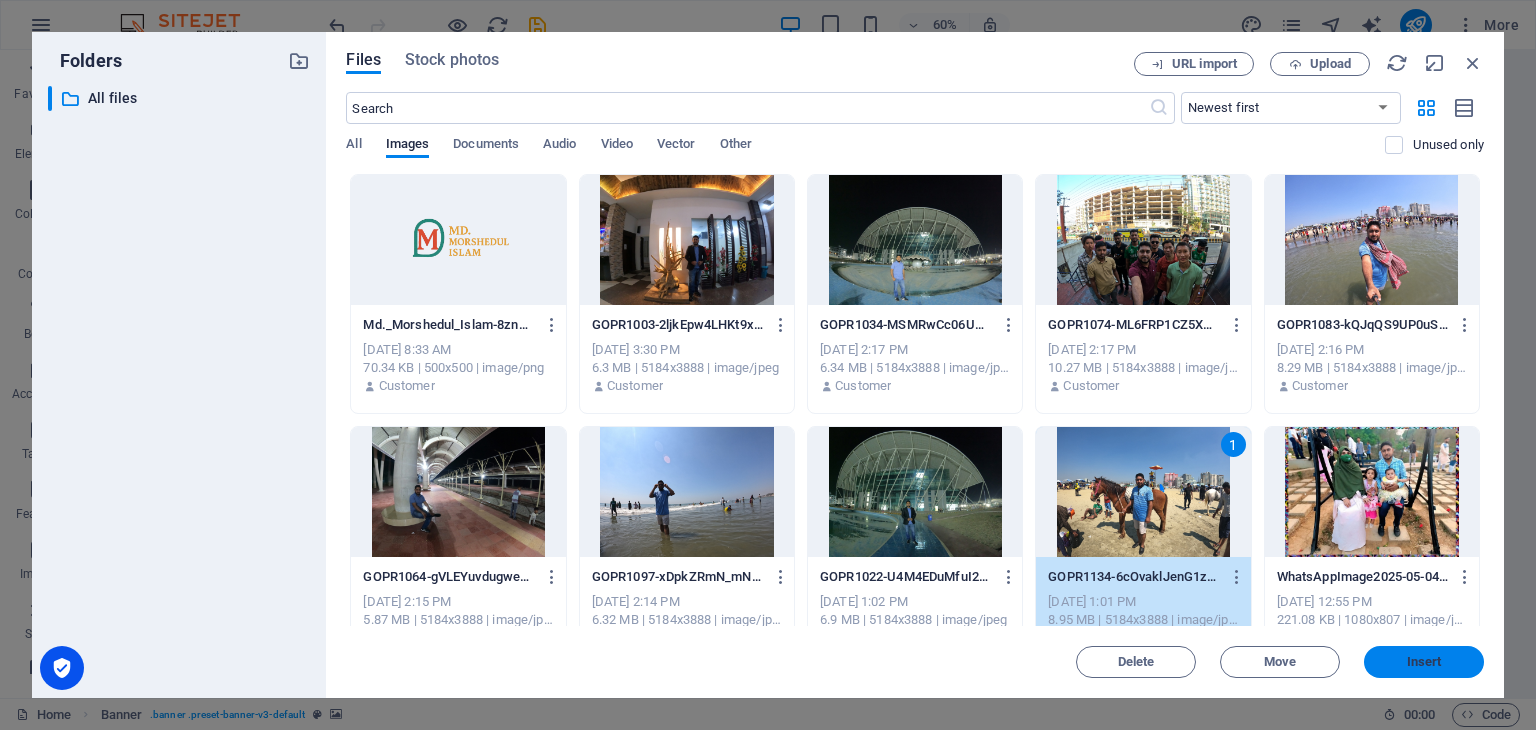 click on "Insert" at bounding box center (1424, 662) 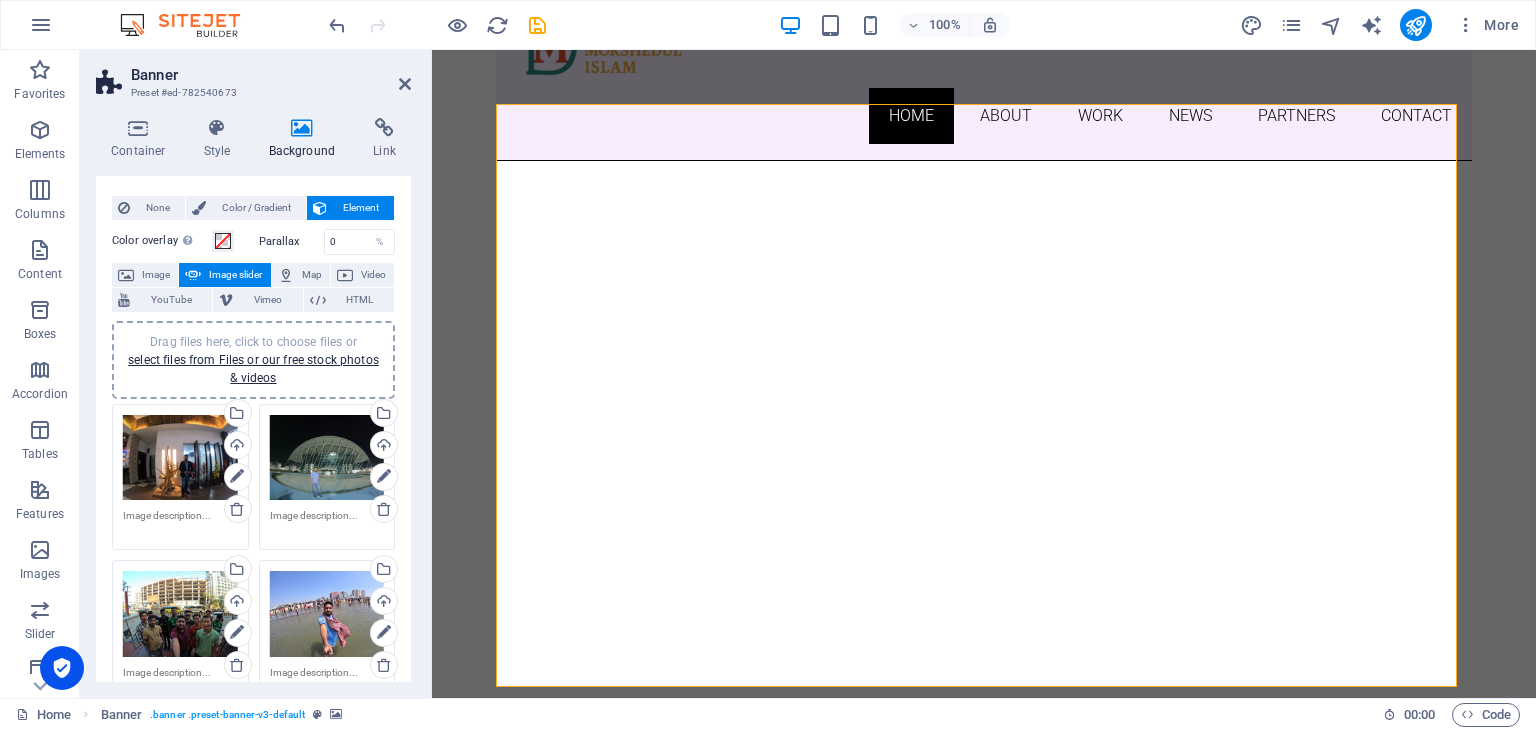 scroll, scrollTop: 0, scrollLeft: 0, axis: both 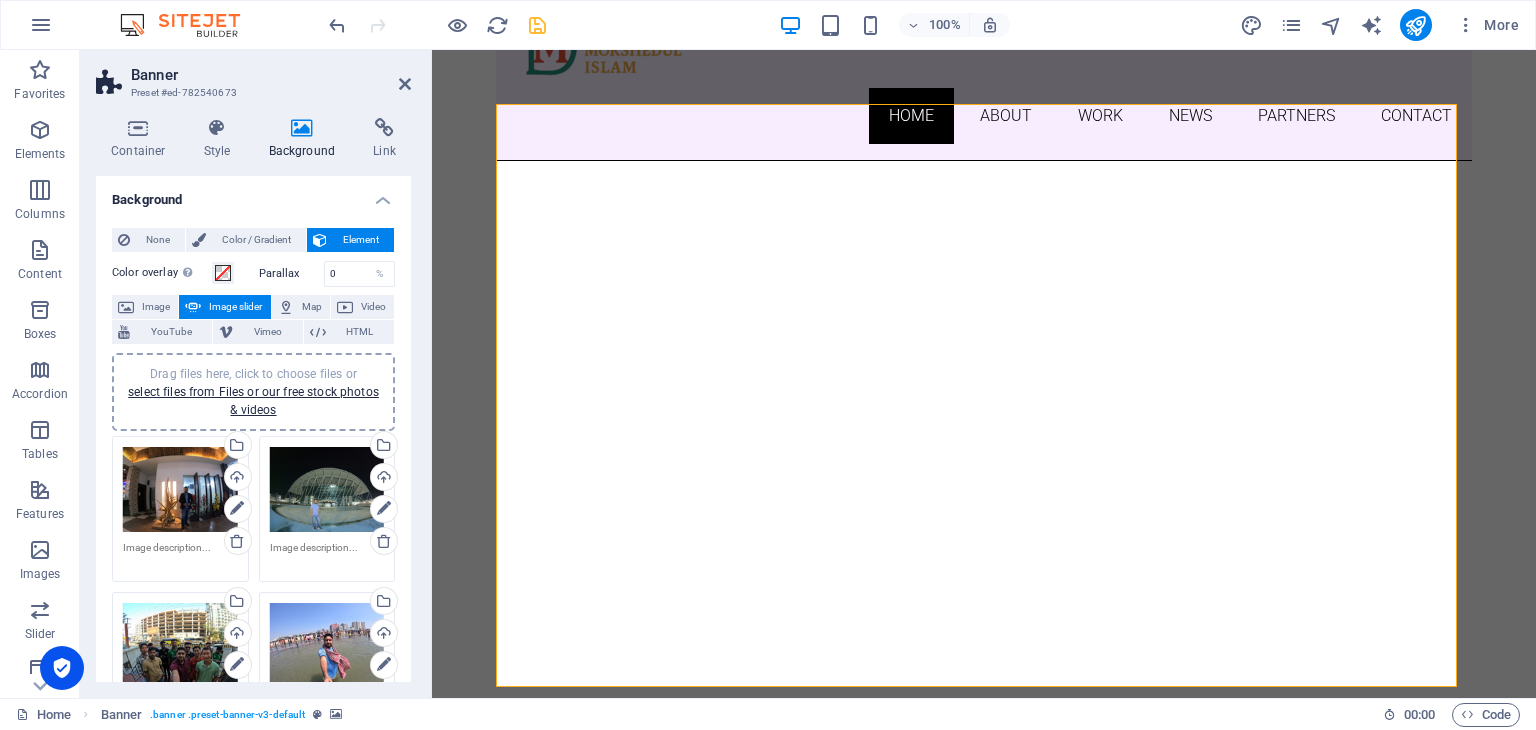 click at bounding box center [537, 25] 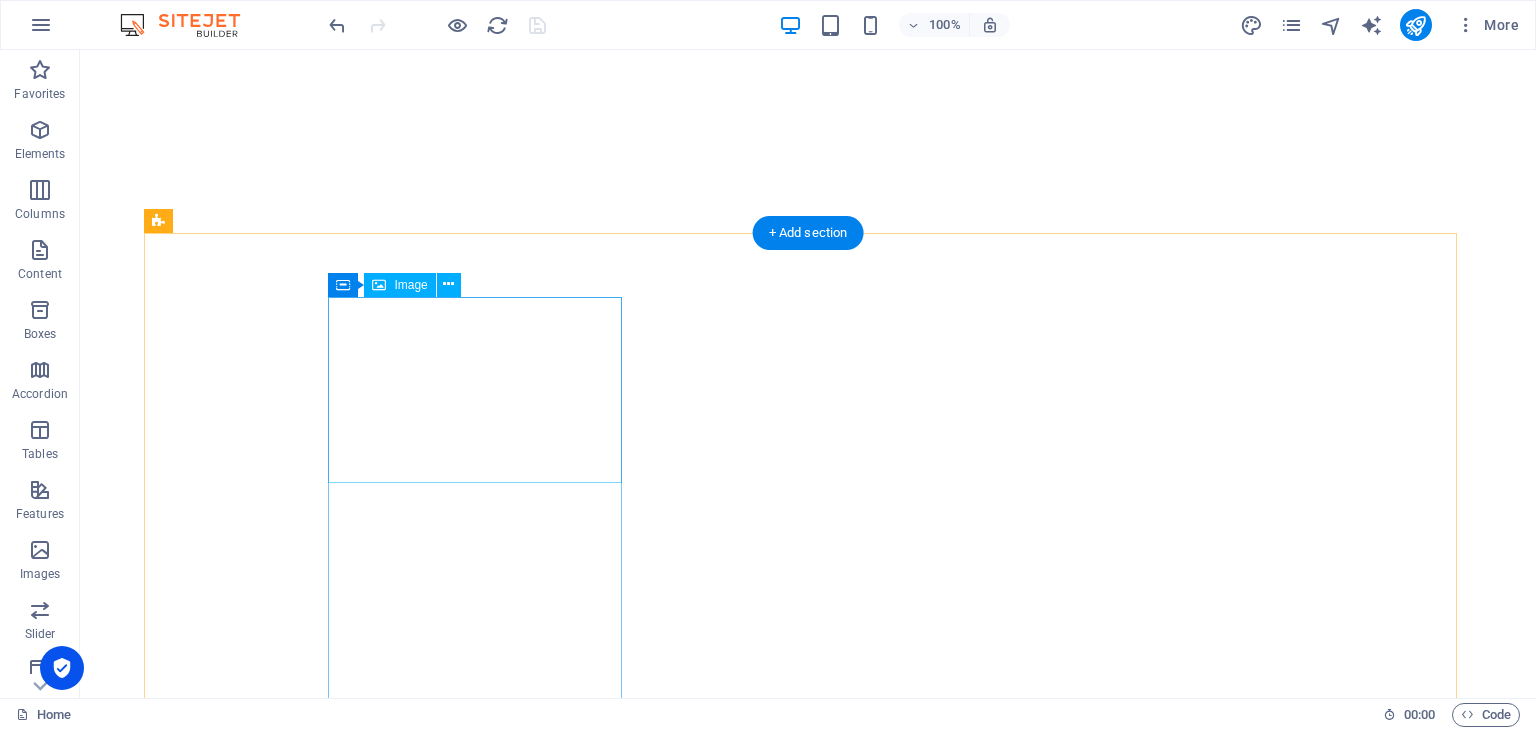 scroll, scrollTop: 724, scrollLeft: 0, axis: vertical 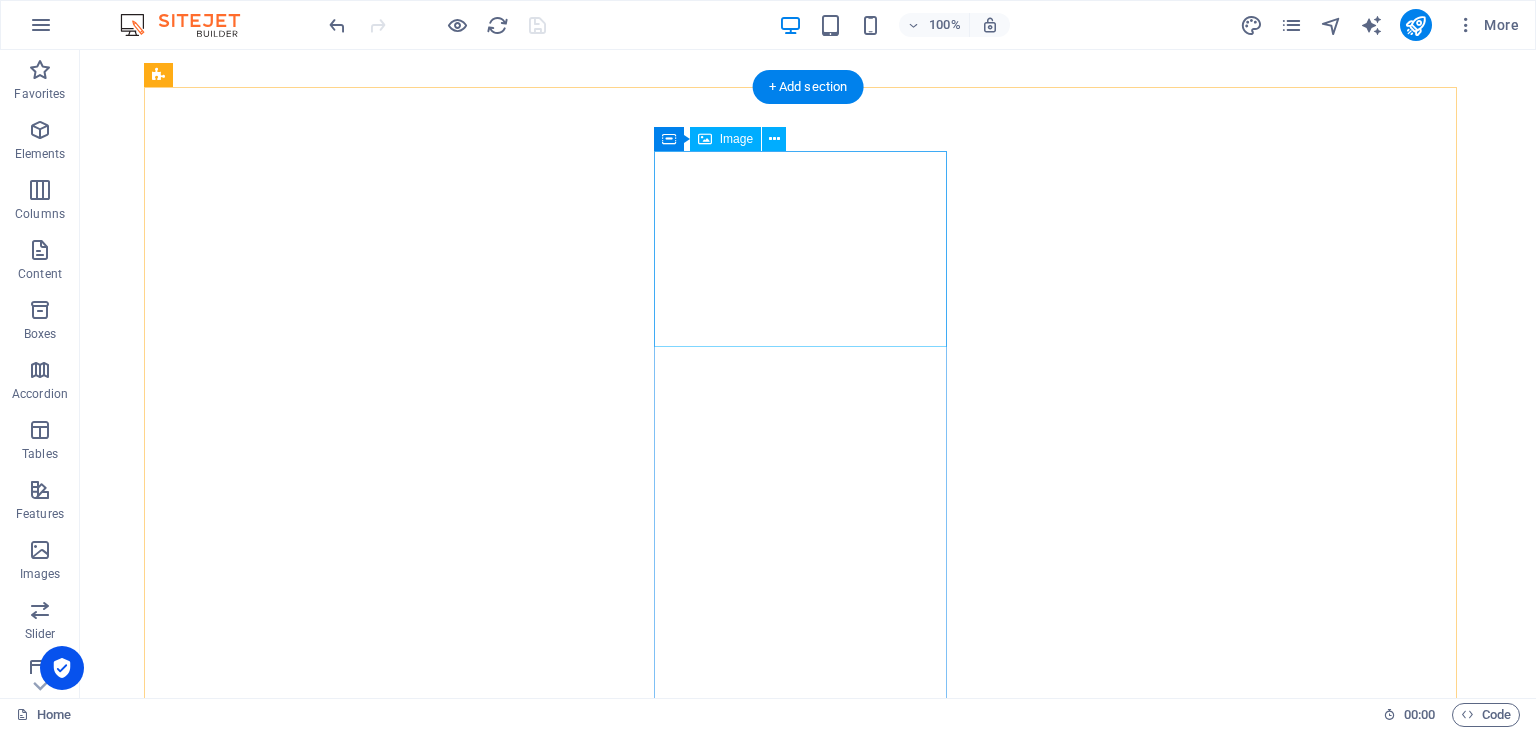 click at bounding box center [632, 1900] 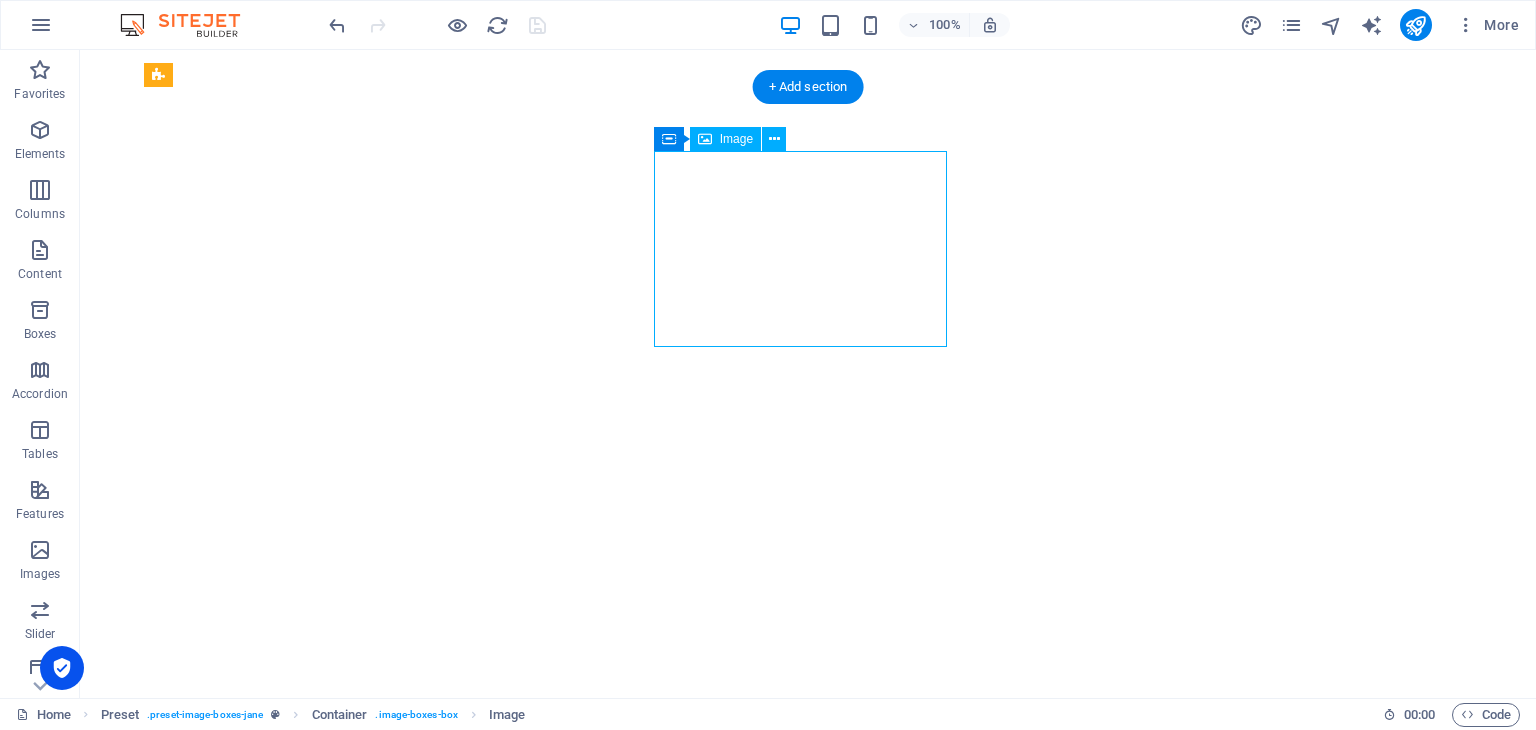 click at bounding box center (632, 1900) 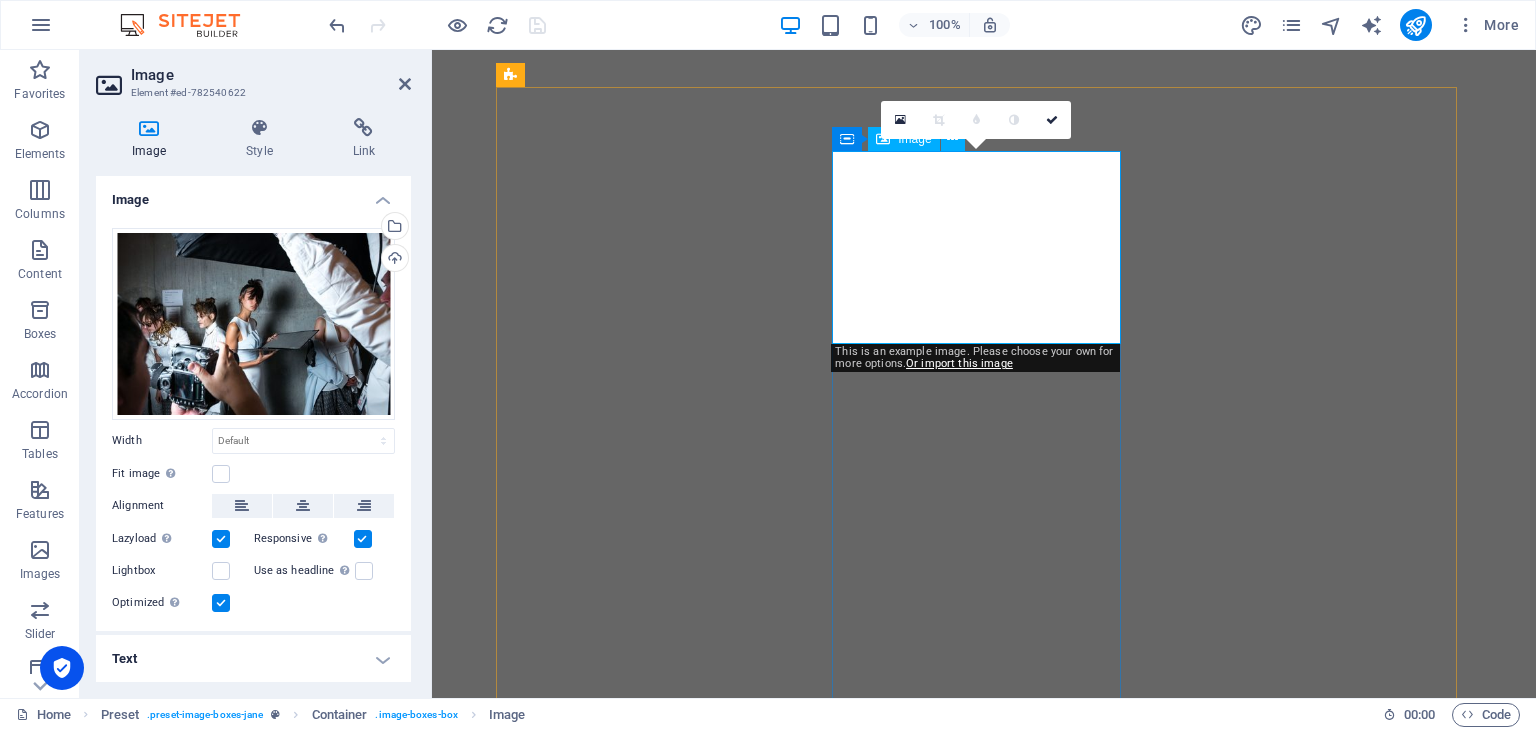 click at bounding box center (984, 1691) 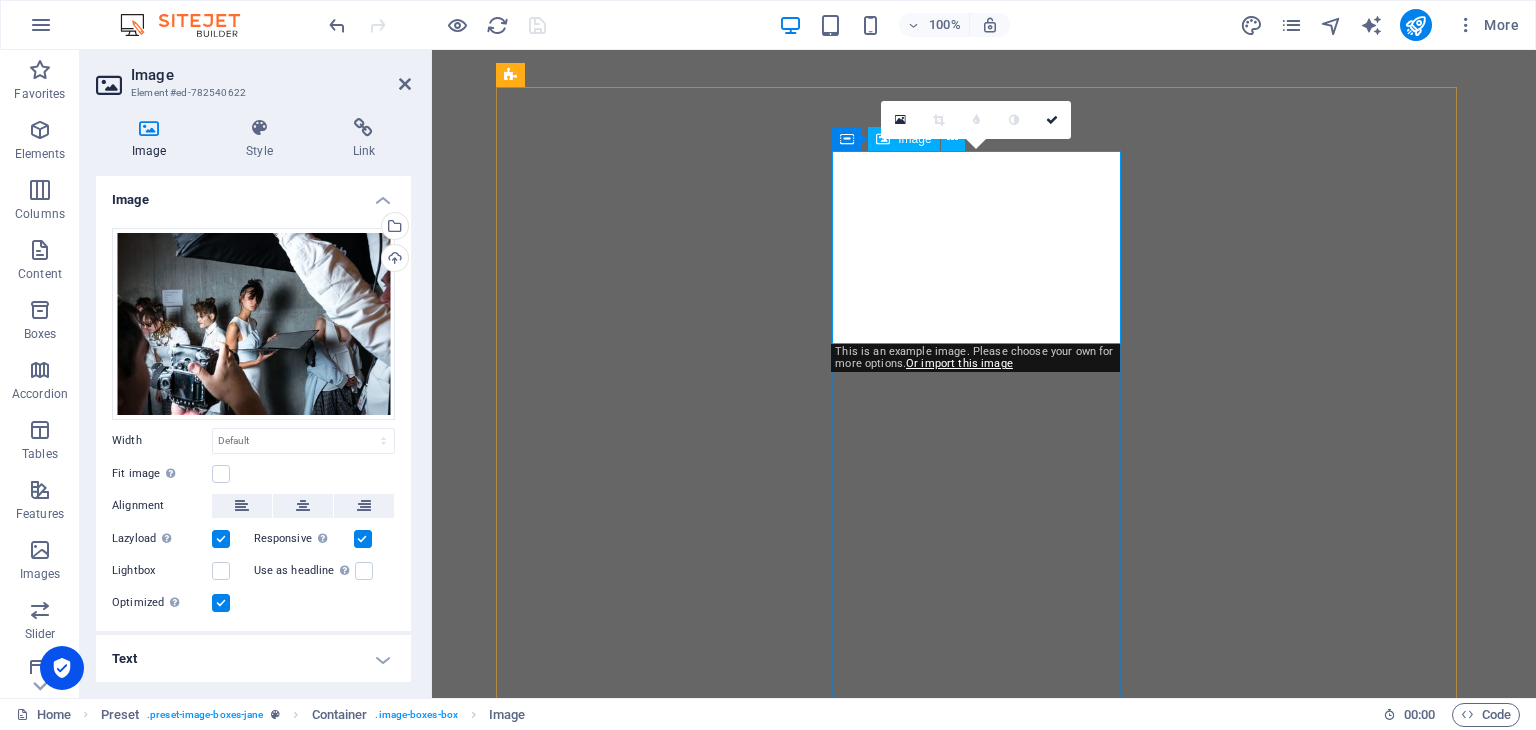 click at bounding box center [984, 1691] 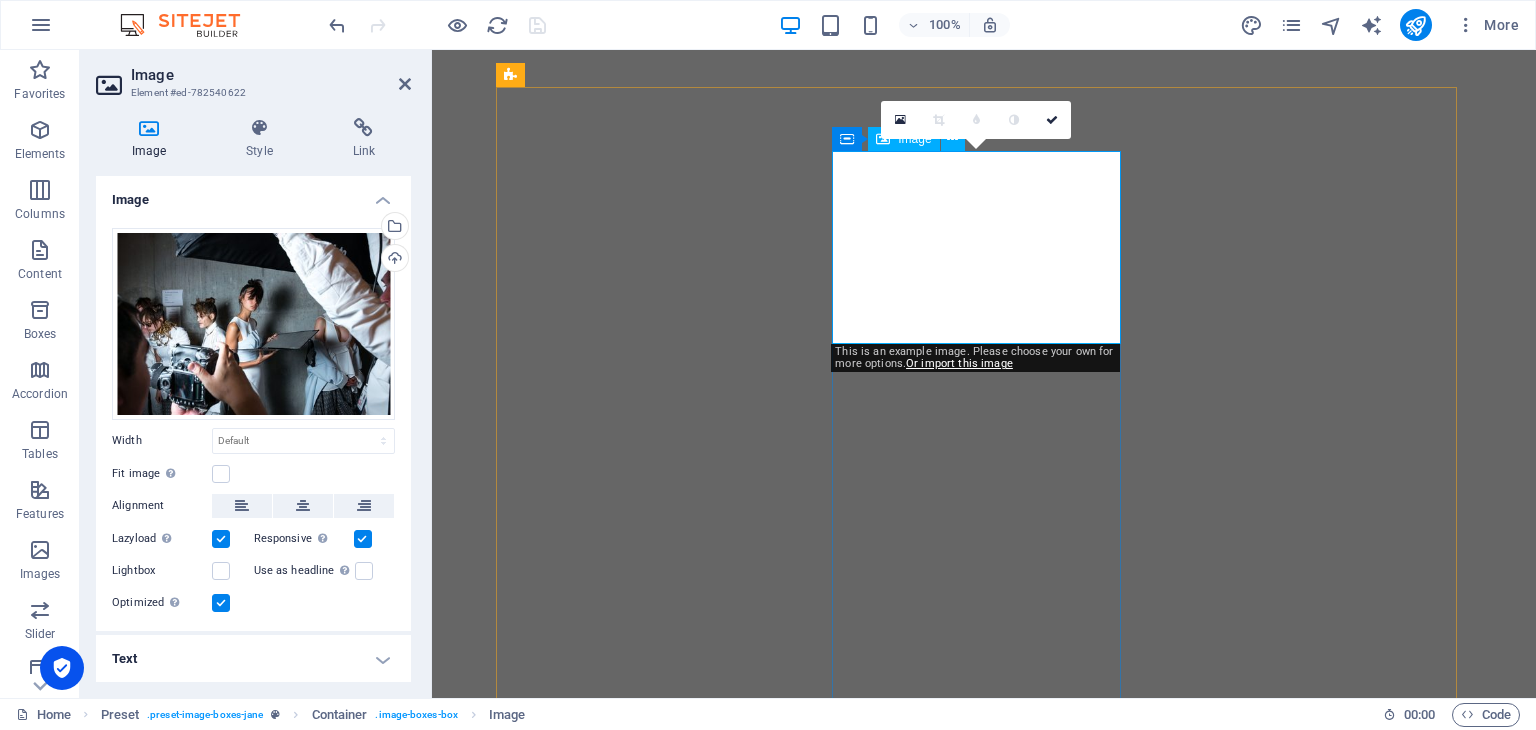 click at bounding box center (984, 1691) 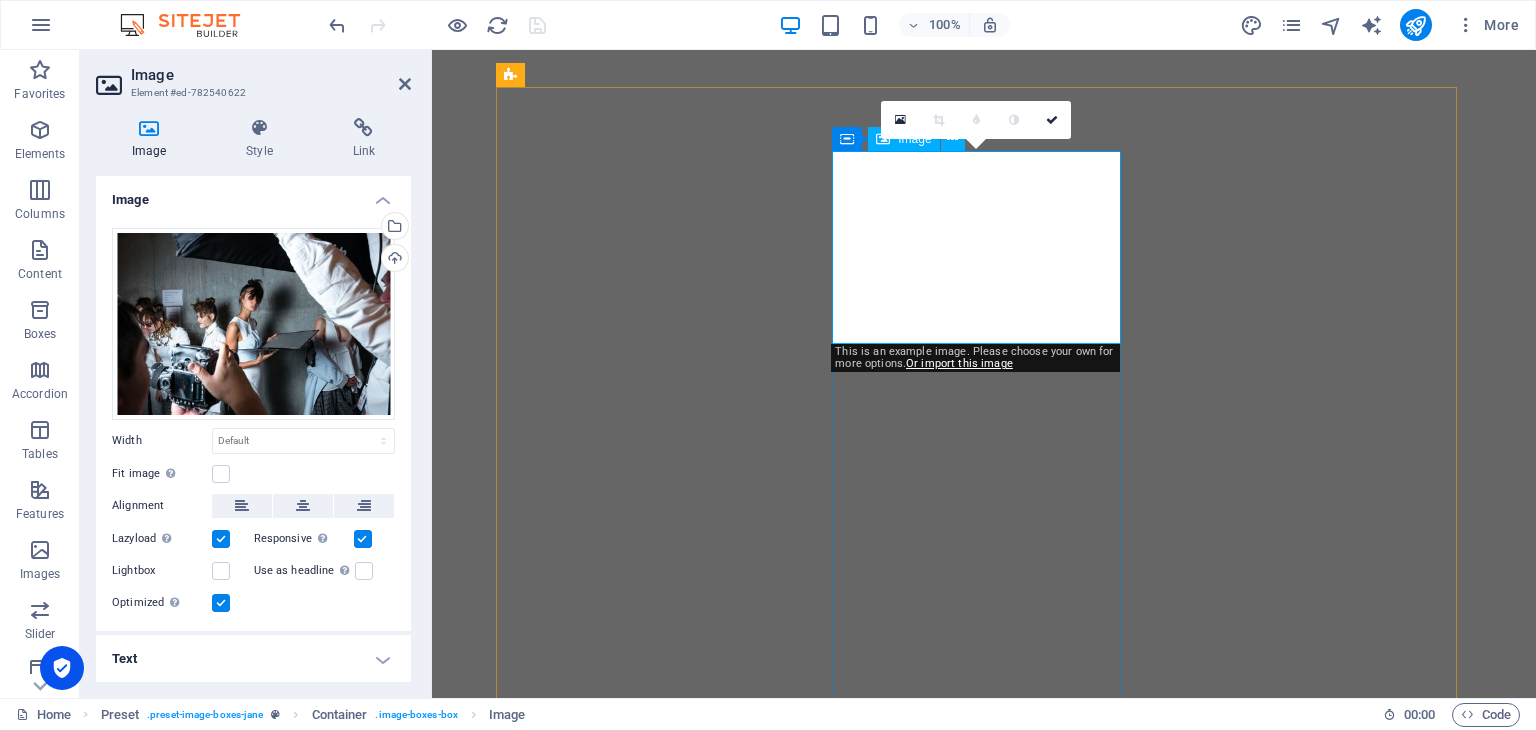 click at bounding box center [984, 1691] 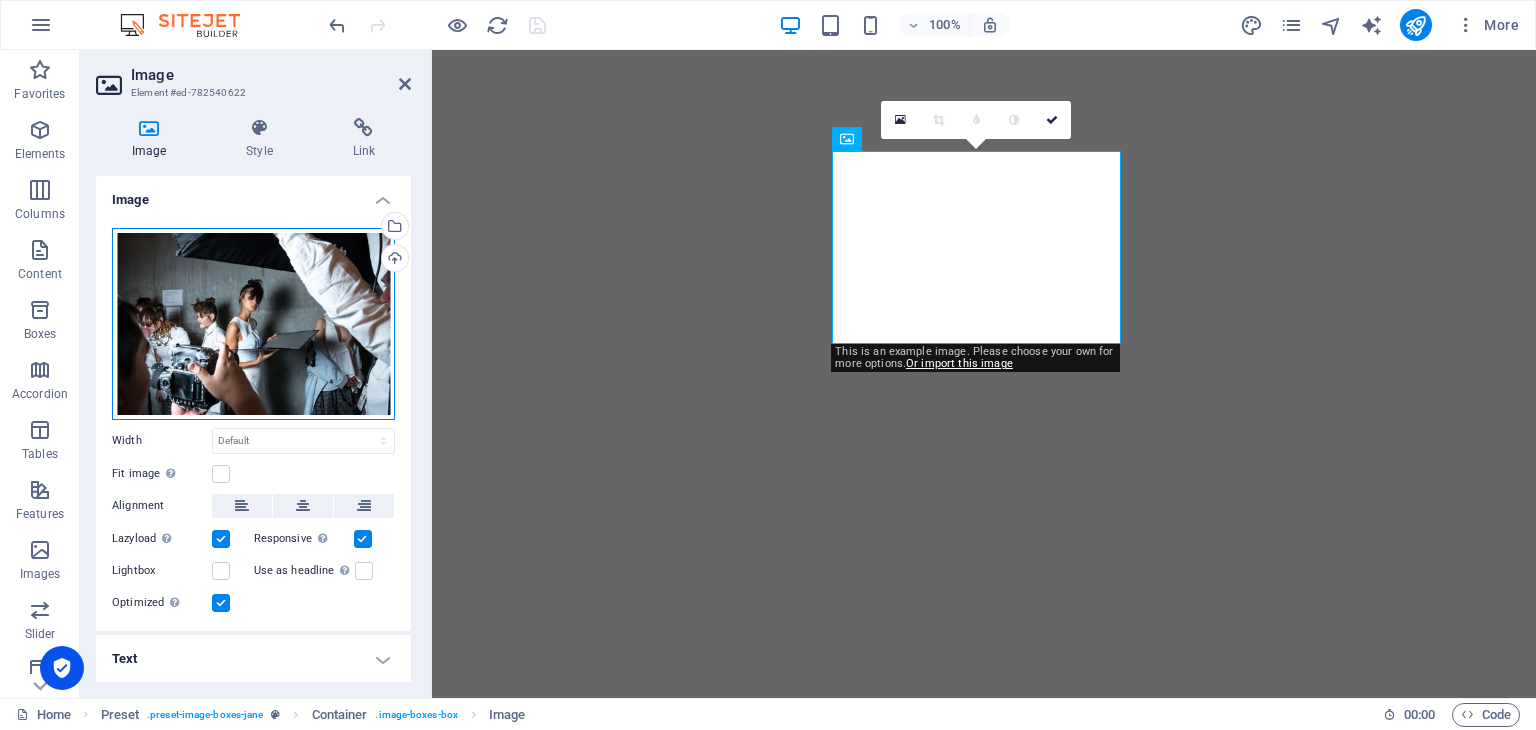 click on "Drag files here, click to choose files or select files from Files or our free stock photos & videos" at bounding box center [253, 324] 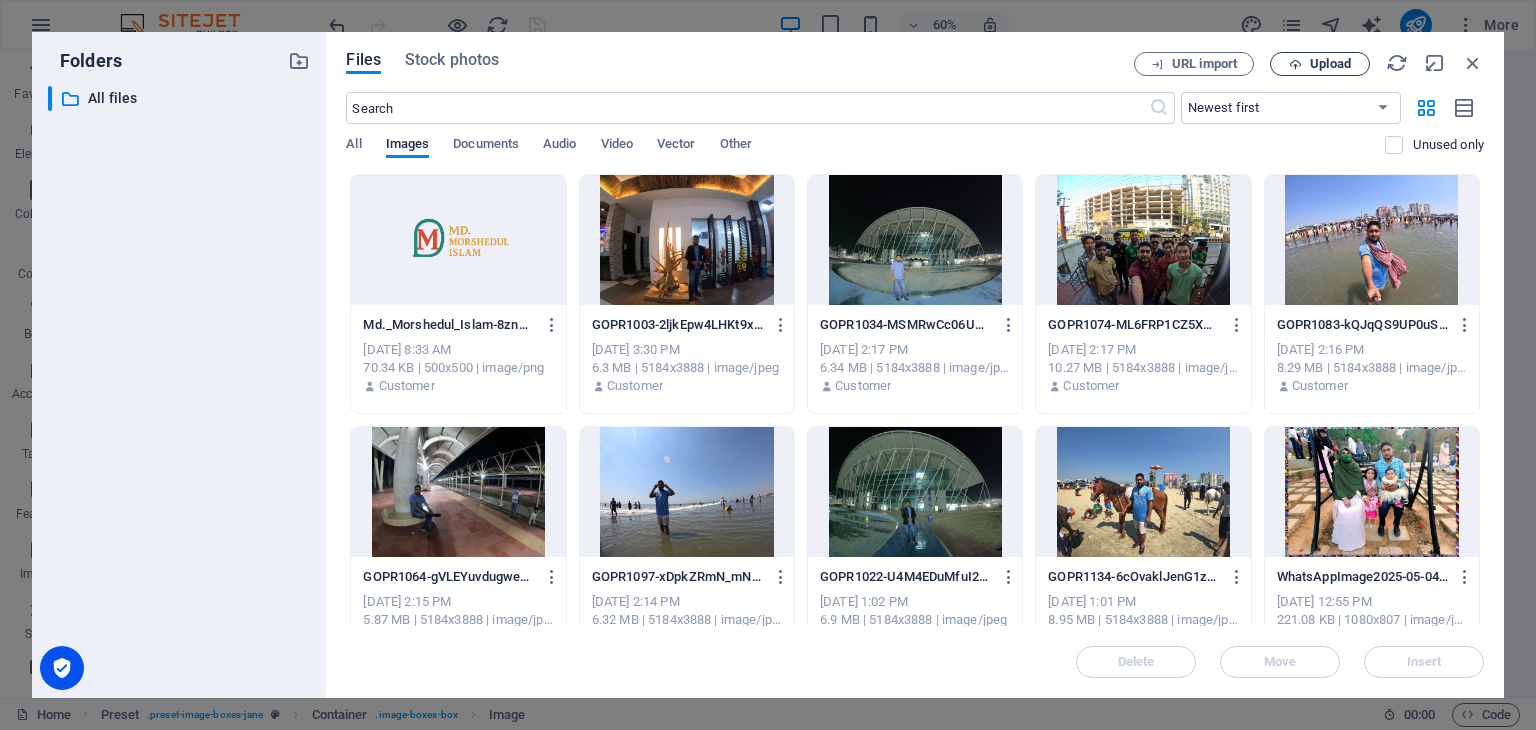 click on "Upload" at bounding box center (1320, 64) 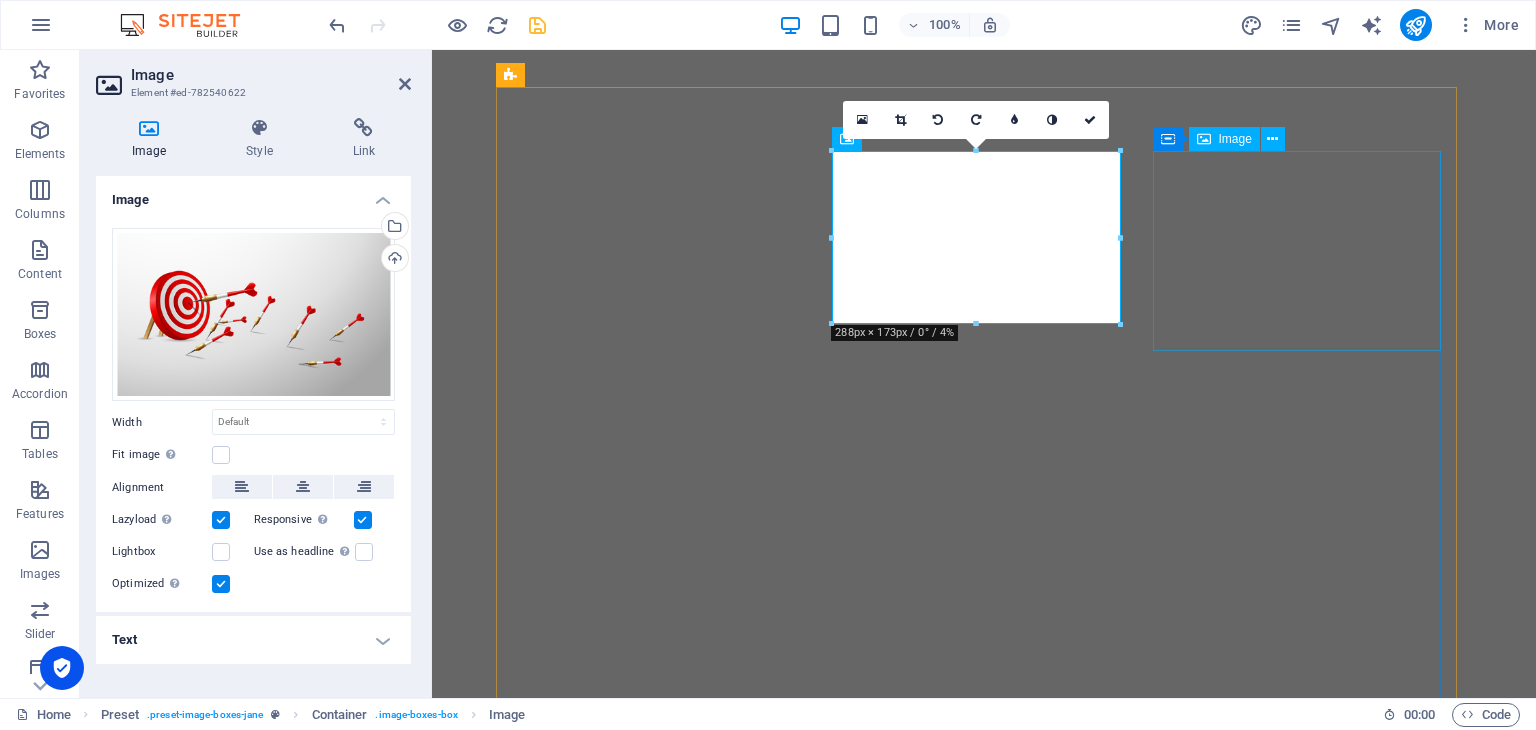 click at bounding box center (984, 2700) 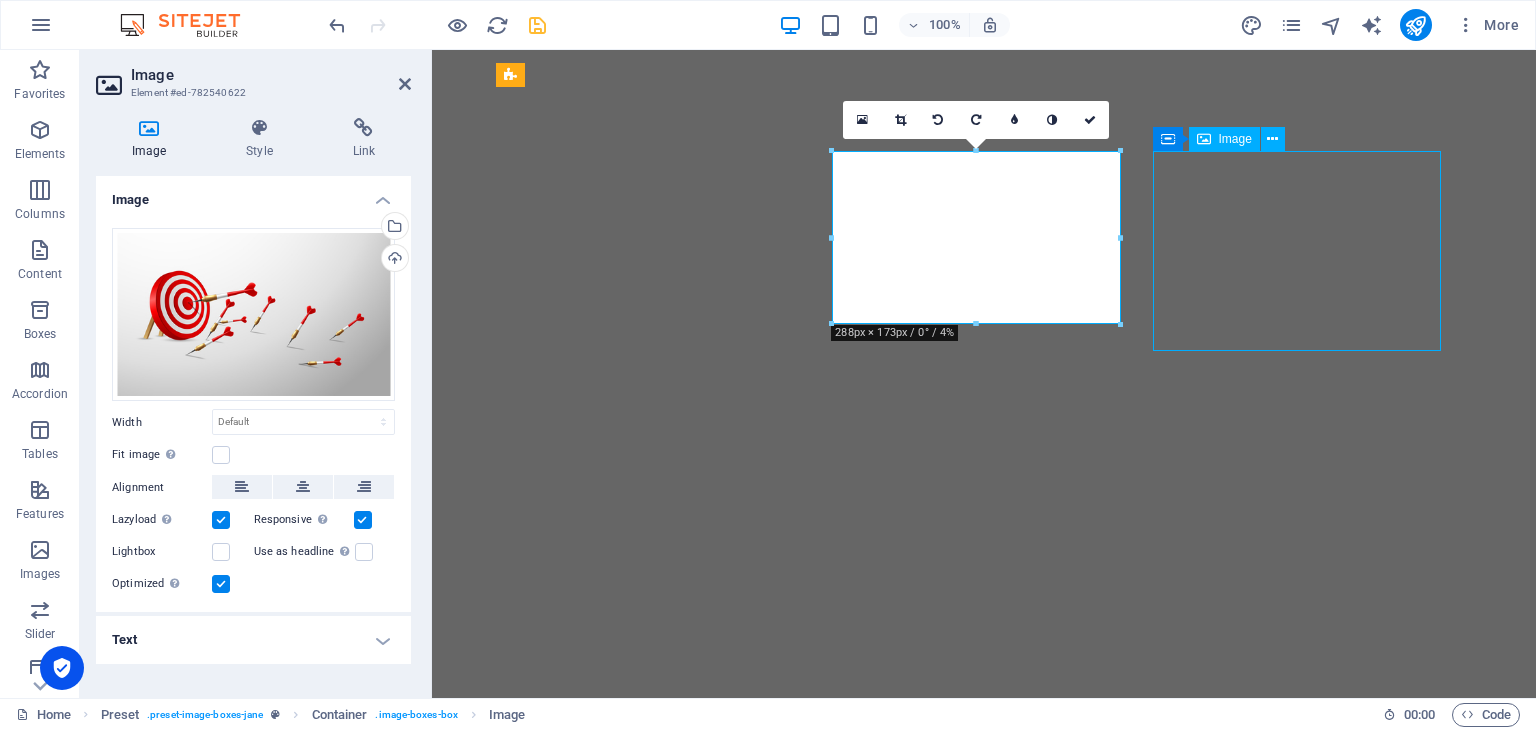 click on "About I am MD. Morshedul Islam, a dedicated and professional administrative officer. Currently, I am working as DH_Admin at M/s Titas Corporation, where I serve as an authorized distributor for Nagad Limited. Throughout my career, I have gained hands-on experience working in various leading telecom and mobile financial services companies, which has significantly enhanced my skills and professional expertise. My main goal is to create an efficient, well-organized, and responsible work environment through the proper use of technology and collaborative efforts. I am always eager to embrace new challenges and committed to continuous personal and professional growth. see more Work Lorem ipsum dolor sit amet, consectetuer adipiscing elit. Aenean commodo ligula eget dolor. Lorem ipsum dolor sit amet. see more Blog Lorem ipsum dolor sit amet, consectetuer adipiscing elit. Aenean commodo ligula eget dolor. Lorem ipsum dolor sit amet. see more" at bounding box center [984, 2109] 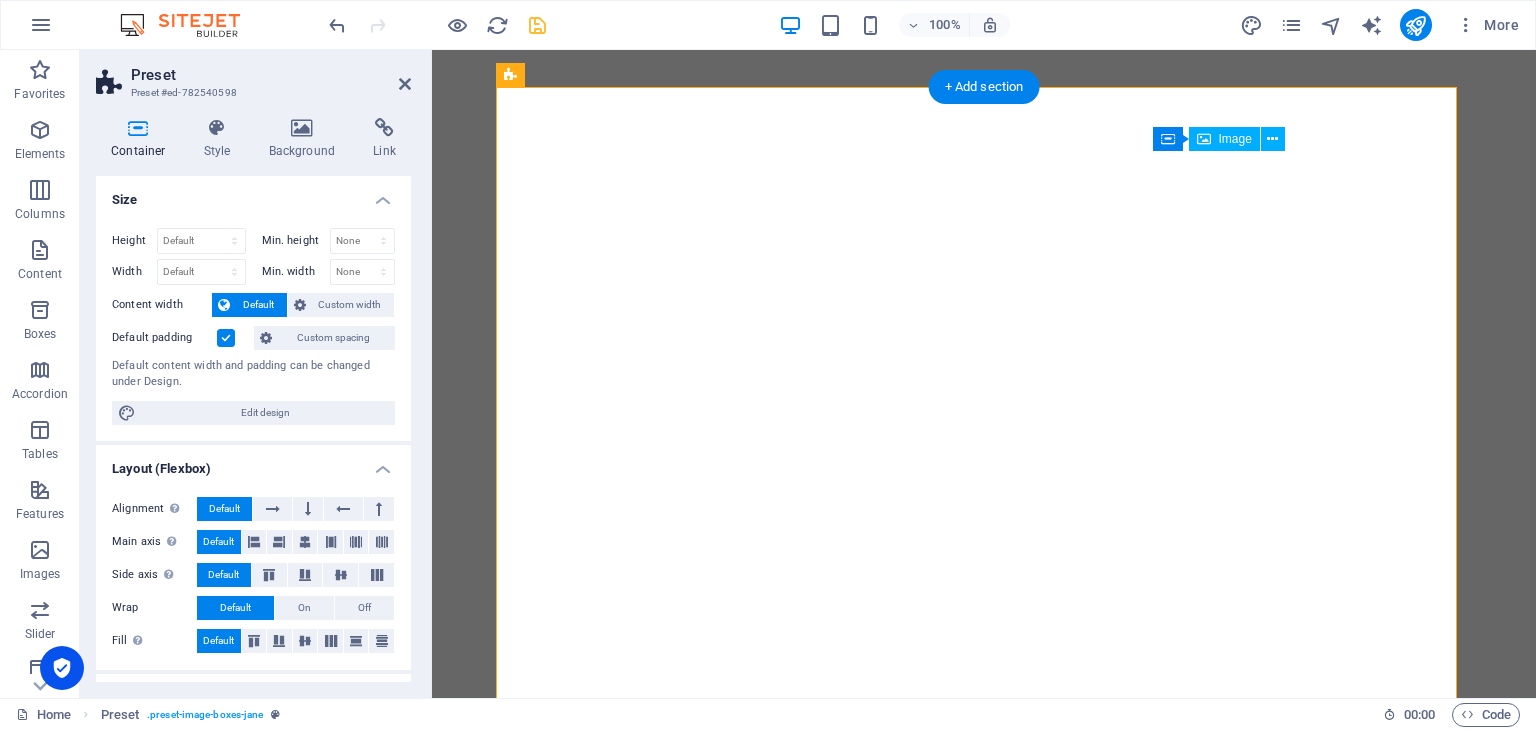 click at bounding box center [984, 2700] 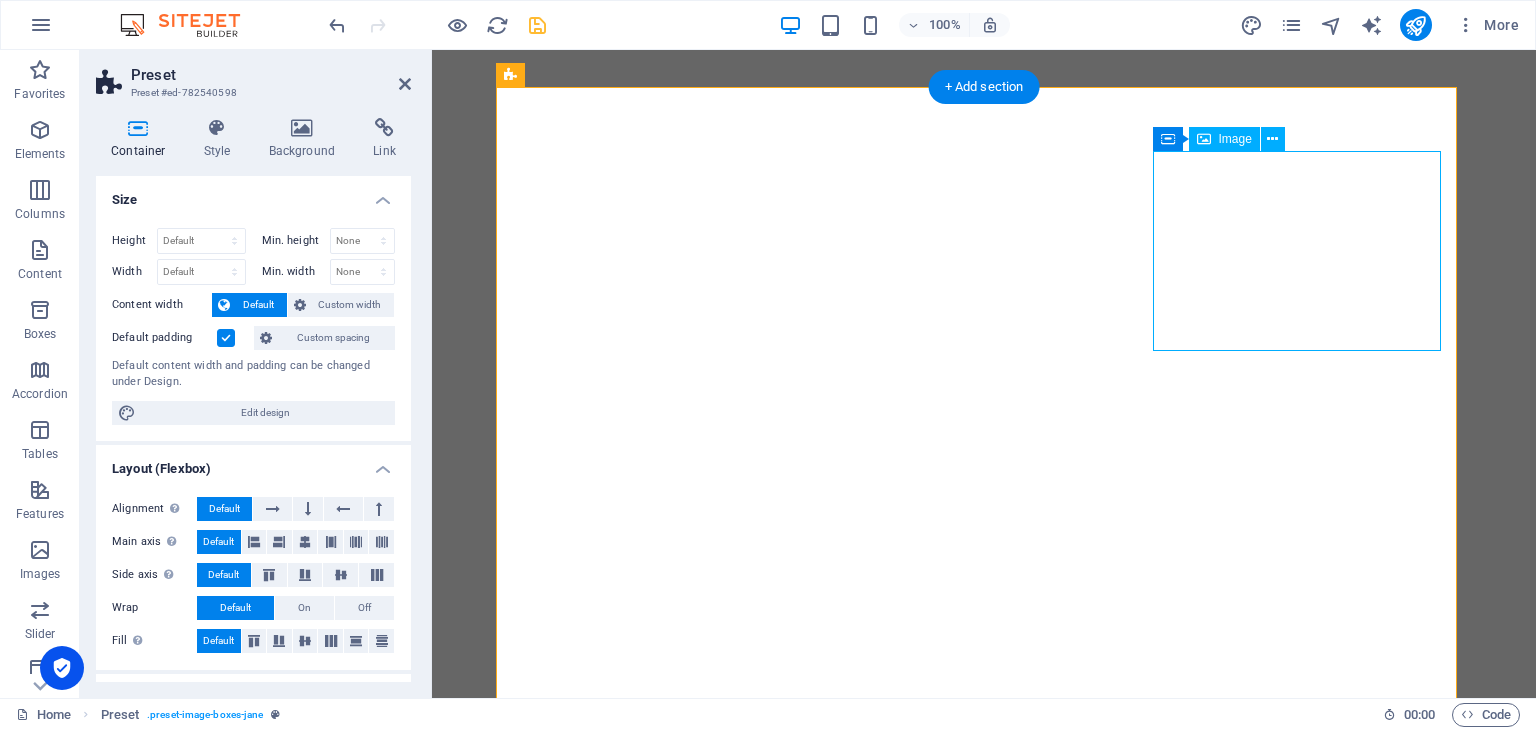 click at bounding box center (984, 2700) 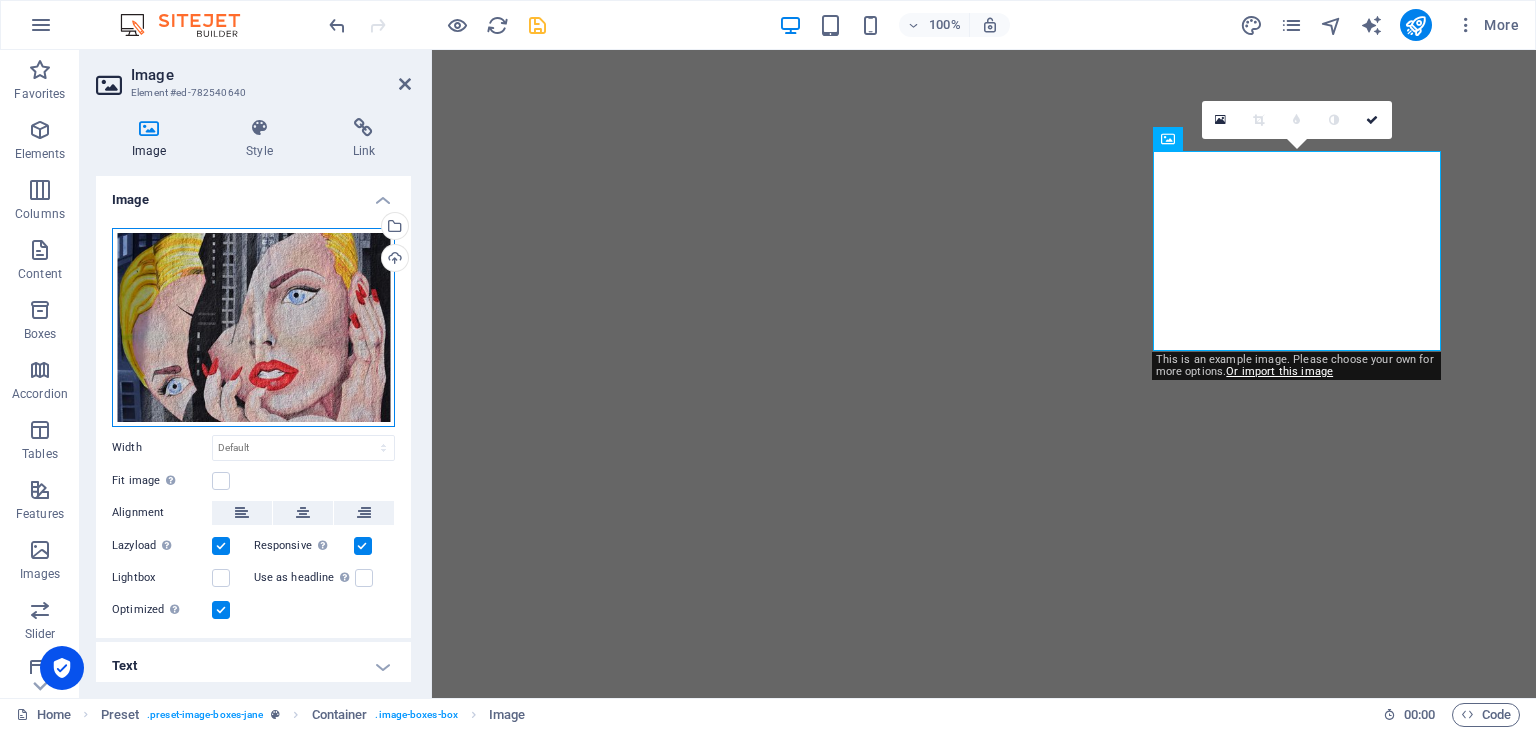 click on "Drag files here, click to choose files or select files from Files or our free stock photos & videos" at bounding box center [253, 327] 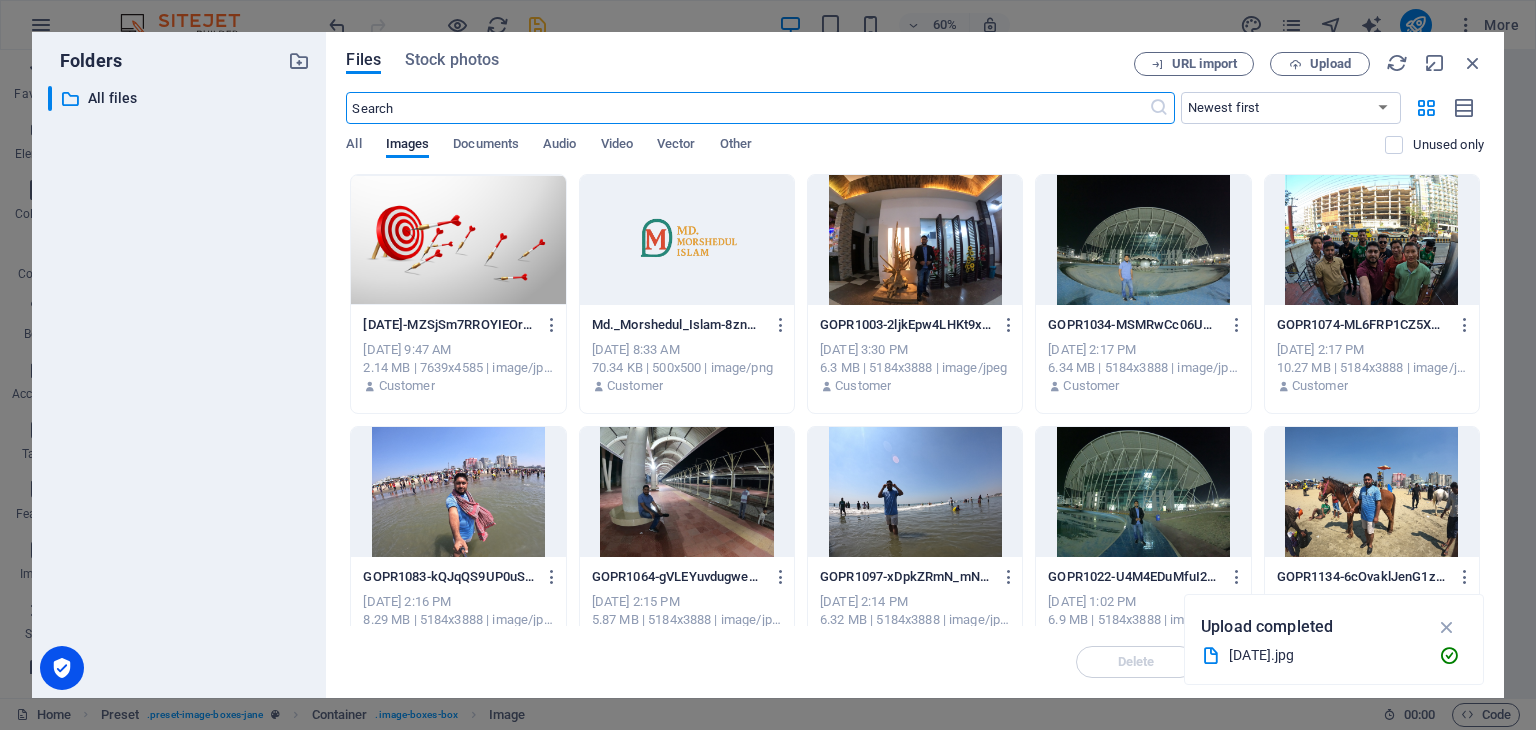 click at bounding box center (915, 492) 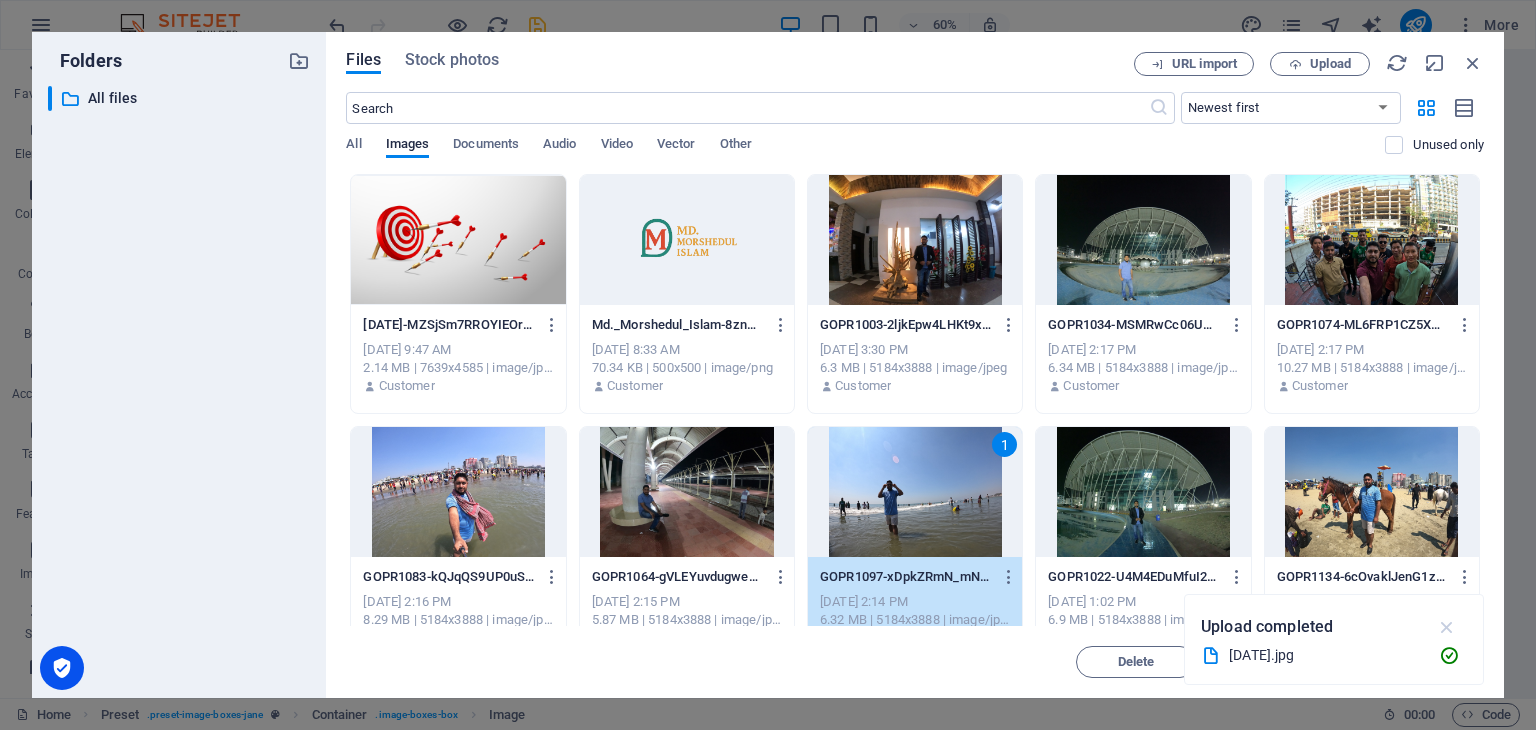 click at bounding box center [1447, 627] 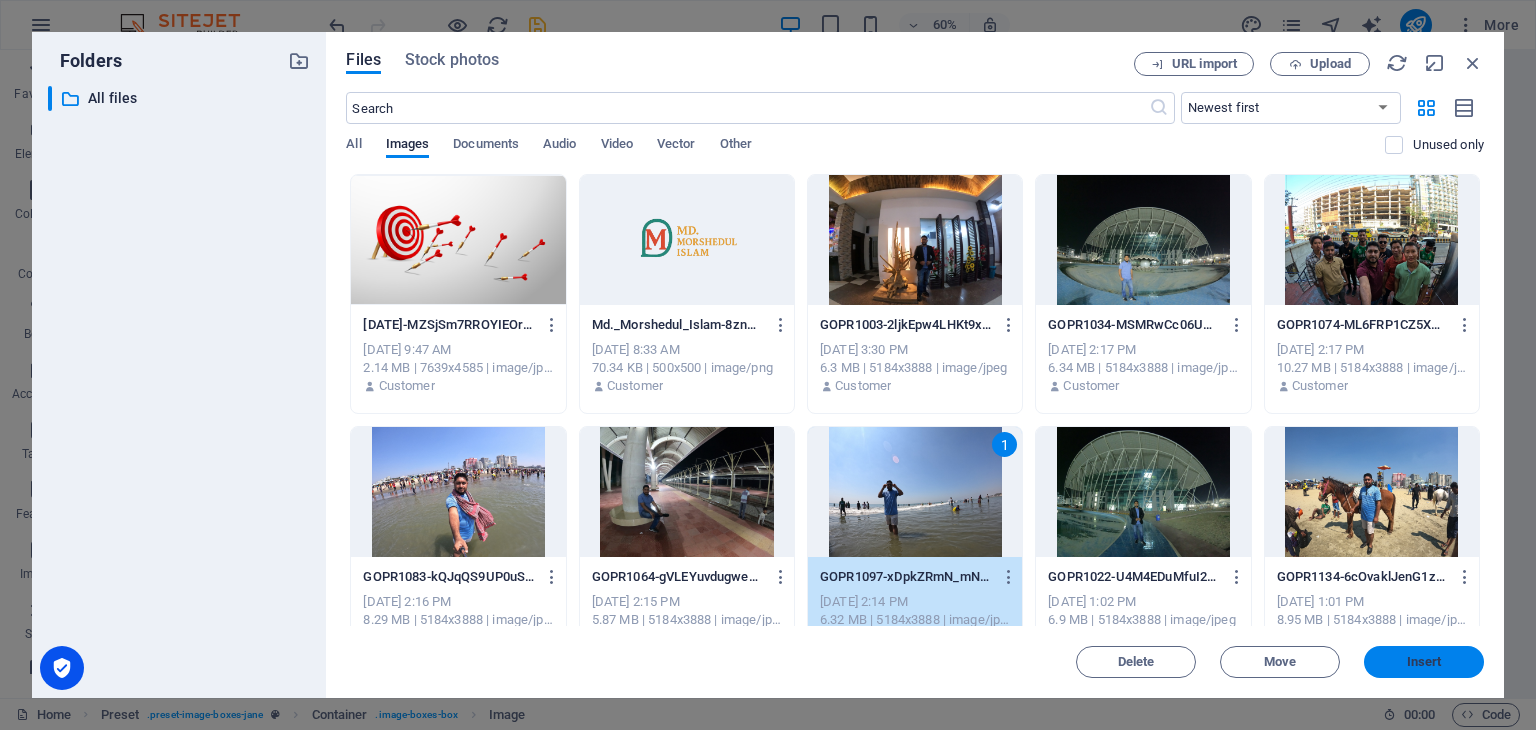 click on "Insert" at bounding box center [1424, 662] 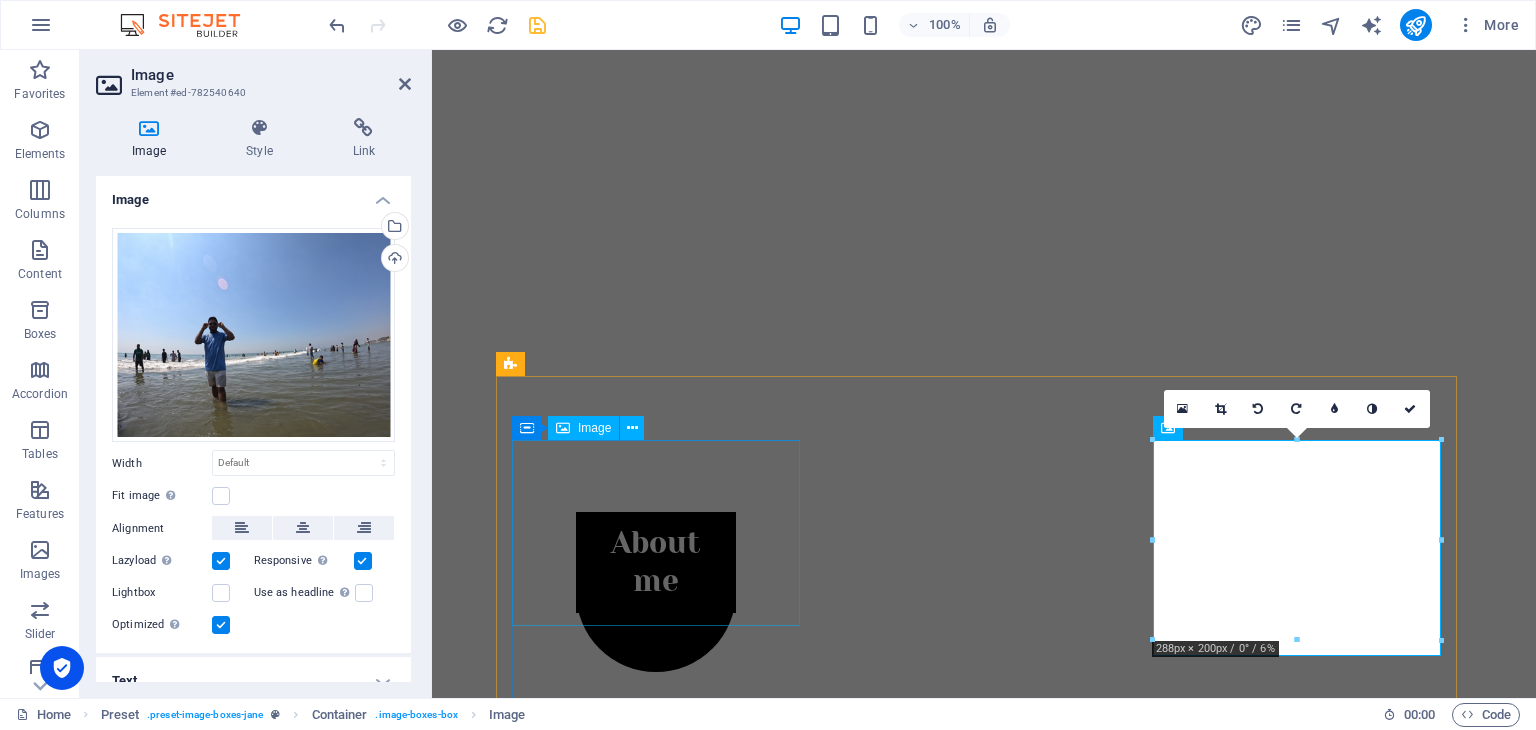scroll, scrollTop: 36, scrollLeft: 0, axis: vertical 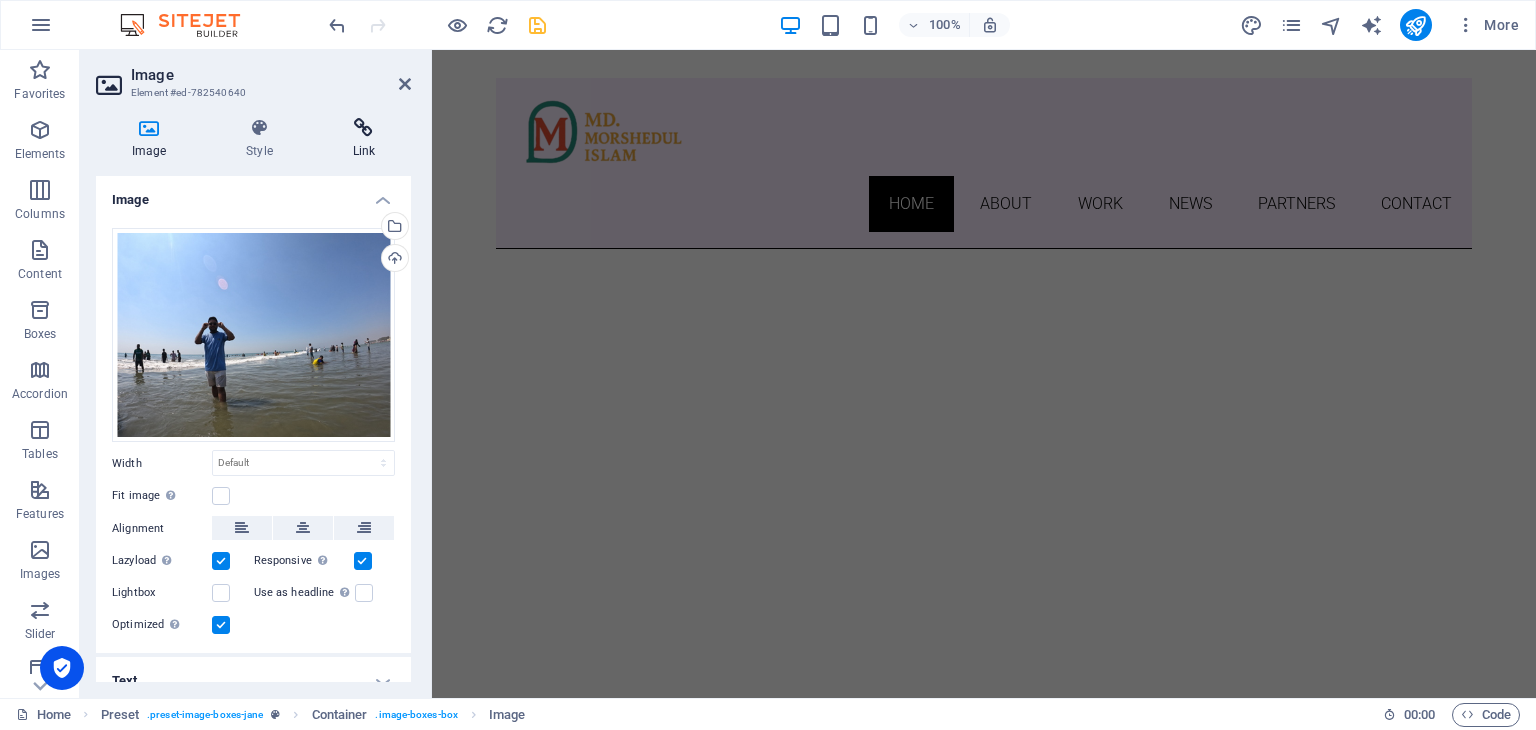 click on "Link" at bounding box center (364, 139) 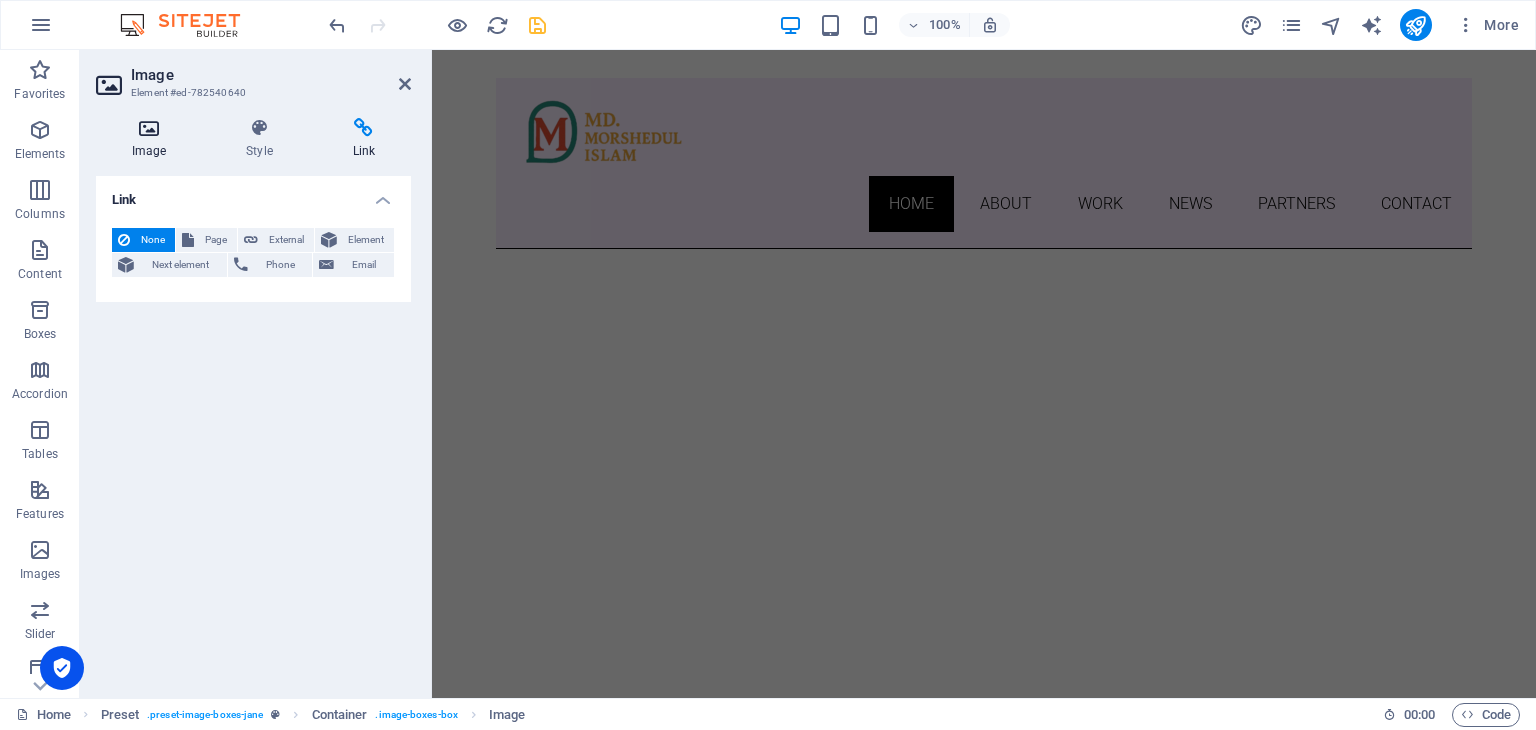 click on "Image" at bounding box center (153, 139) 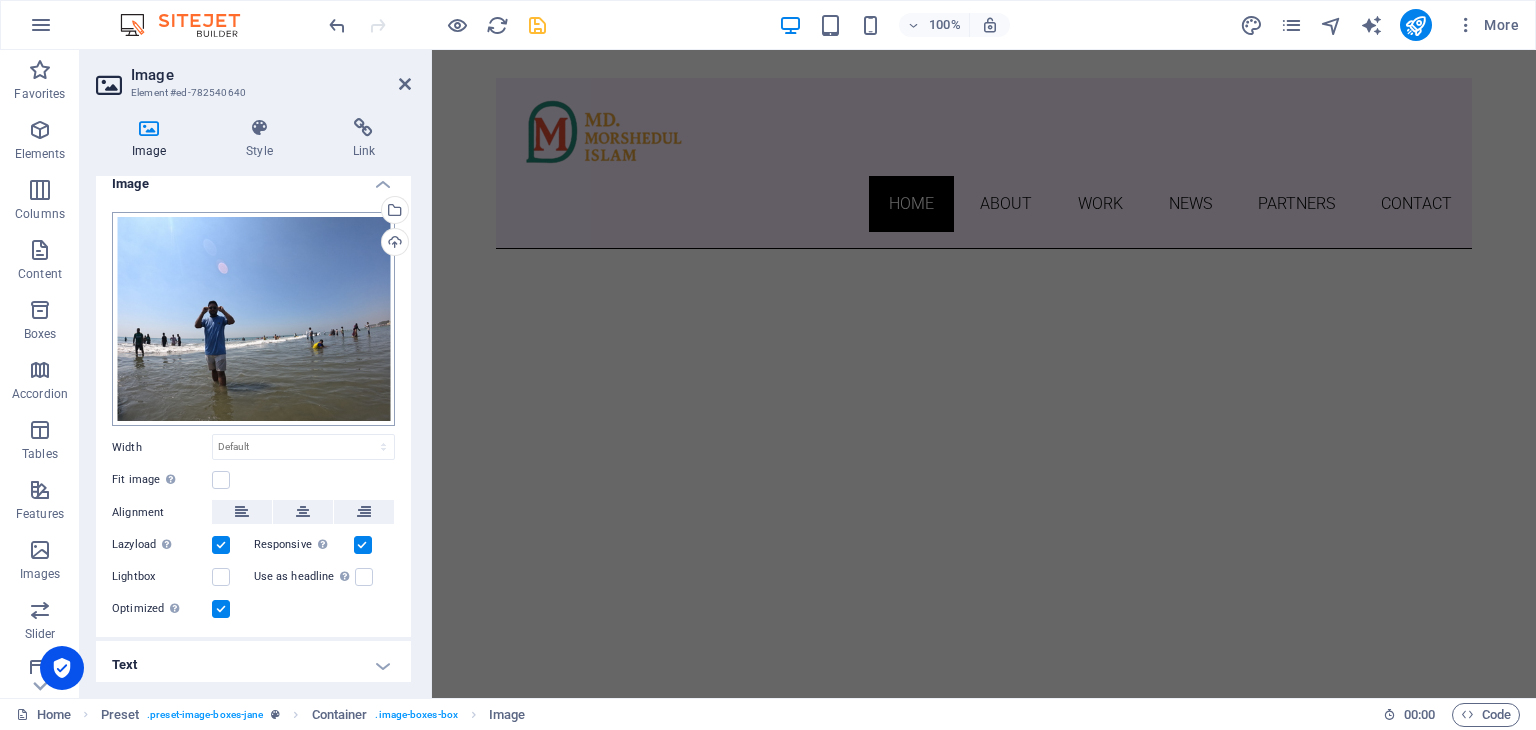 scroll, scrollTop: 20, scrollLeft: 0, axis: vertical 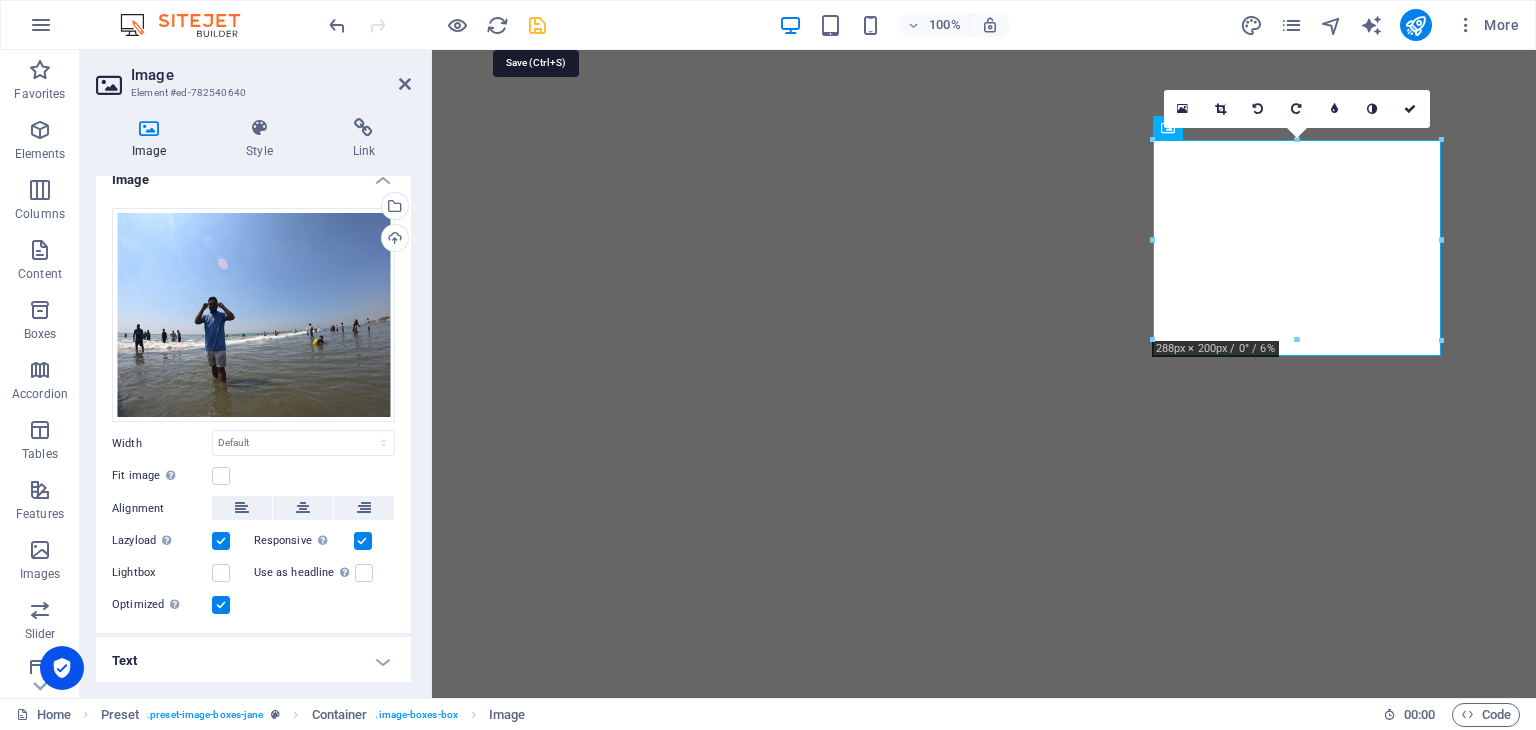 click at bounding box center (537, 25) 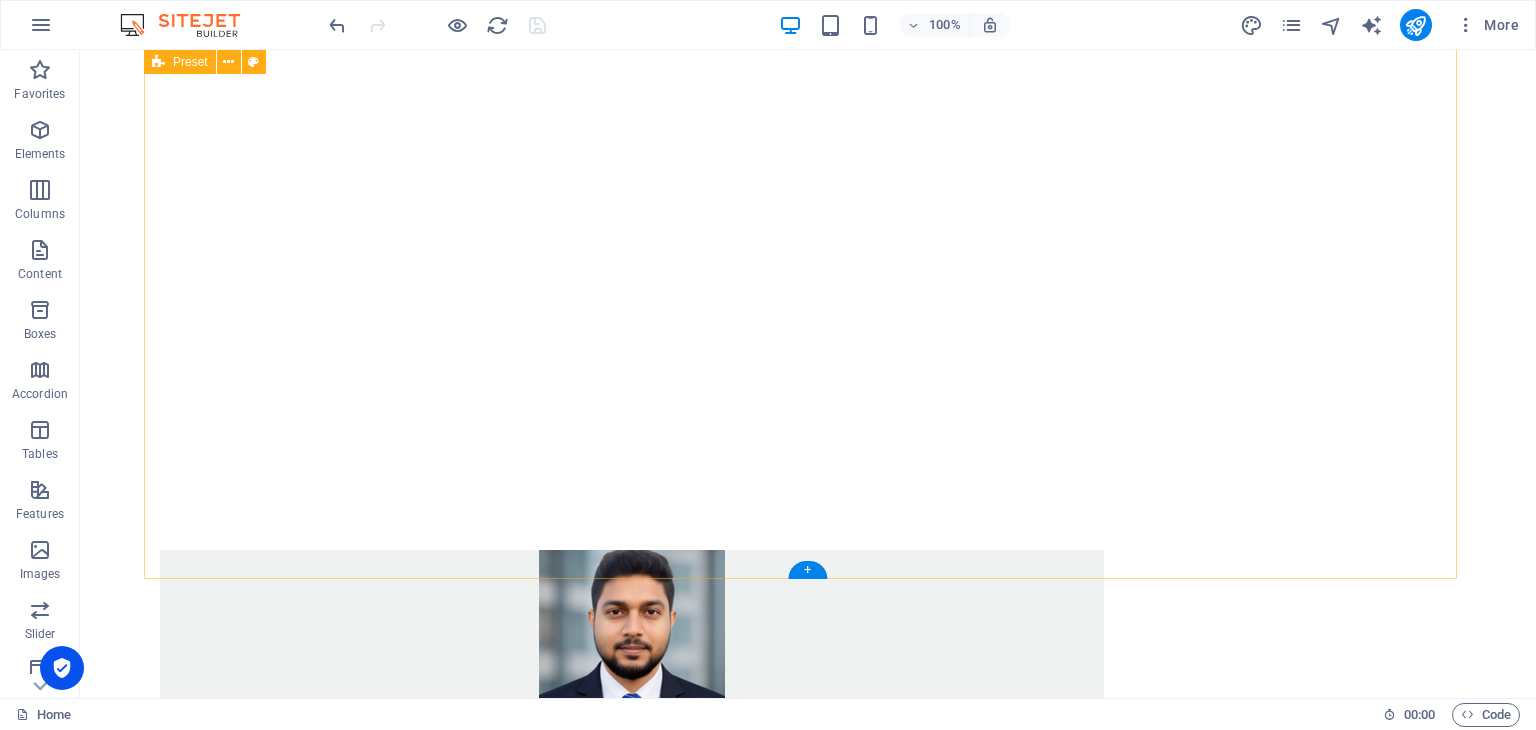 scroll, scrollTop: 1412, scrollLeft: 0, axis: vertical 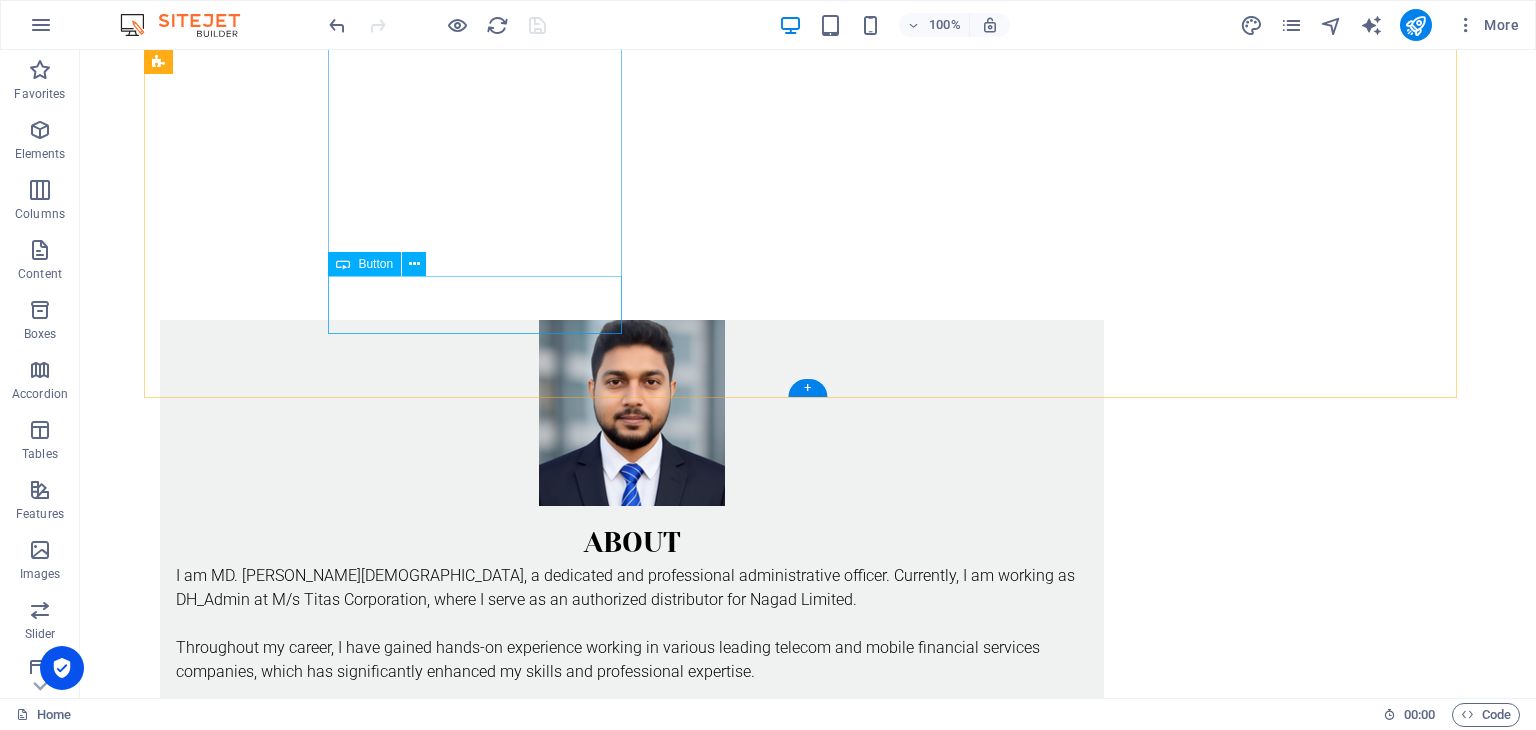 click on "see more" at bounding box center [632, 825] 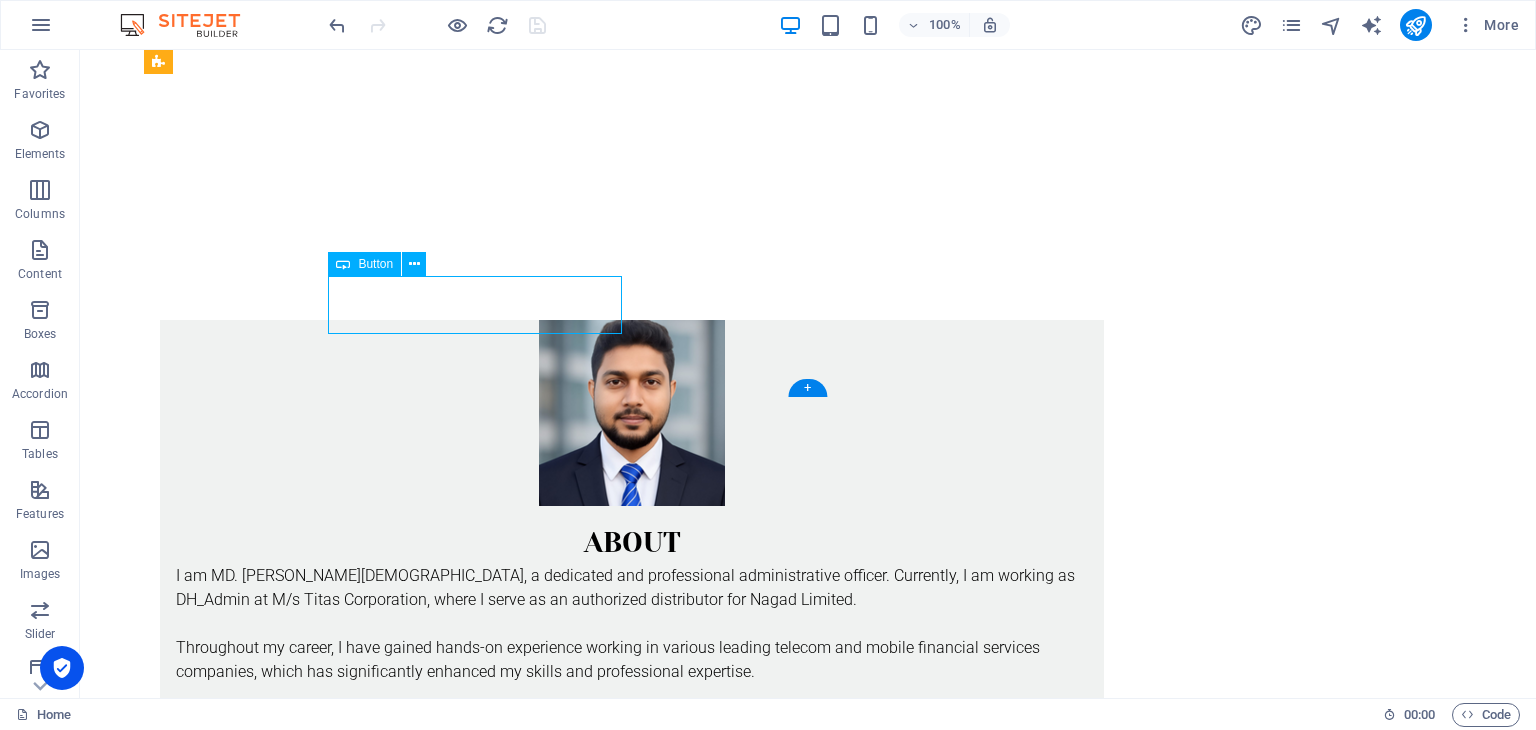 click on "see more" at bounding box center [632, 825] 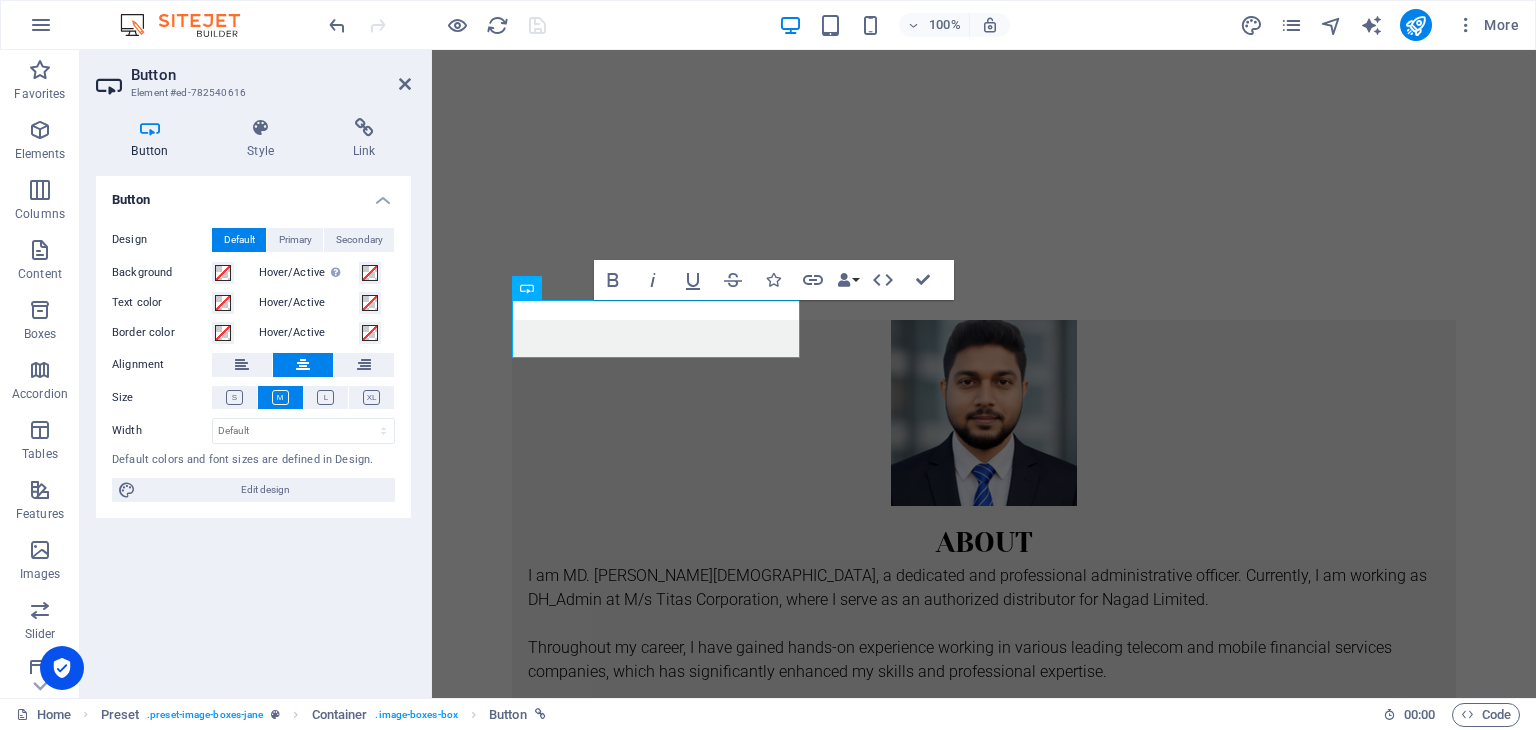 click at bounding box center (280, 397) 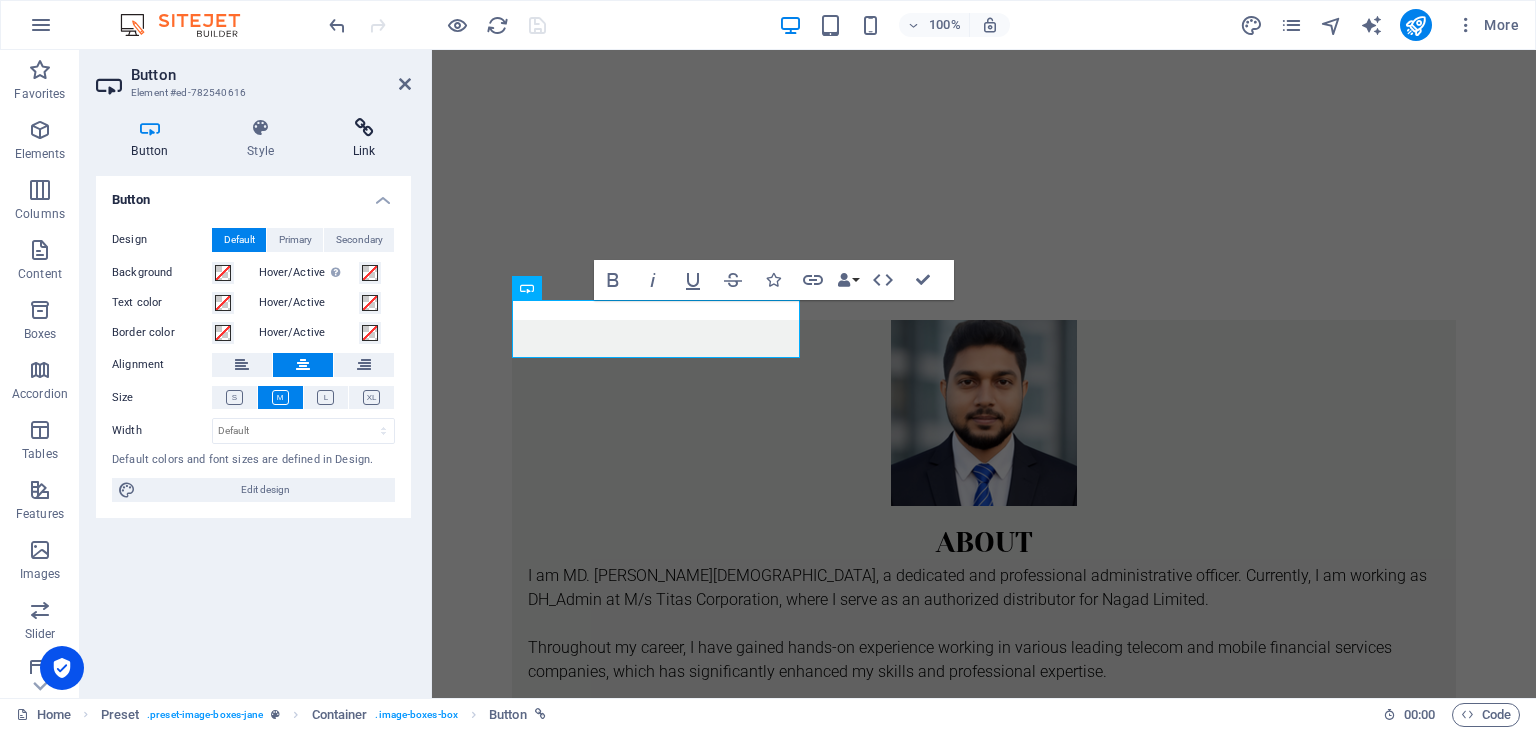 click at bounding box center [364, 128] 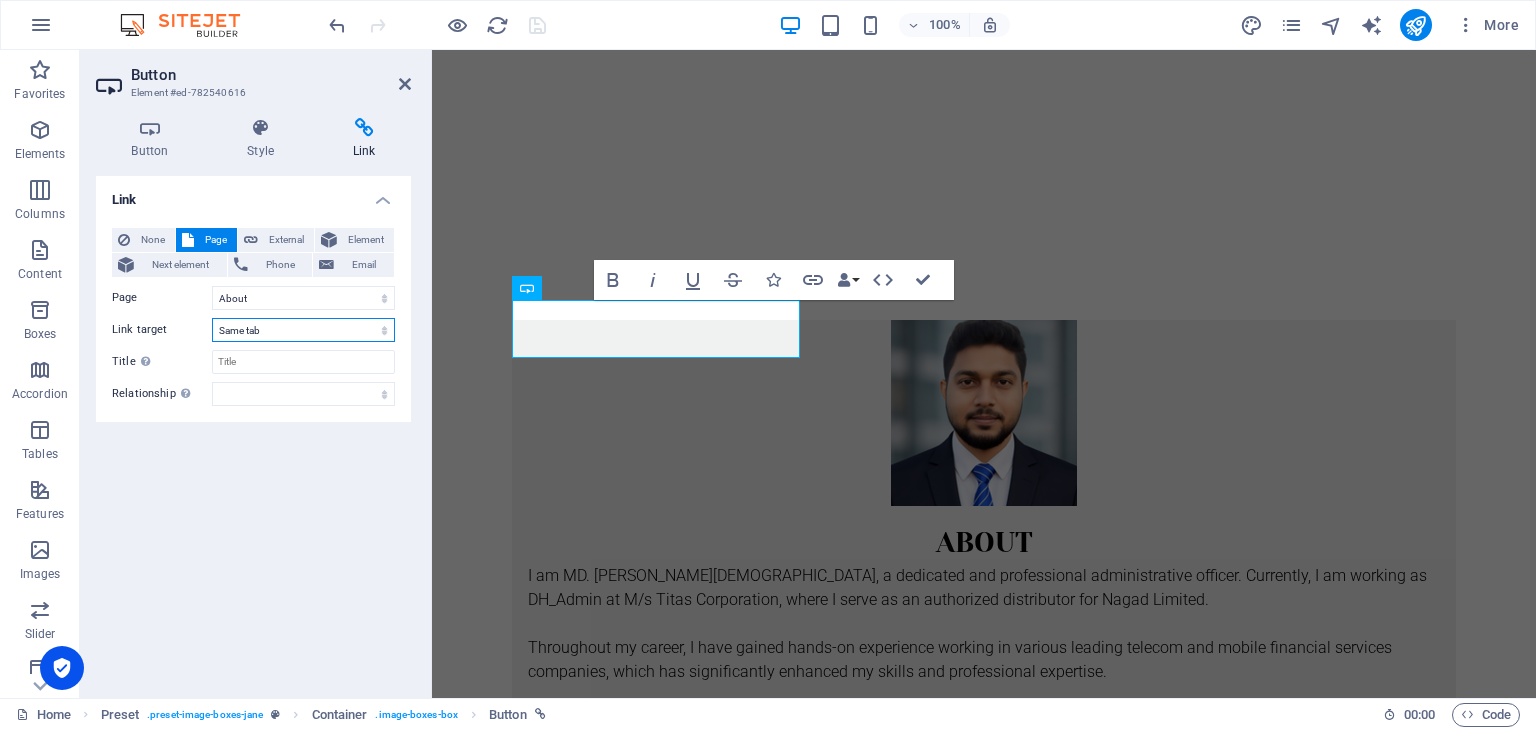 click on "New tab Same tab Overlay" at bounding box center [303, 330] 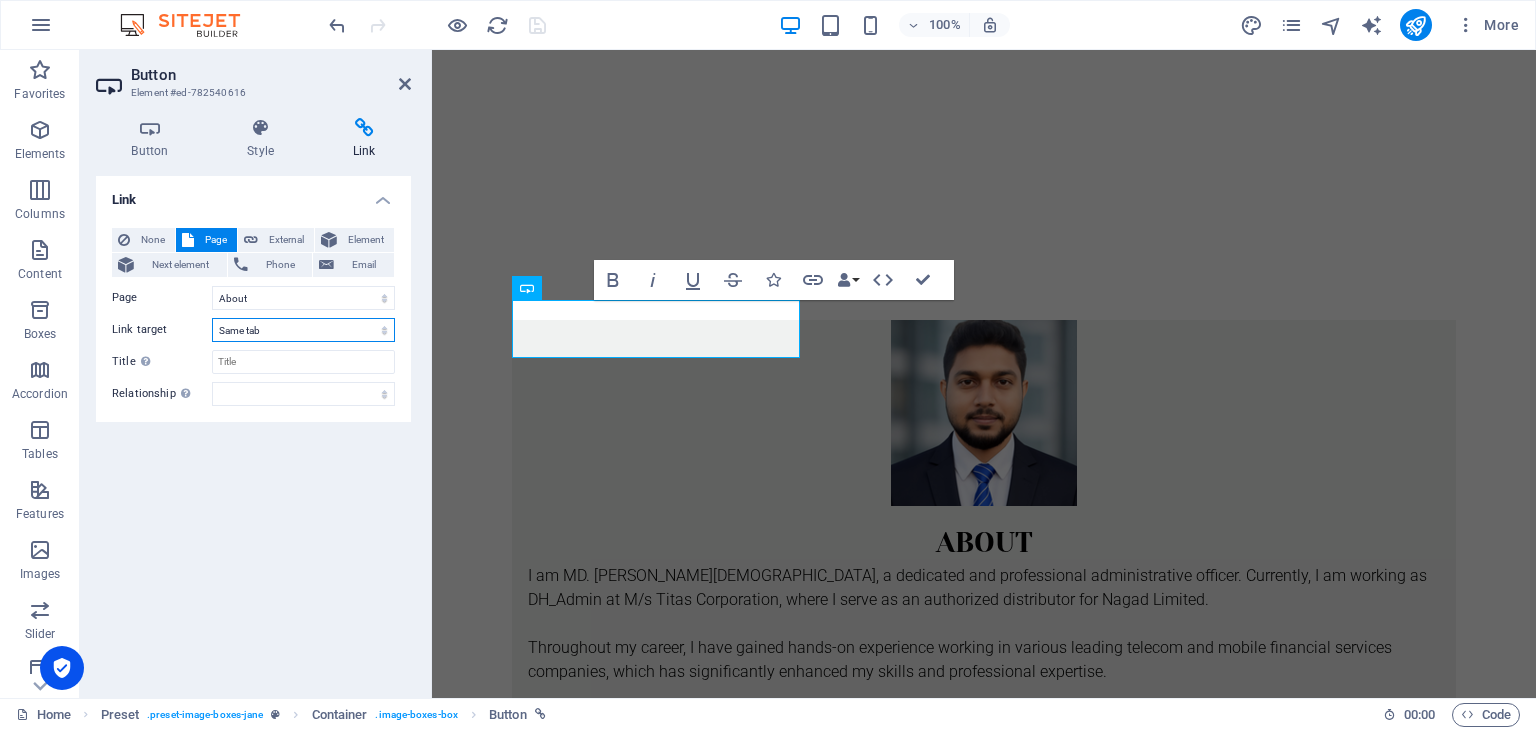 click on "New tab Same tab Overlay" at bounding box center [303, 330] 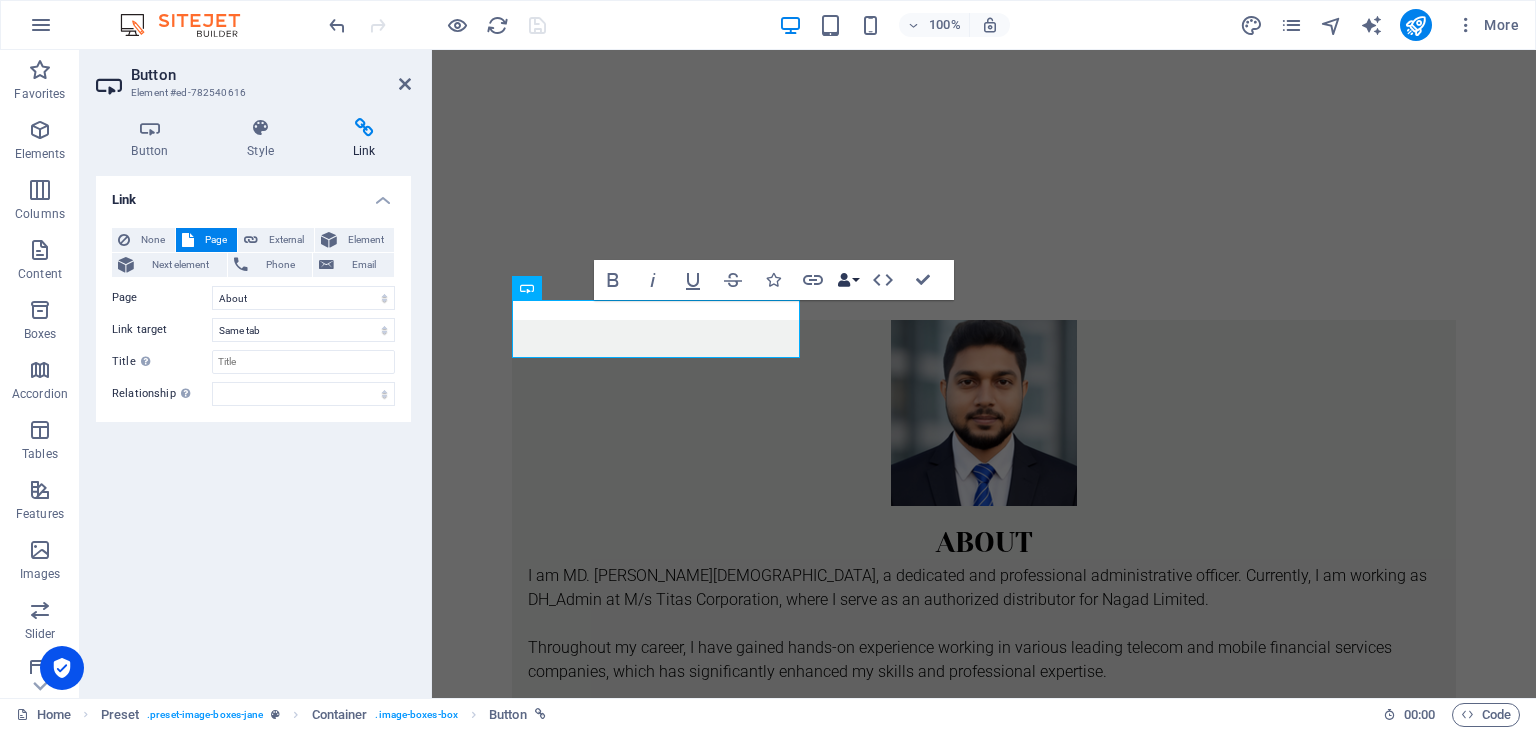click on "Data Bindings" at bounding box center [848, 280] 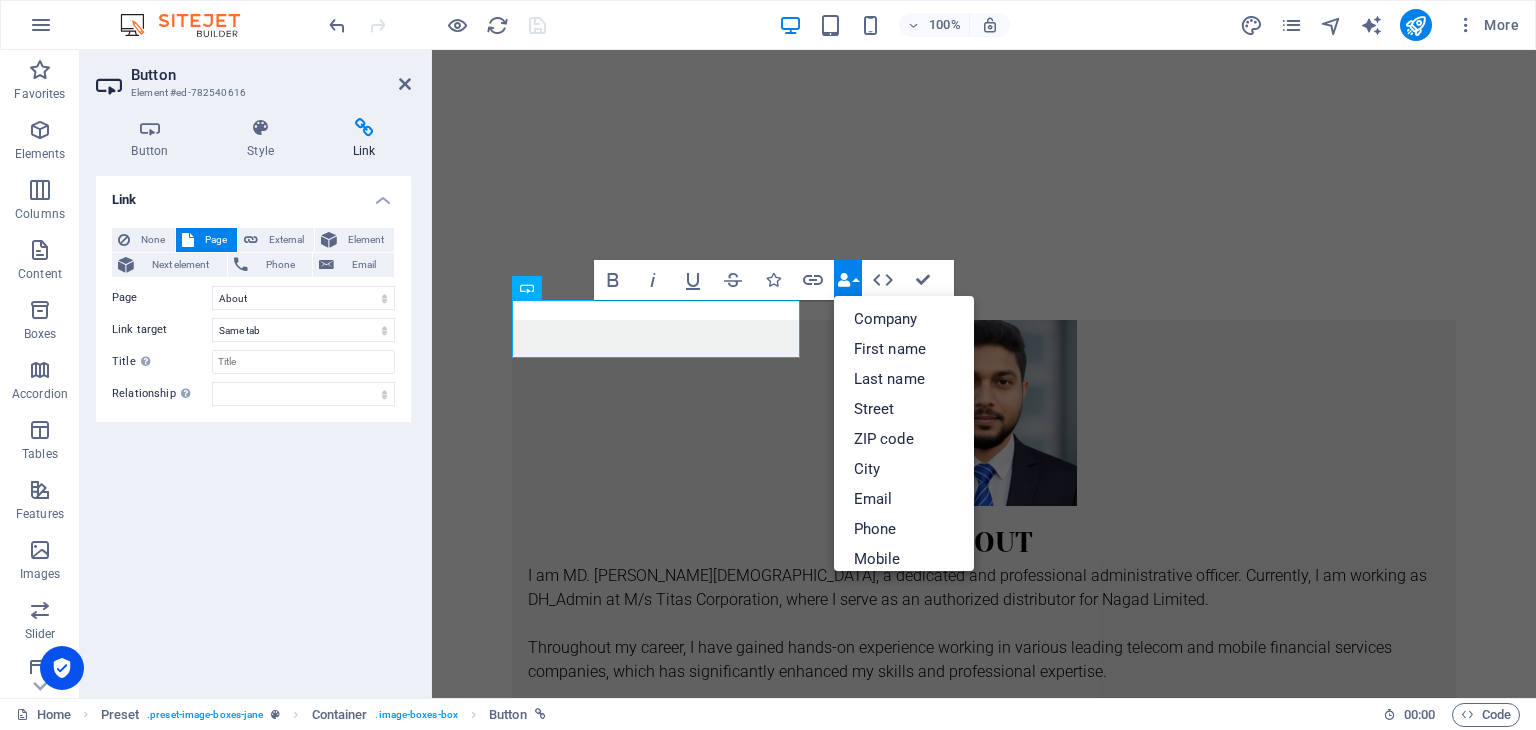 click on "Data Bindings" at bounding box center (848, 280) 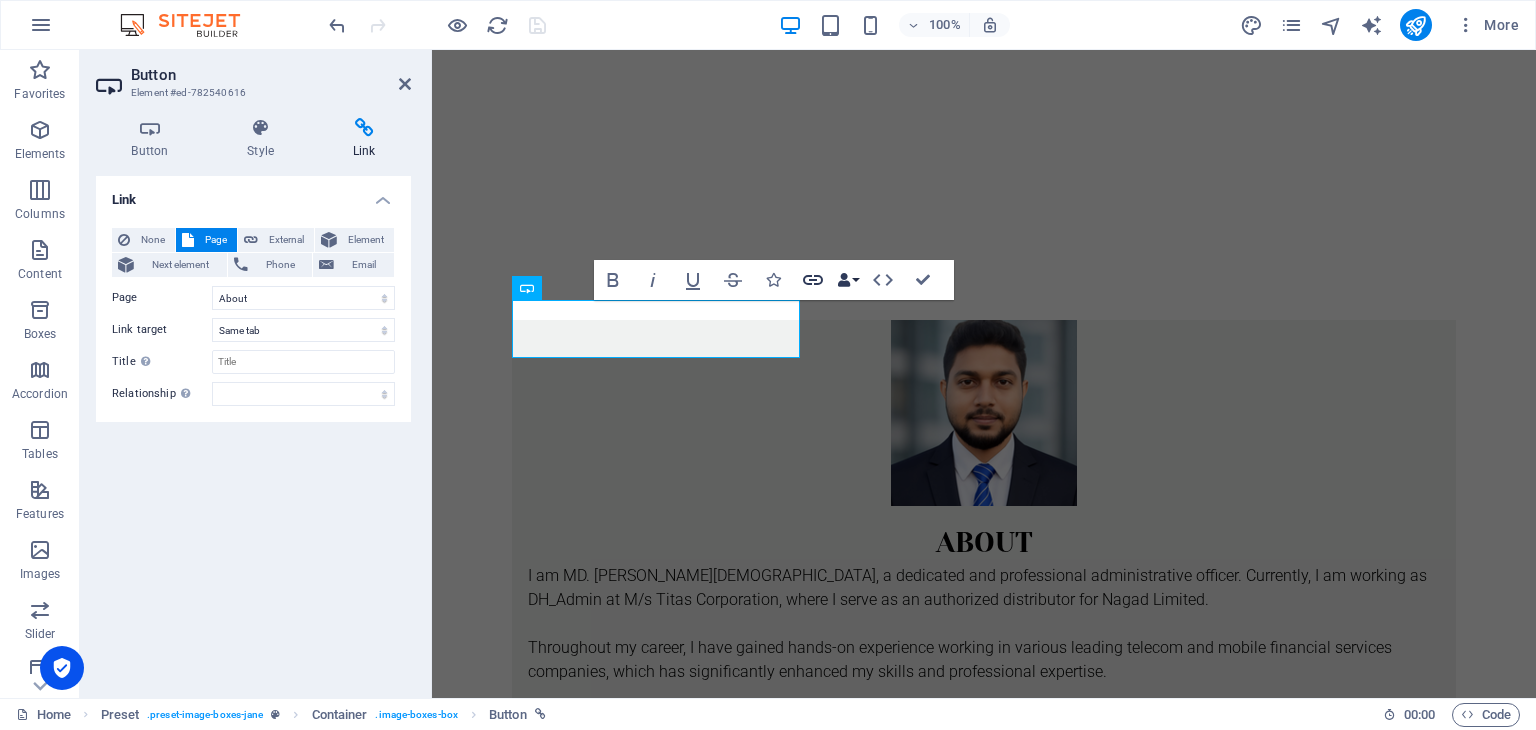click 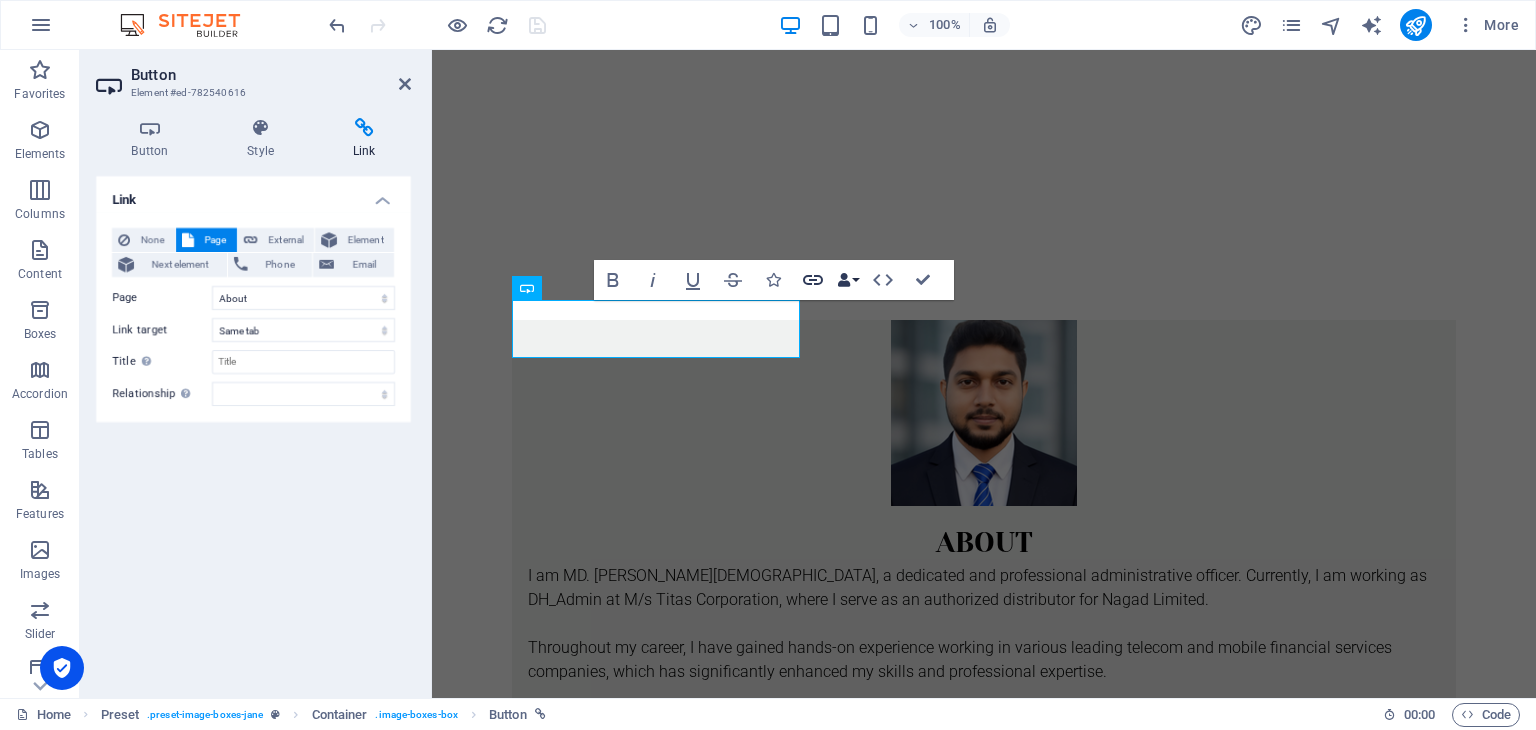 click 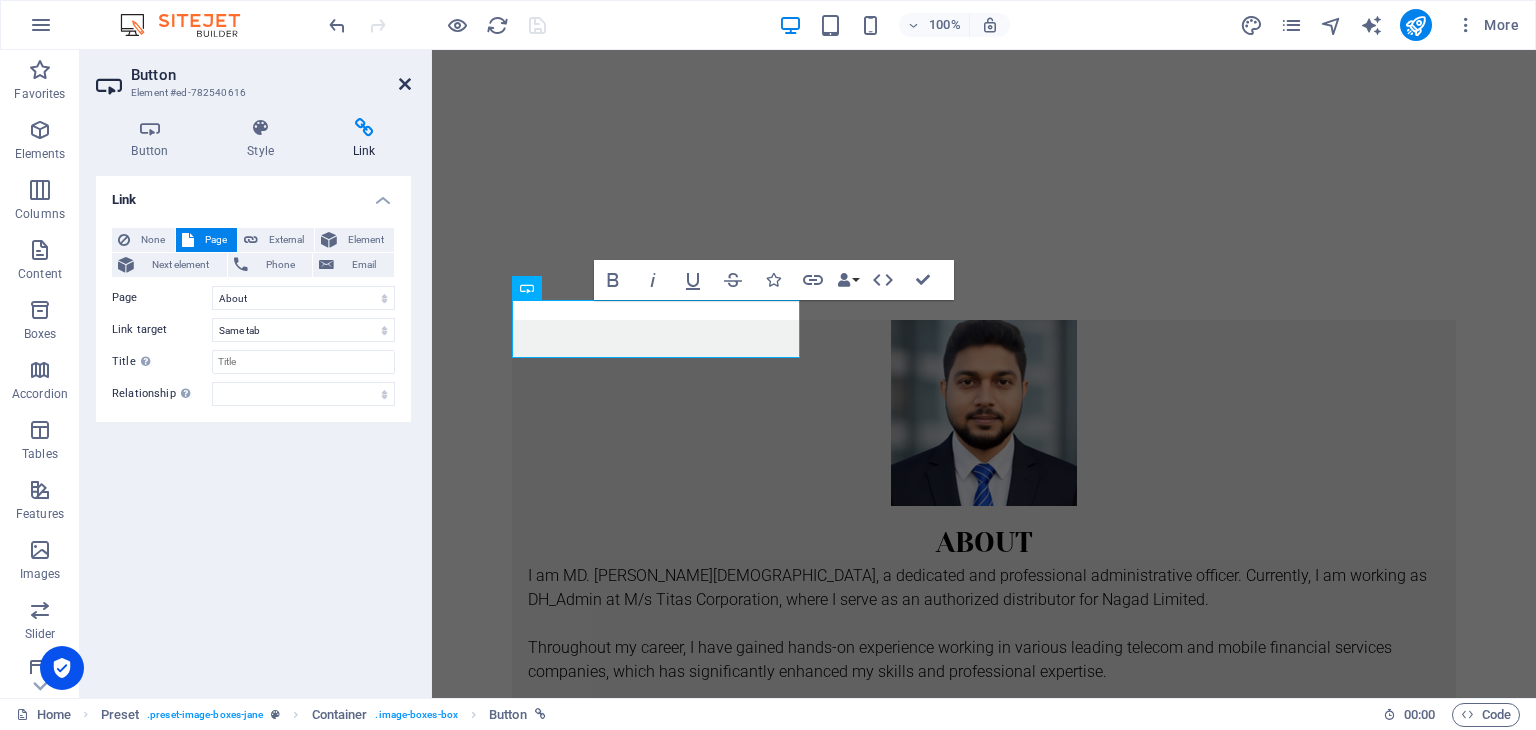 click at bounding box center [405, 84] 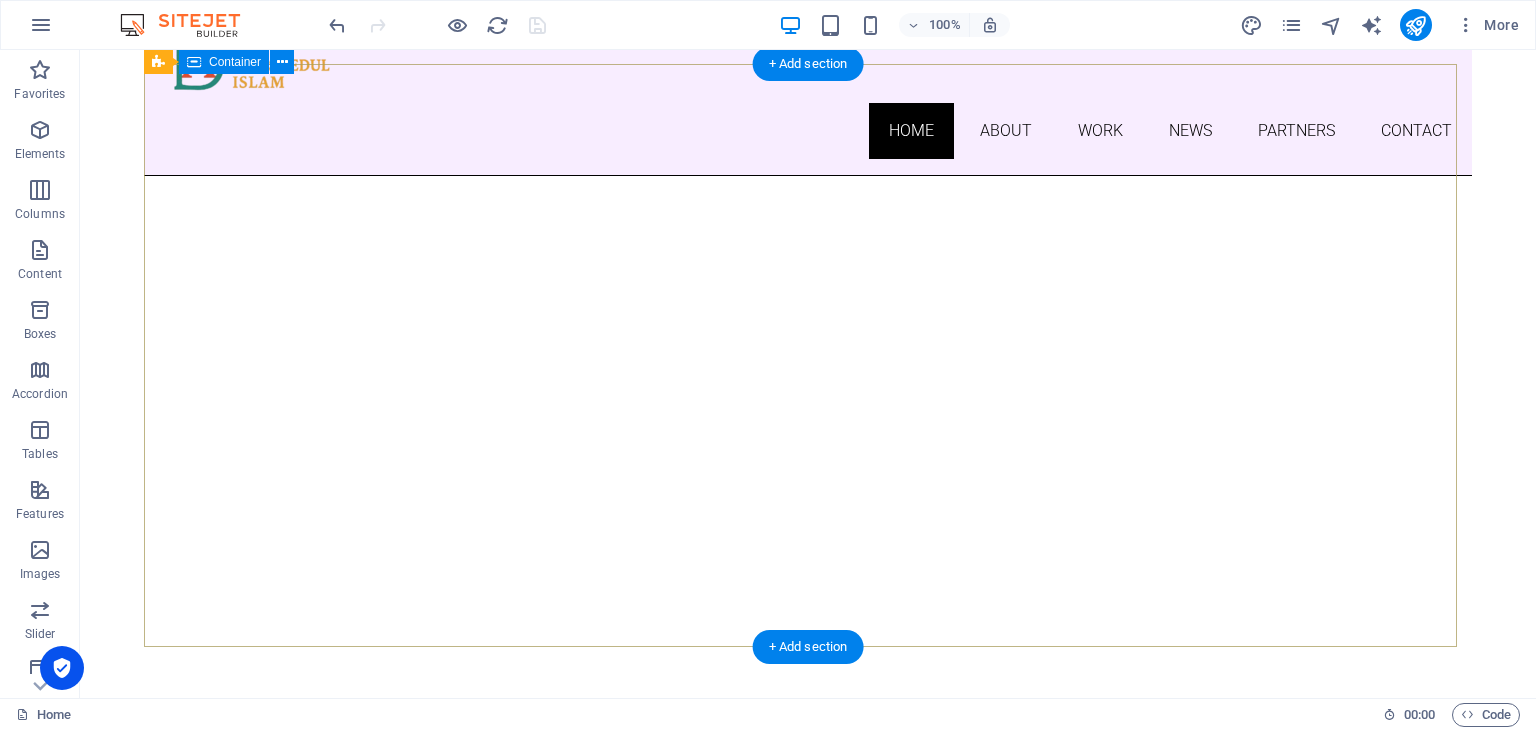 scroll, scrollTop: 0, scrollLeft: 0, axis: both 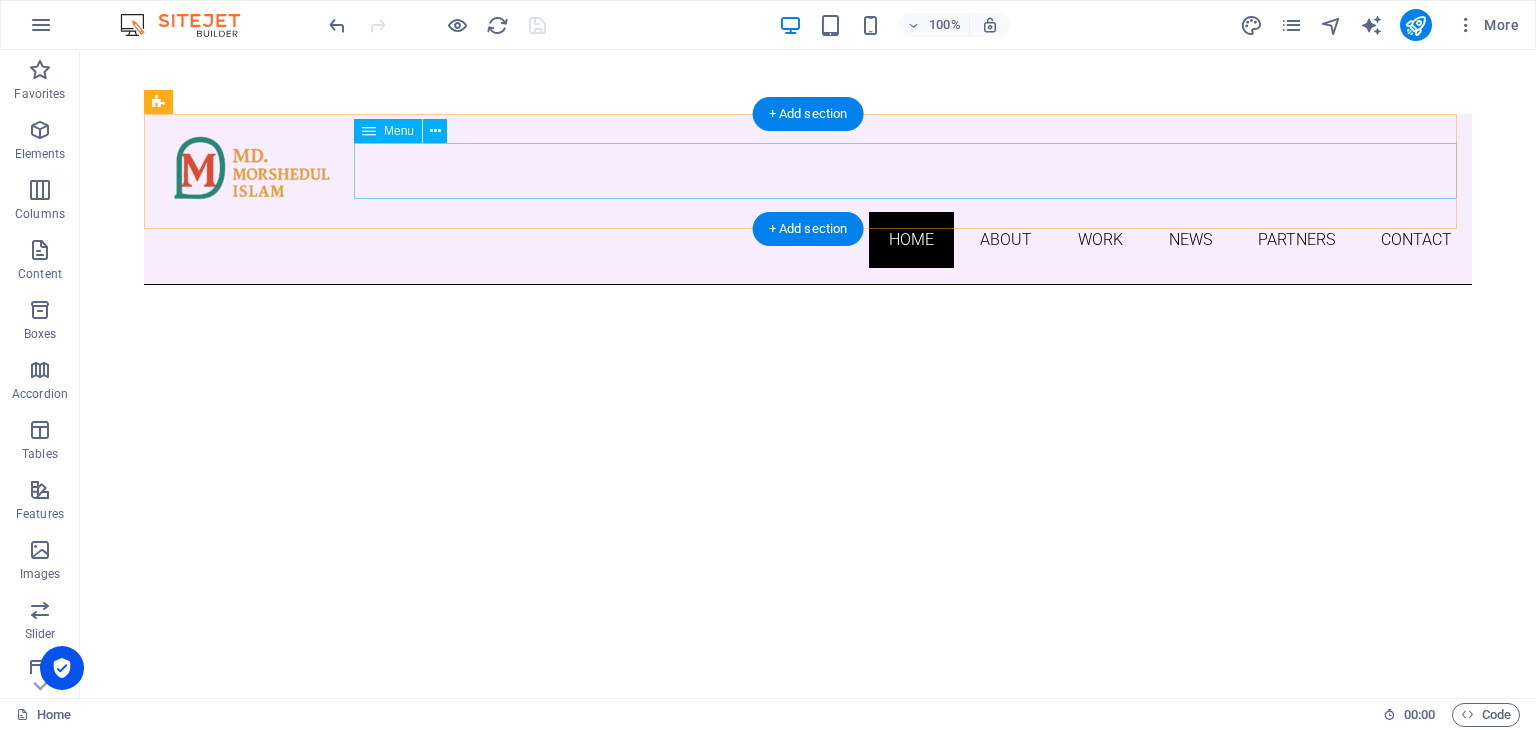 click on "Home About Work News Partners Contact" at bounding box center [808, 240] 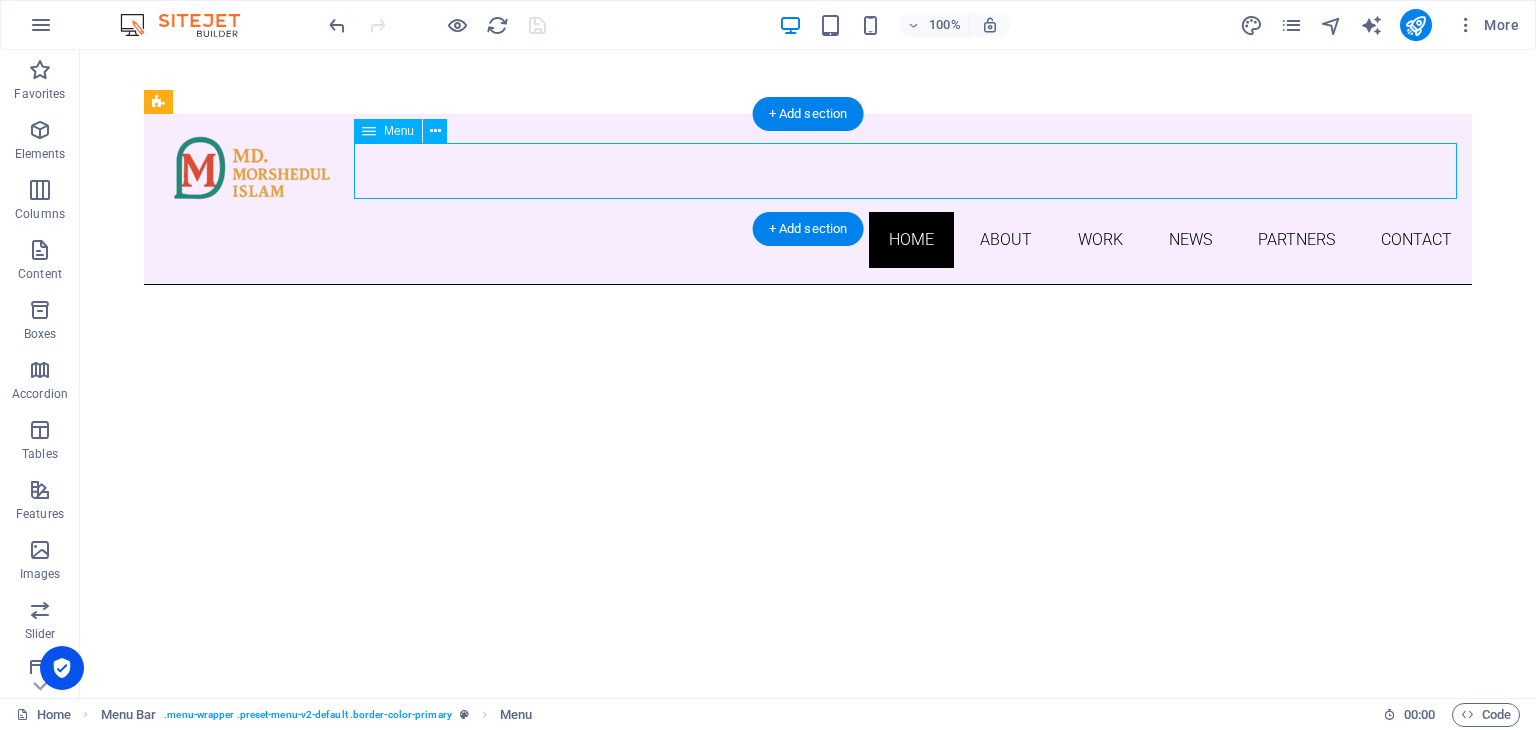 click on "Home About Work News Partners Contact" at bounding box center (808, 240) 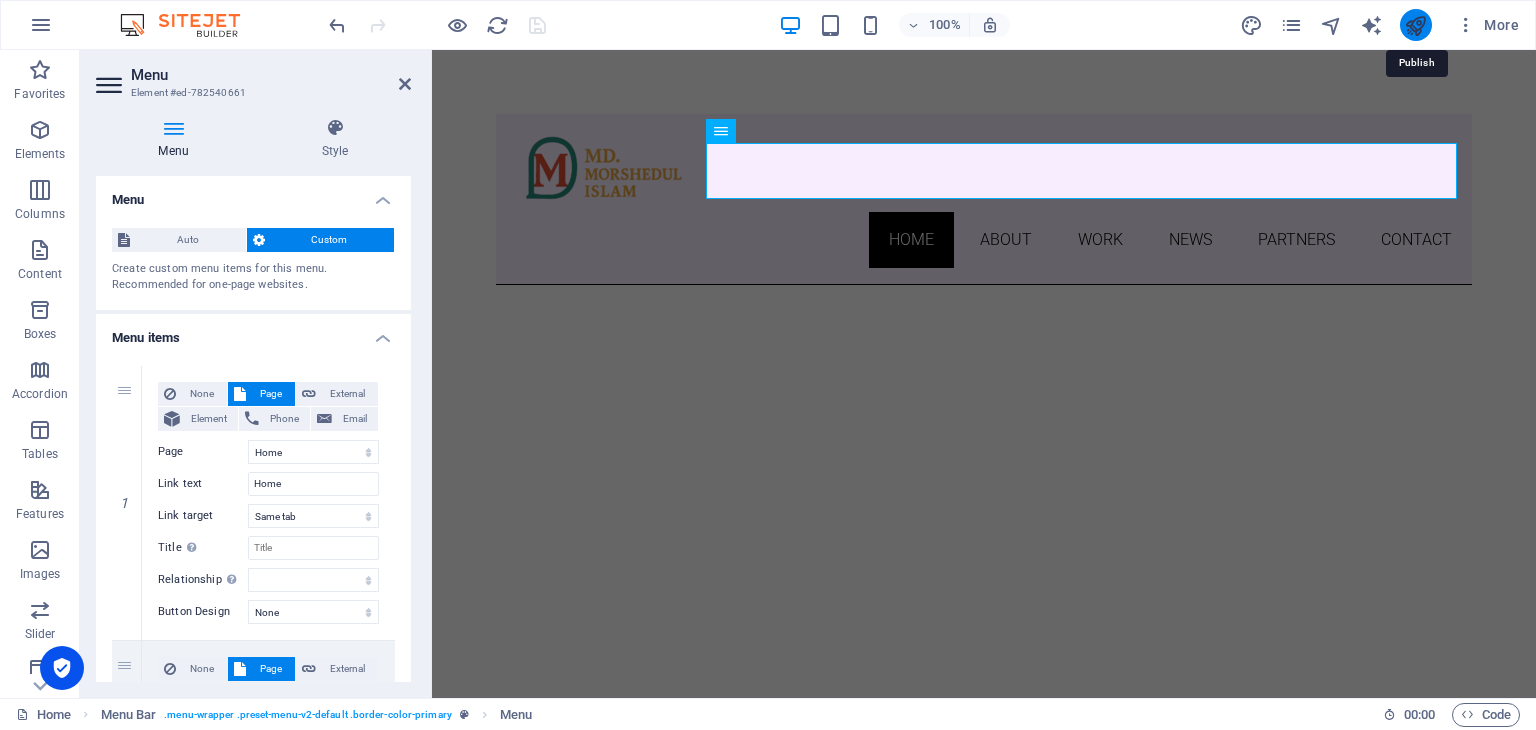 click at bounding box center [1415, 25] 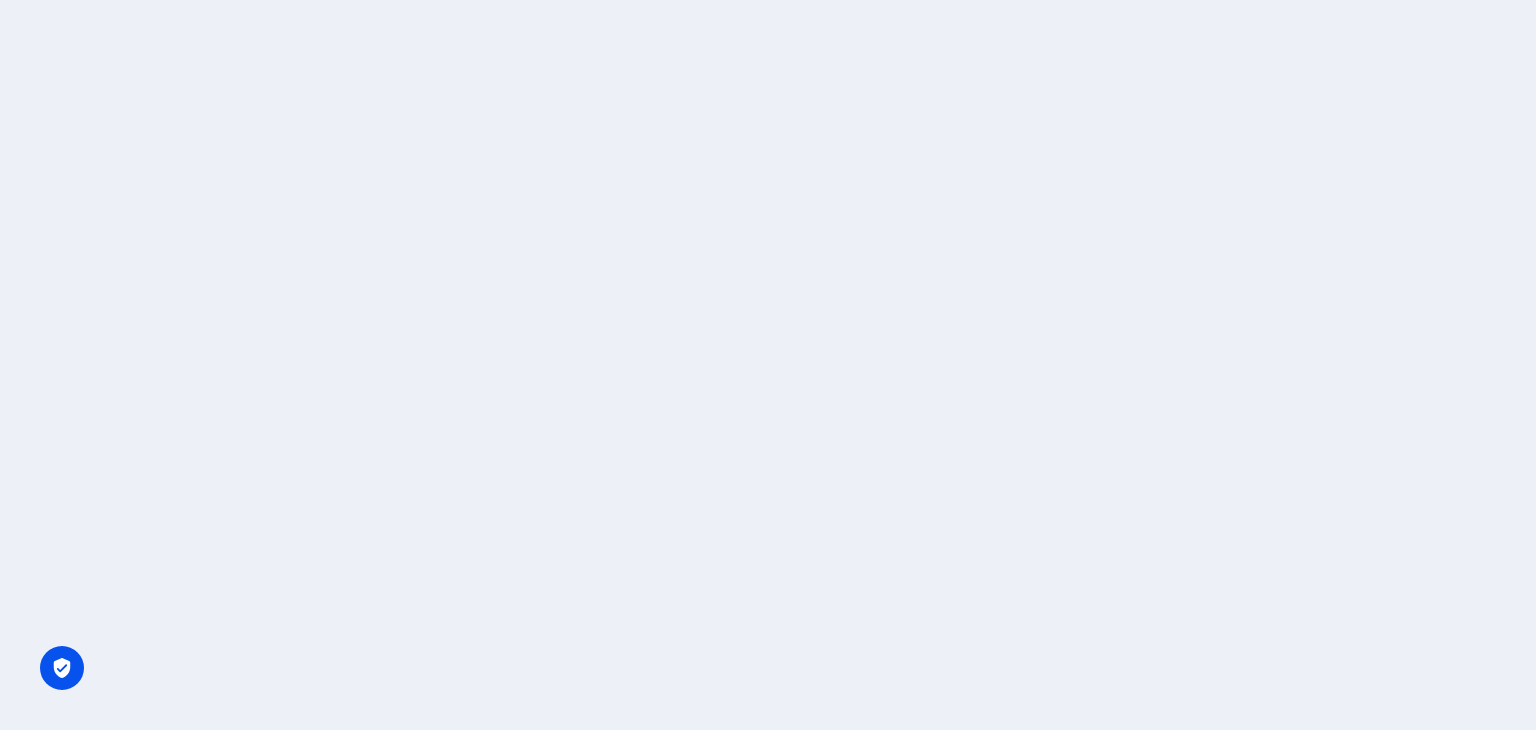 scroll, scrollTop: 0, scrollLeft: 0, axis: both 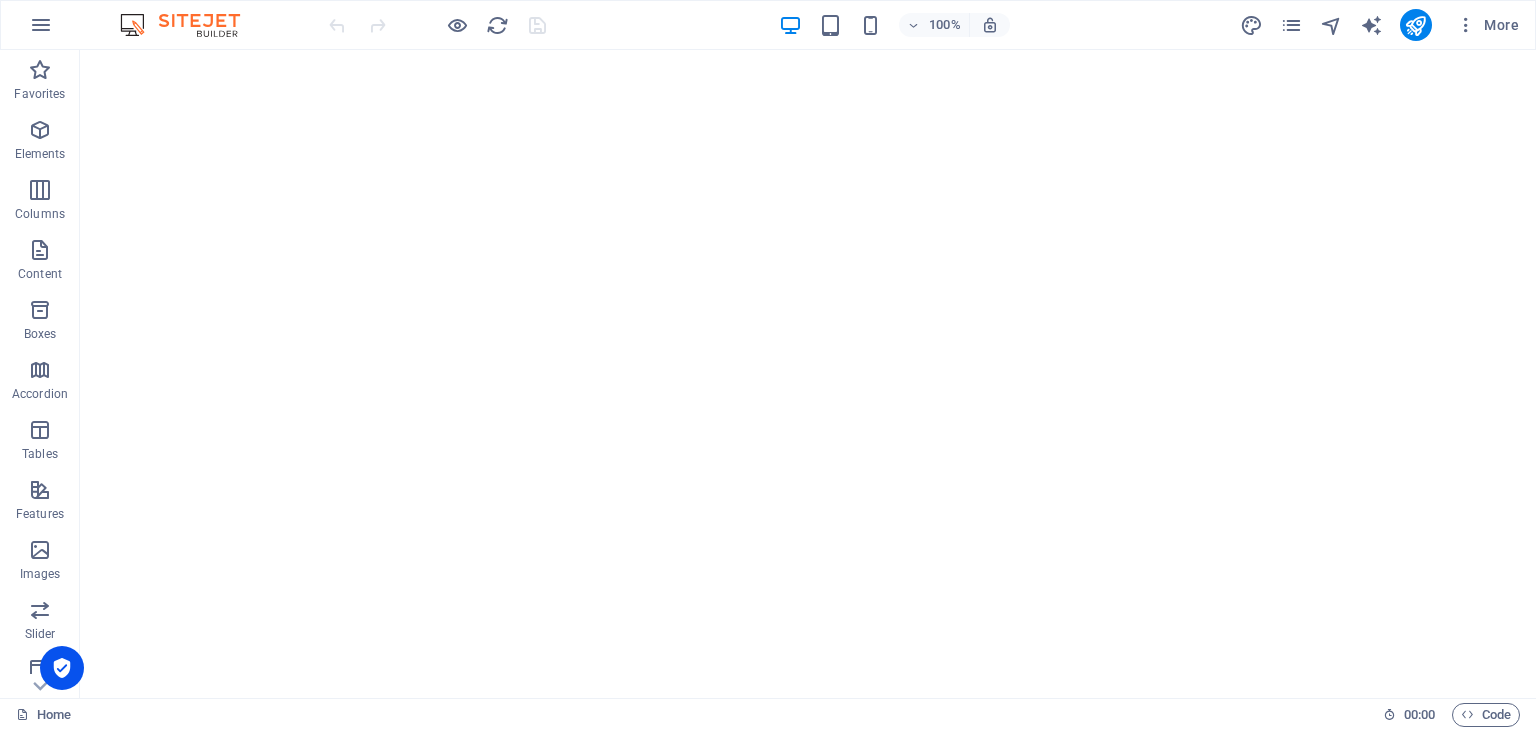 click at bounding box center [190, 25] 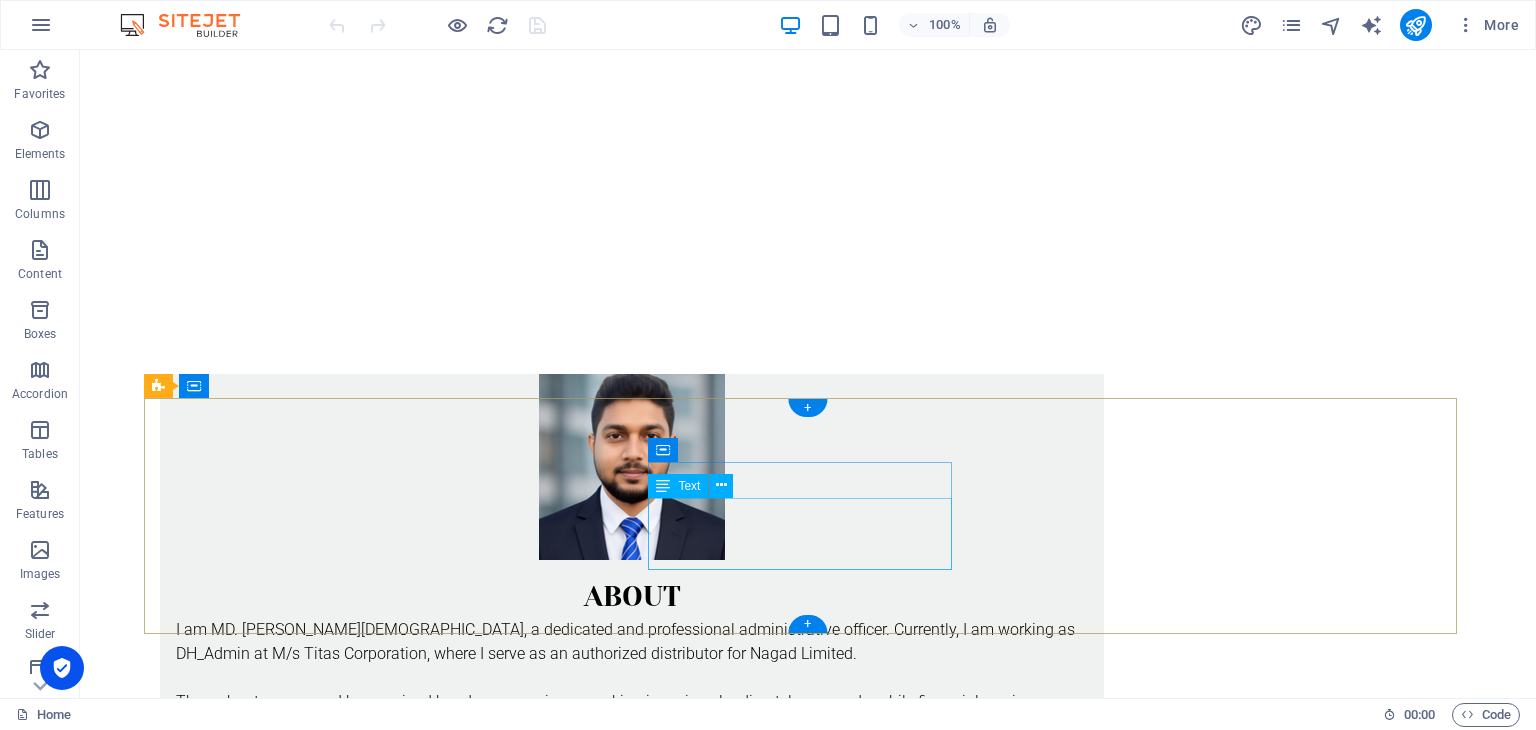 scroll, scrollTop: 1412, scrollLeft: 0, axis: vertical 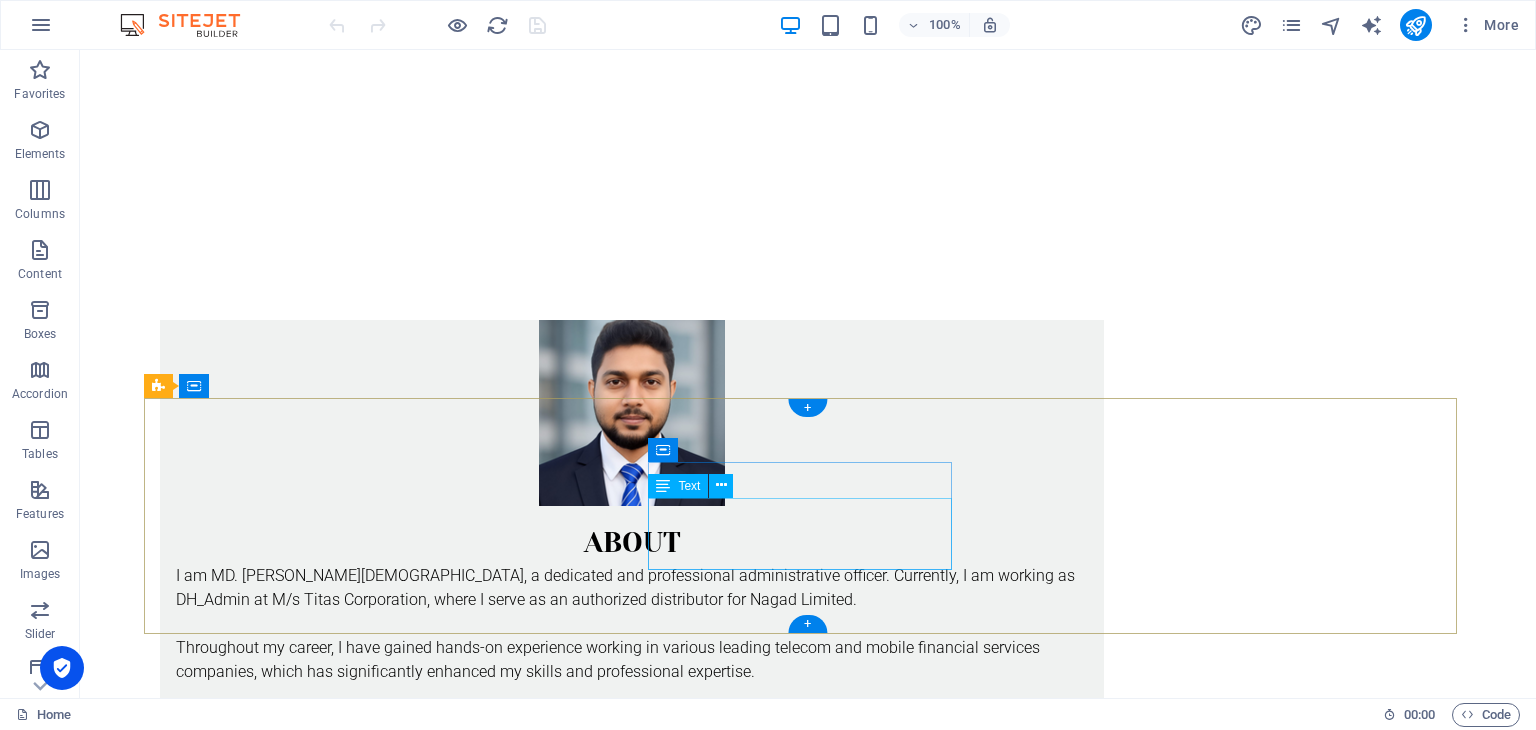 click on "Facebook Instagram Twitter" at bounding box center (632, 2897) 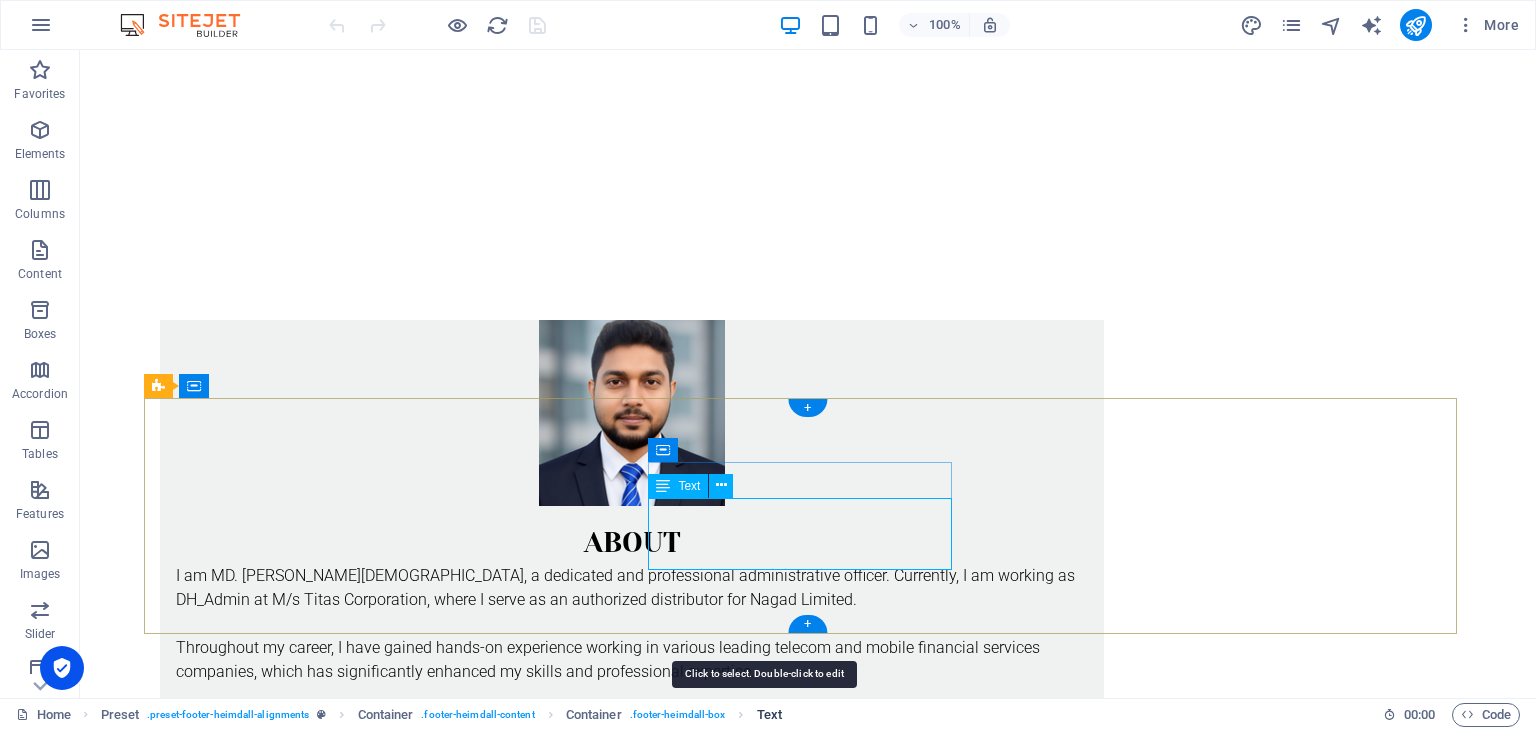 click on "Text" at bounding box center (769, 715) 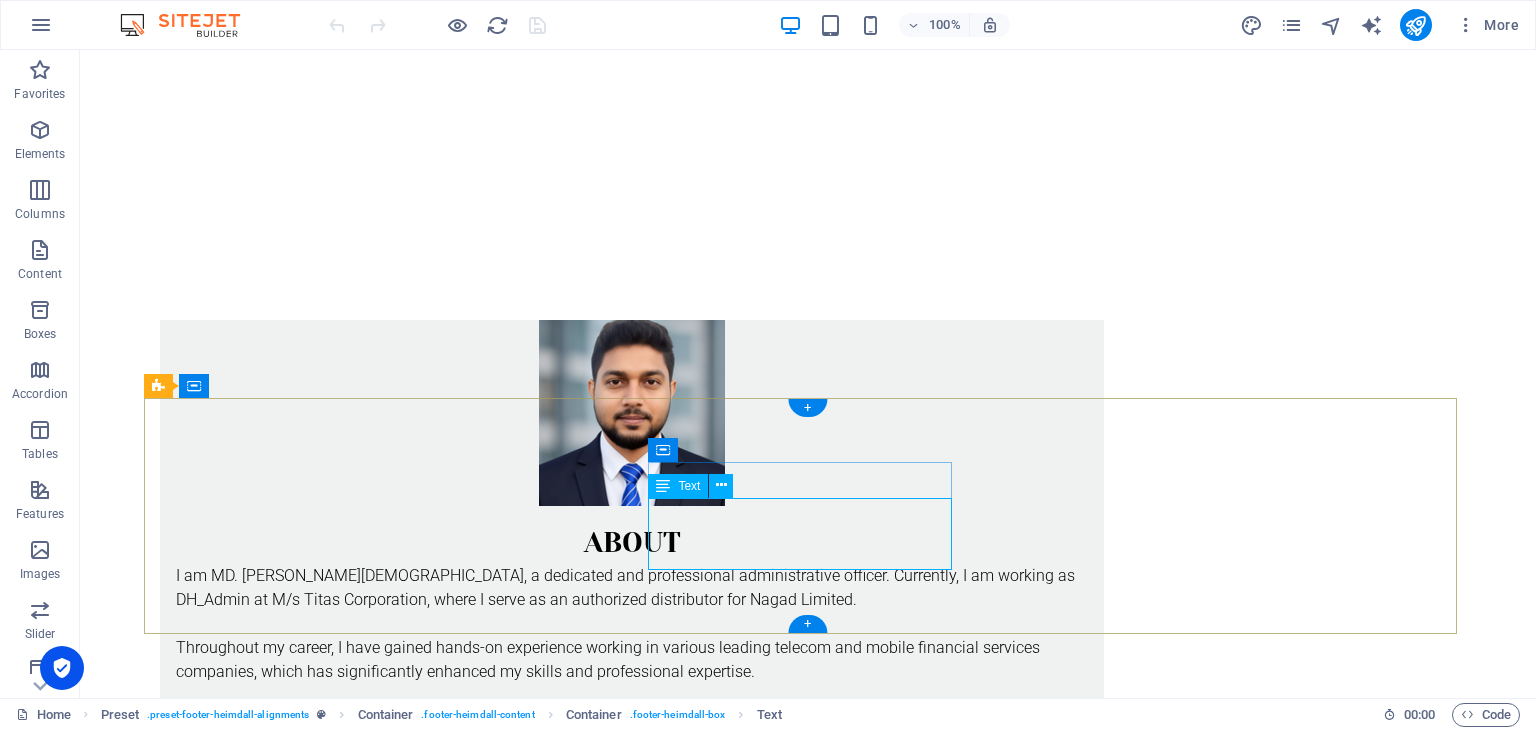 click on "Facebook Instagram Twitter" at bounding box center (632, 2897) 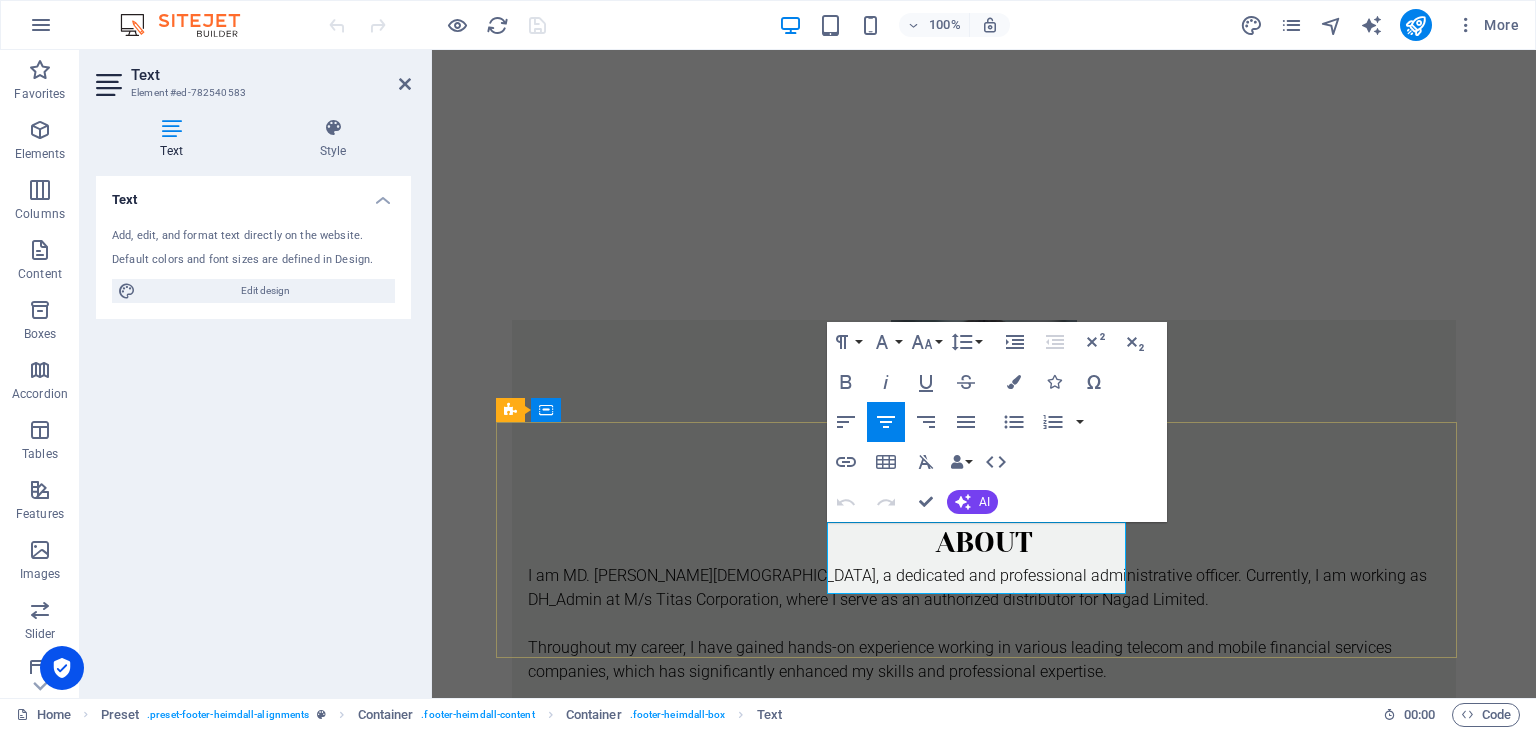 click on "Facebook" at bounding box center [984, 2872] 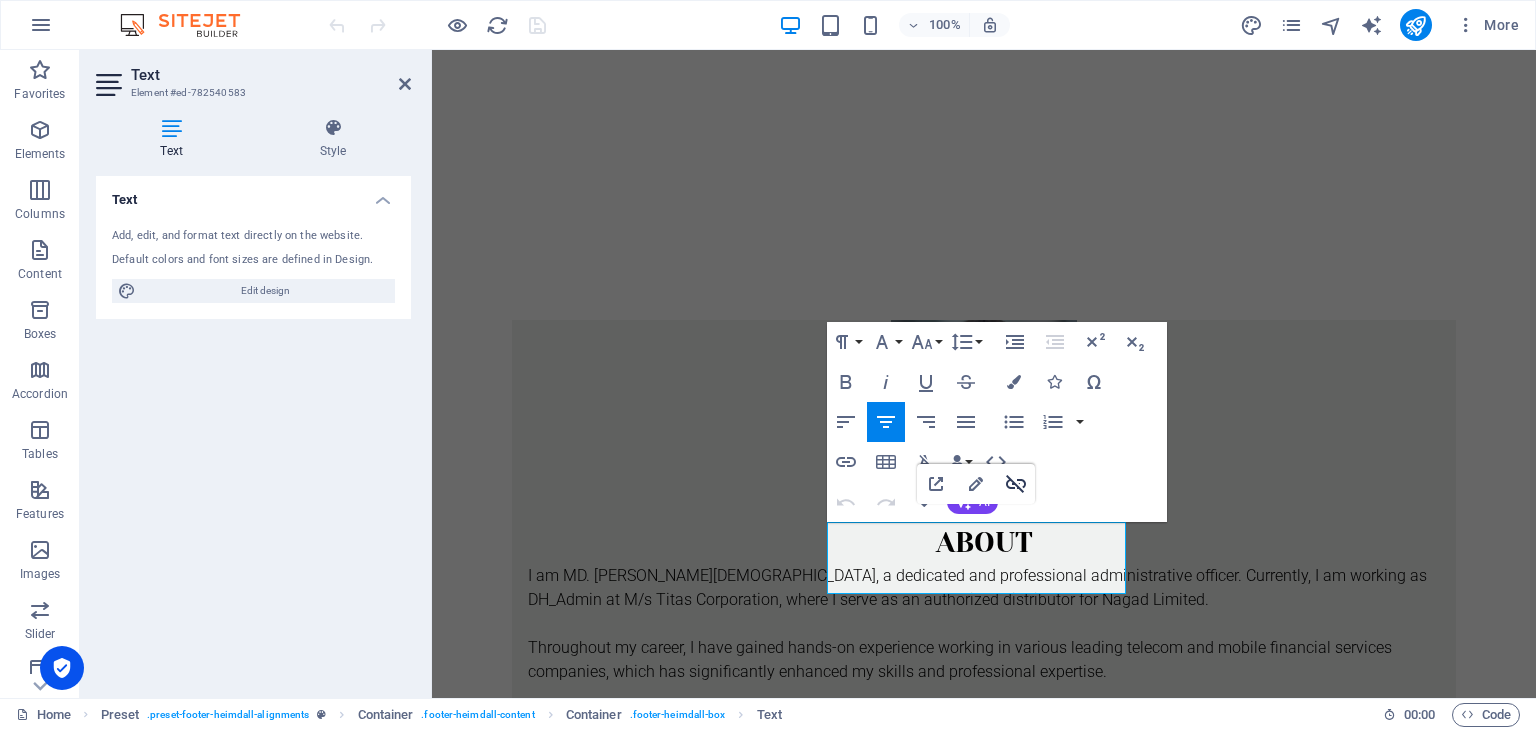 click 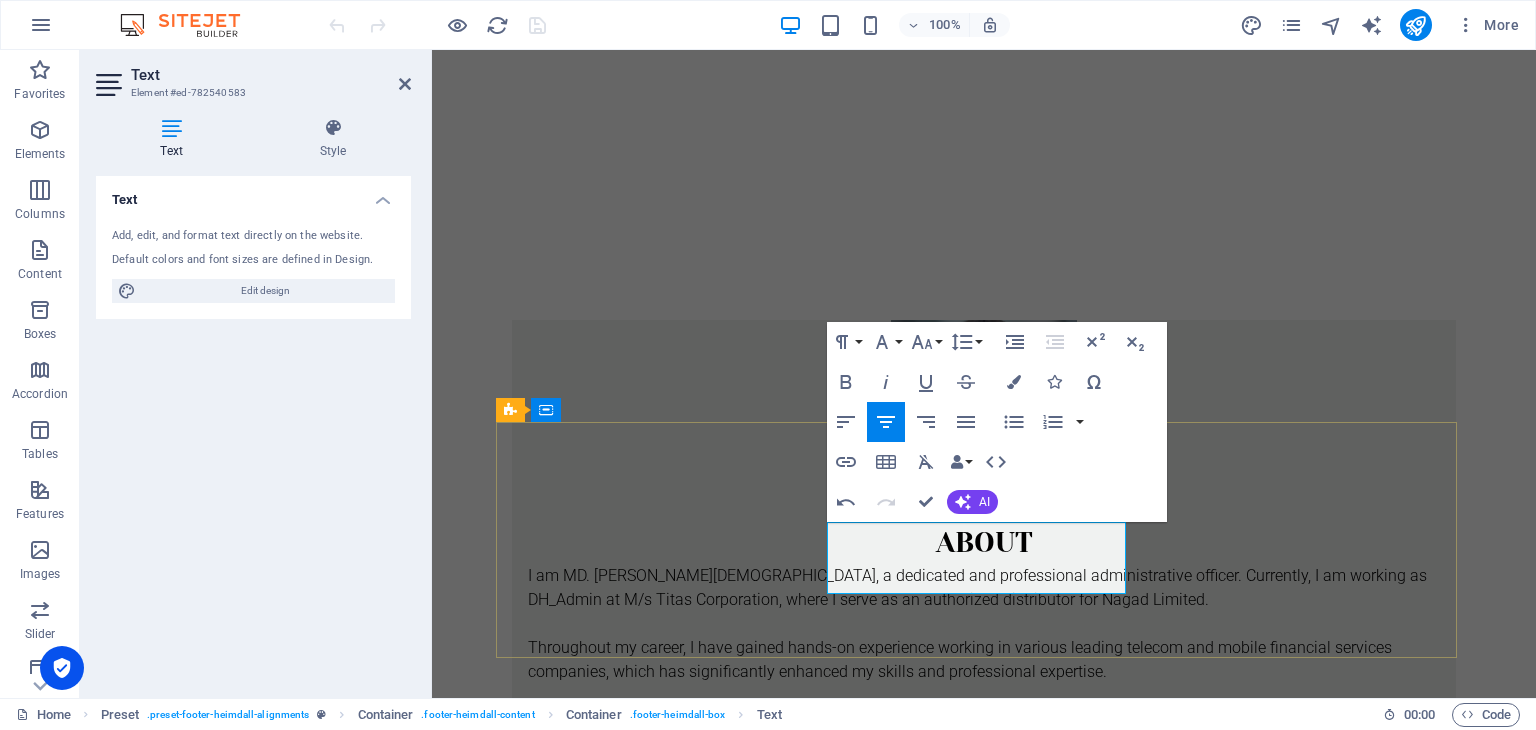 click on "Facebook" at bounding box center (984, 2873) 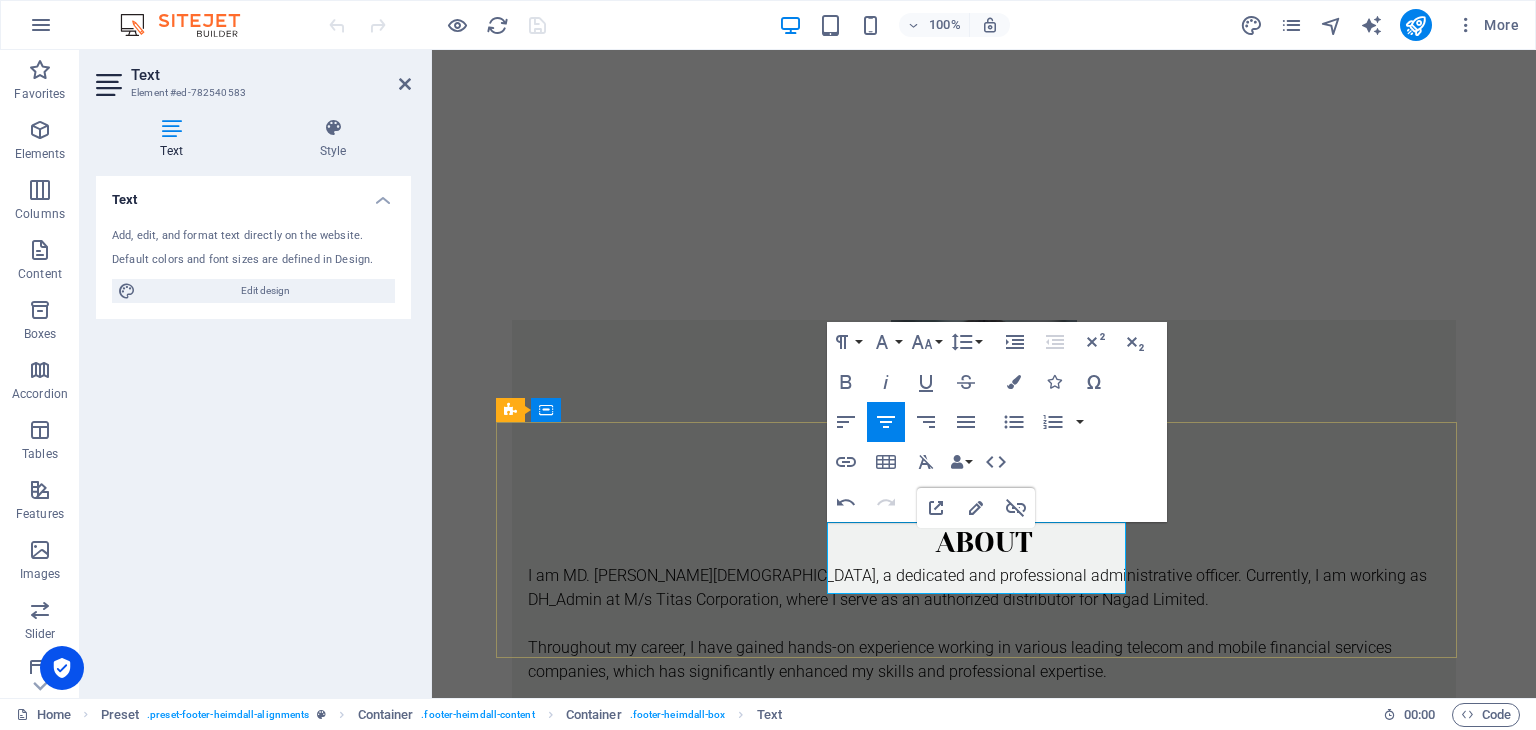 click on "Instagram" at bounding box center (984, 2896) 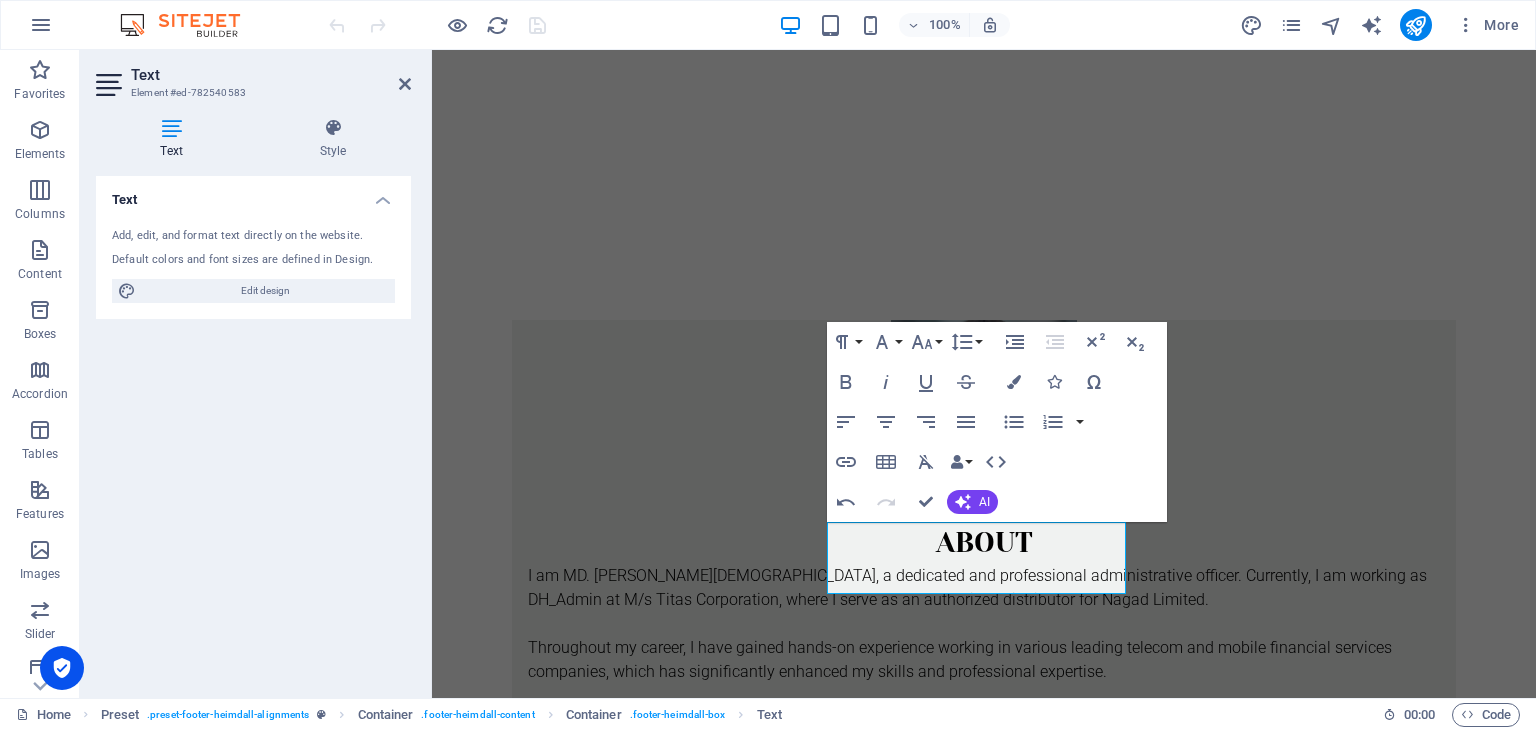 click on "Skip to main content
Home About Work News Partners Contact About me My work Partners Contact About I am MD. [PERSON_NAME][DEMOGRAPHIC_DATA], a dedicated and professional administrative officer. Currently, I am working as DH_Admin at M/s Titas Corporation, where I serve as an authorized distributor for Nagad Limited. Throughout my career, I have gained hands-on experience working in various leading telecom and mobile financial services companies, which has significantly enhanced my skills and professional expertise. My main goal is to create an efficient, well-organized, and responsible work environment through the proper use of technology and collaborative efforts. I am always eager to embrace new challenges and committed to continuous personal and professional growth. see more Work Lorem ipsum dolor sit amet, consectetuer adipiscing elit. Aenean commodo ligula eget dolor. Lorem ipsum dolor sit amet. see more Blog see more Phone Call me! [PHONE_NUMBER] [PHONE_NUMBER] Social Facebook Instagram Twitter Contact Legal Notice" at bounding box center [984, 907] 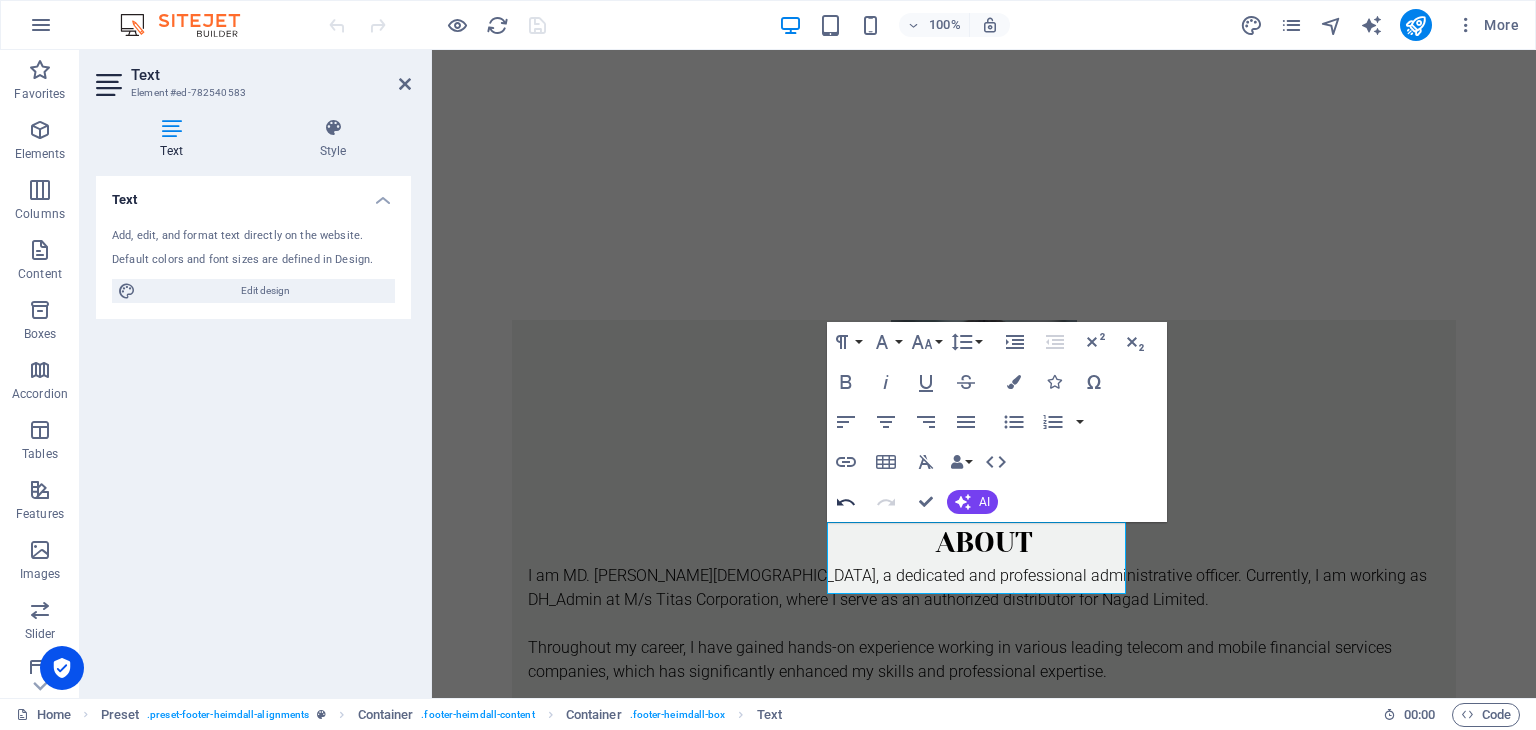 click 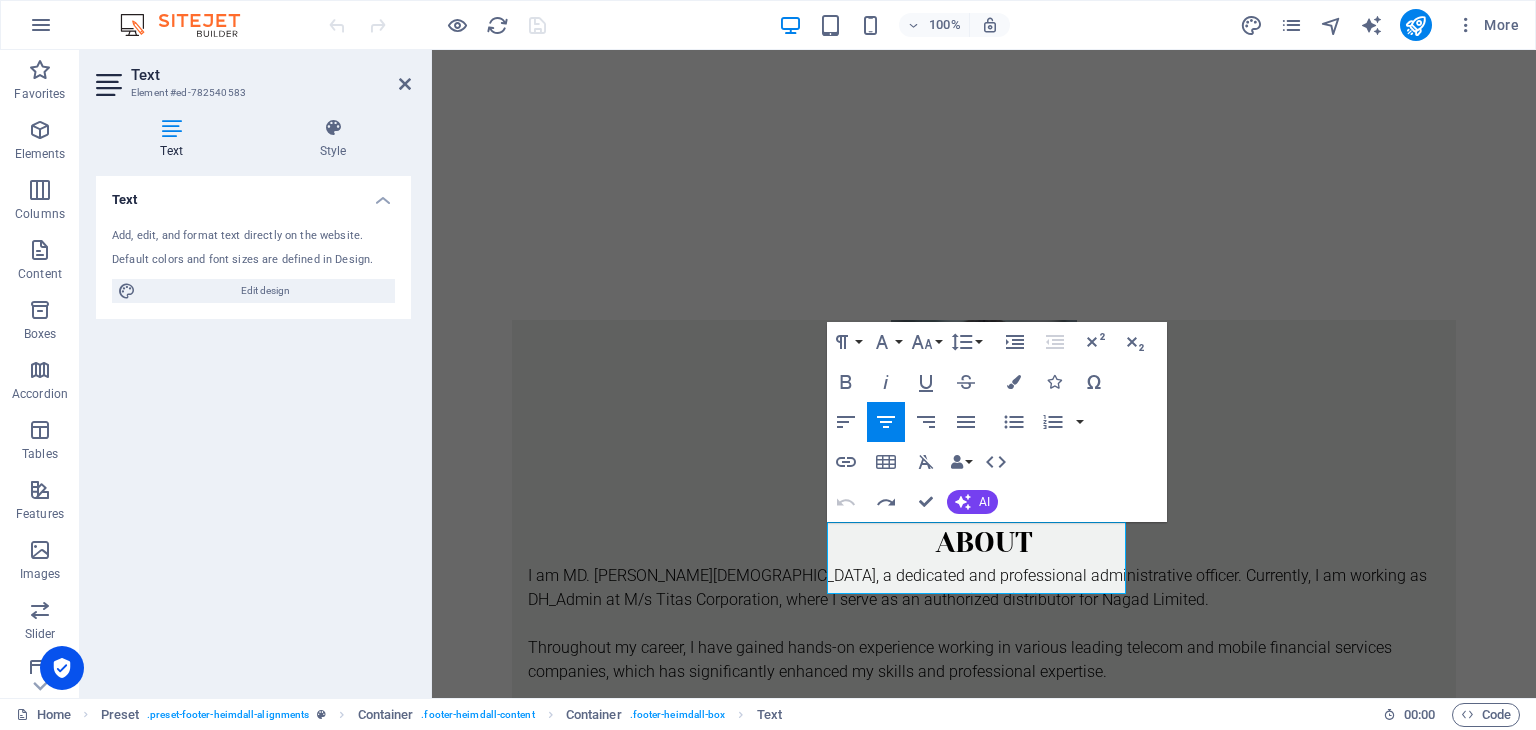 click 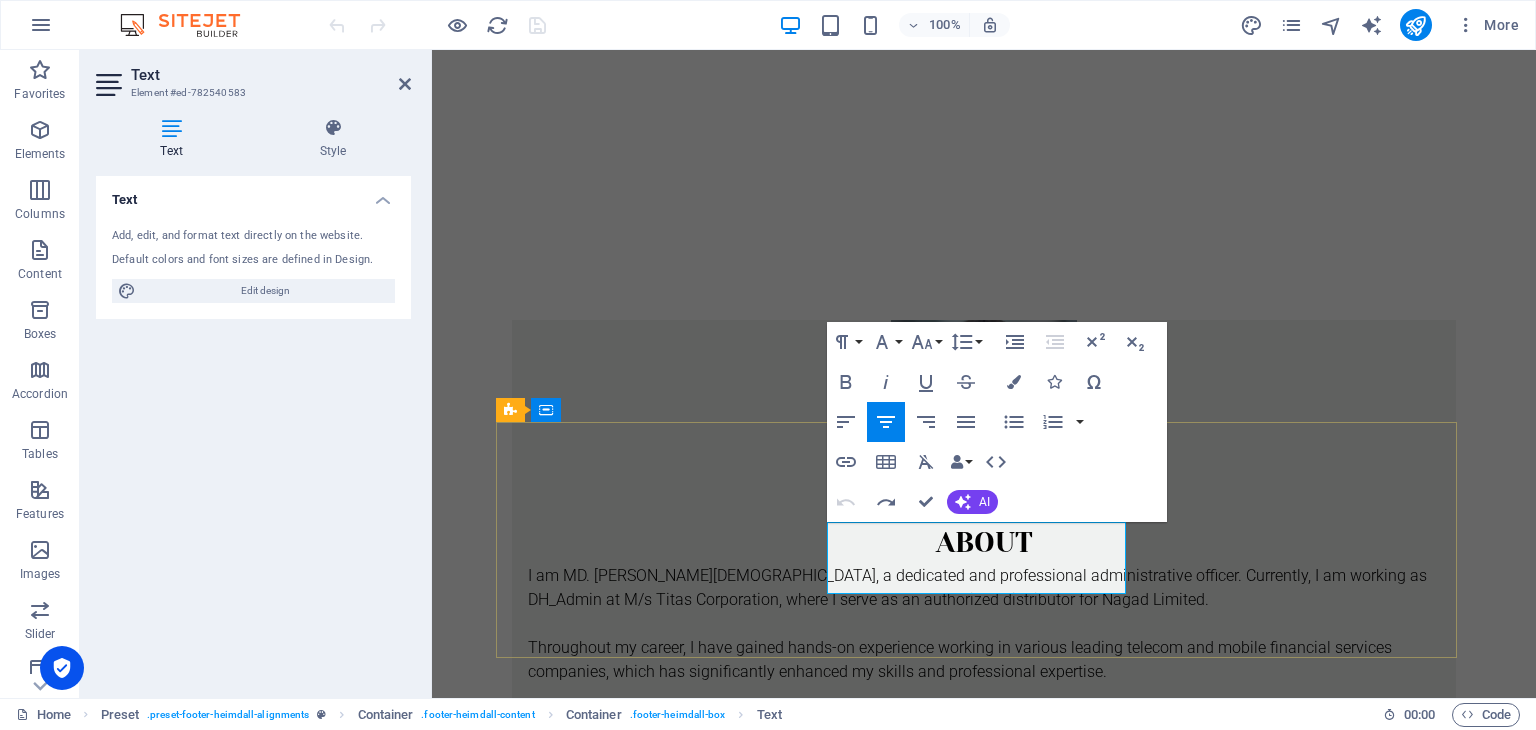 click on "Facebook" at bounding box center (984, 2872) 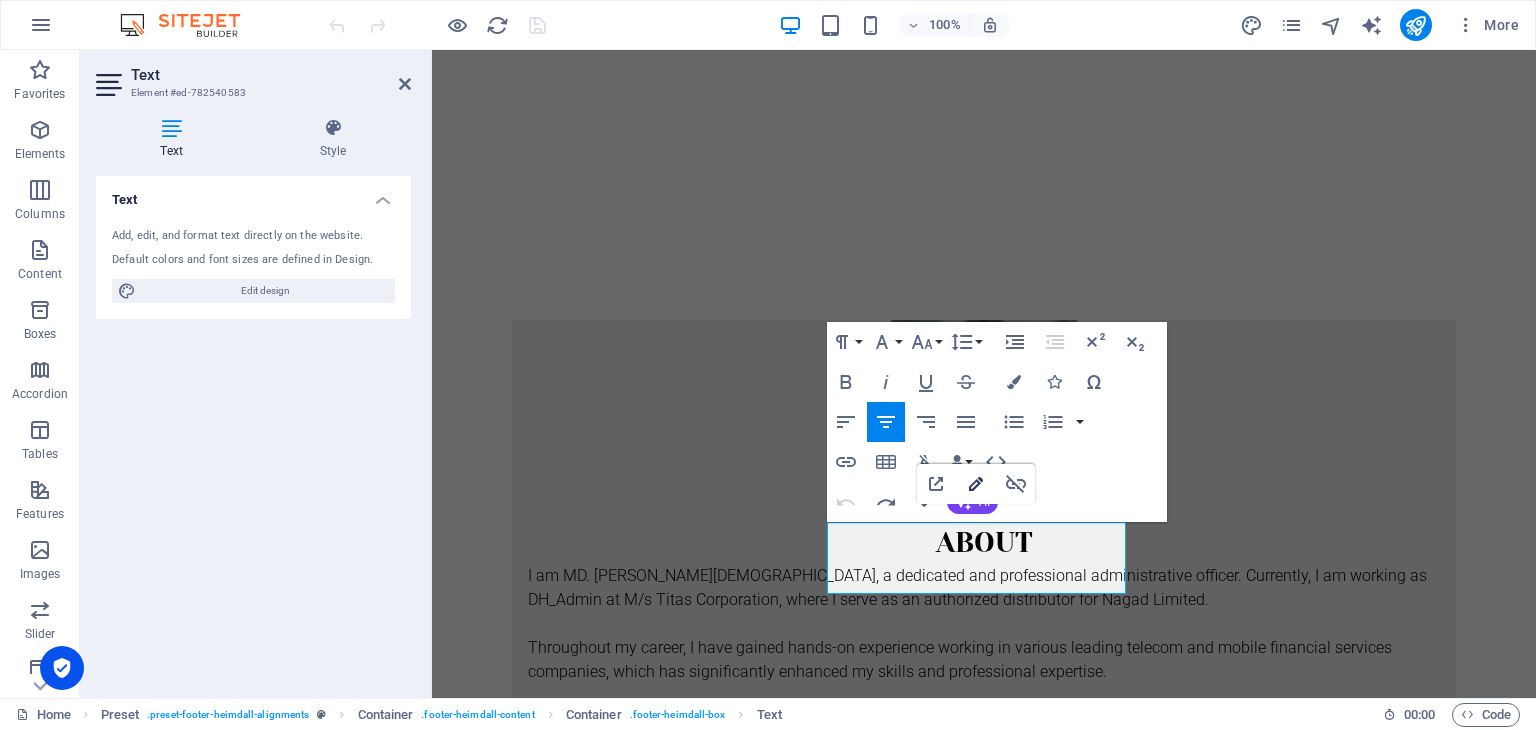 click 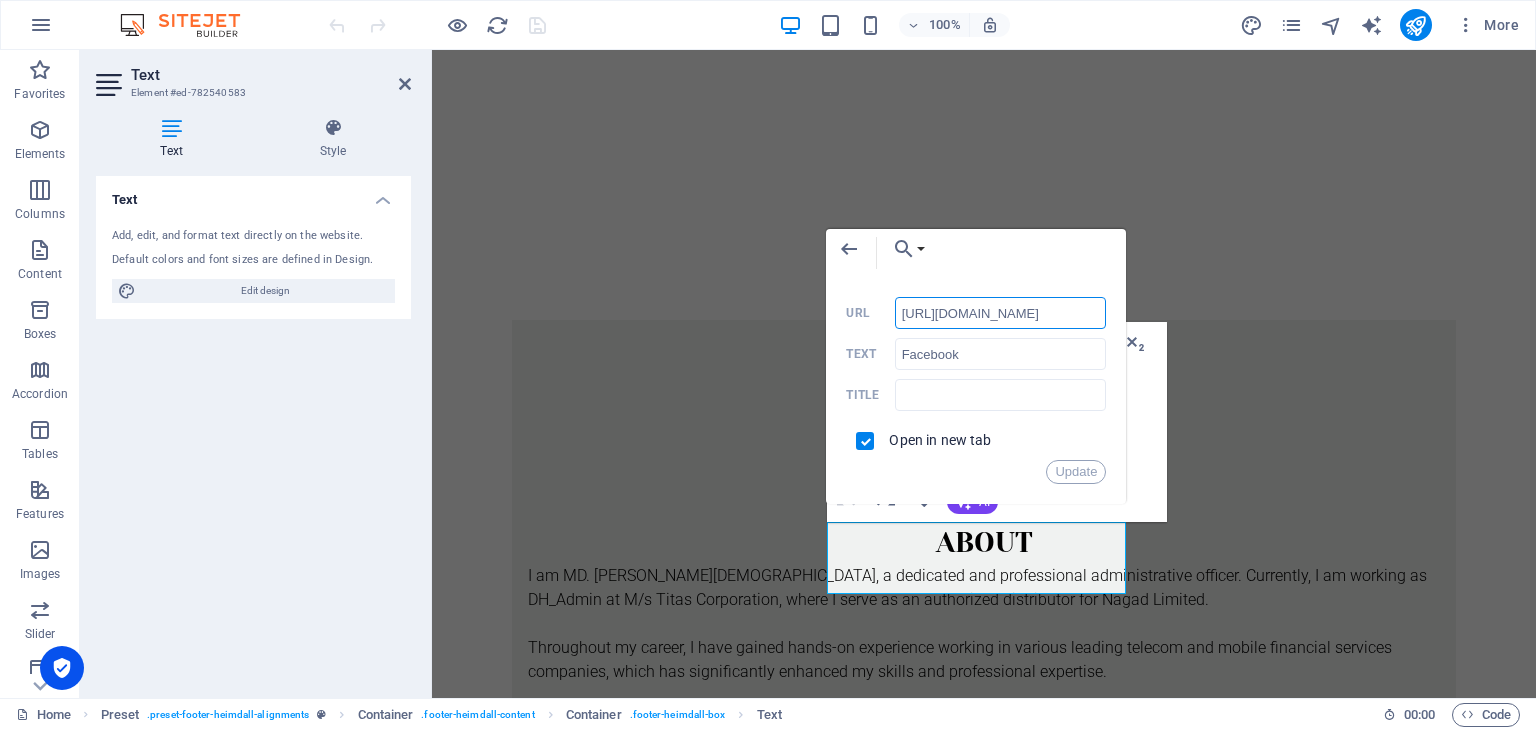 drag, startPoint x: 1079, startPoint y: 311, endPoint x: 880, endPoint y: 321, distance: 199.2511 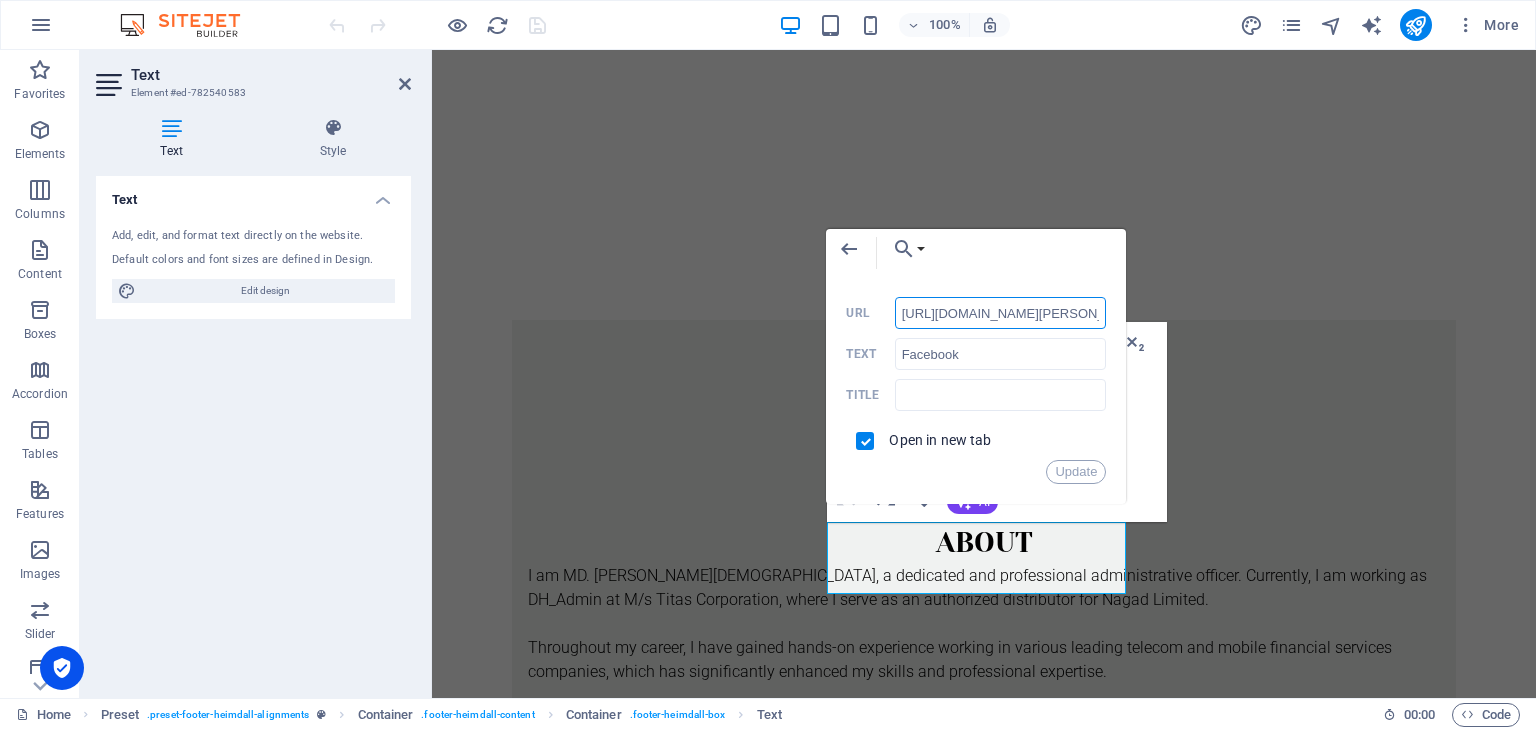 scroll, scrollTop: 0, scrollLeft: 66, axis: horizontal 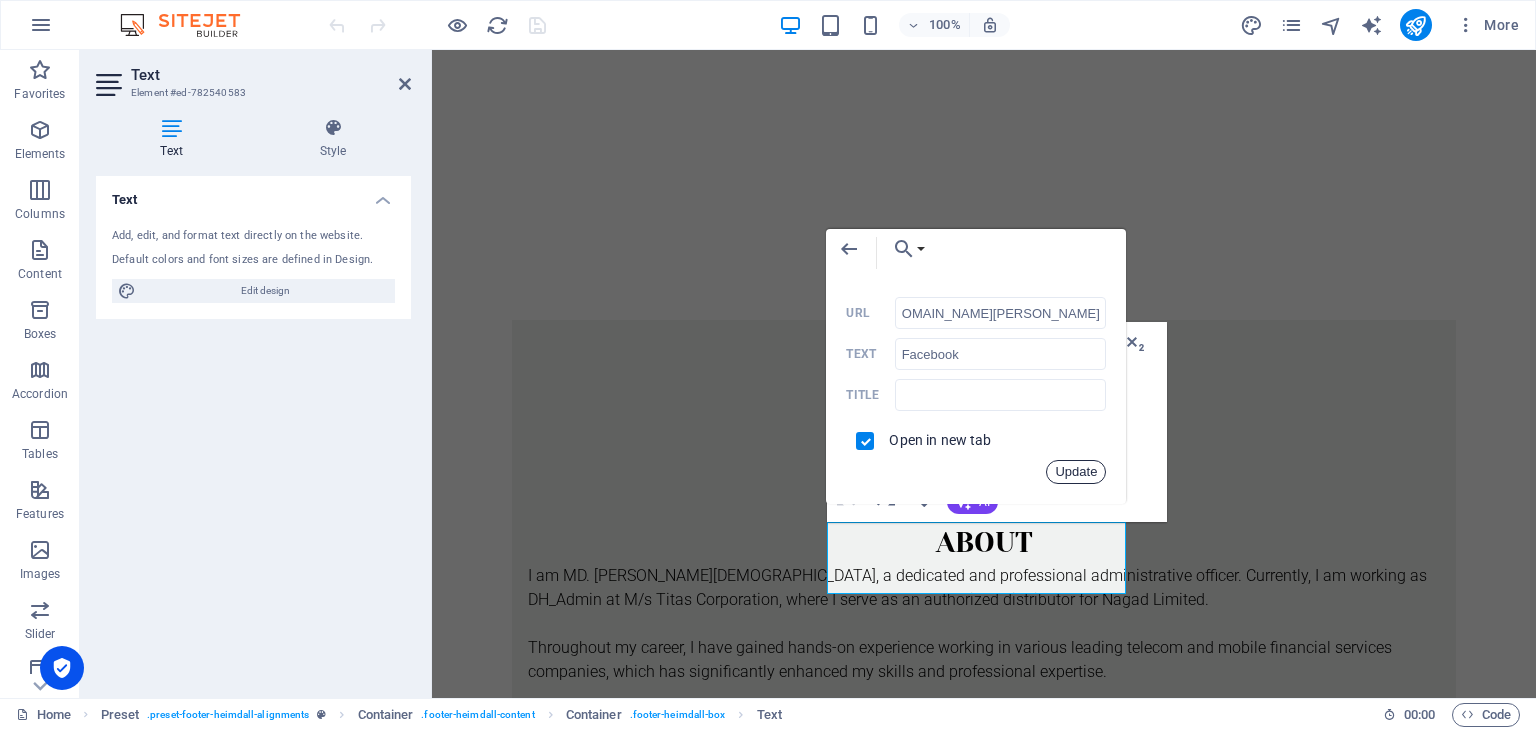 click on "Update" at bounding box center (1076, 472) 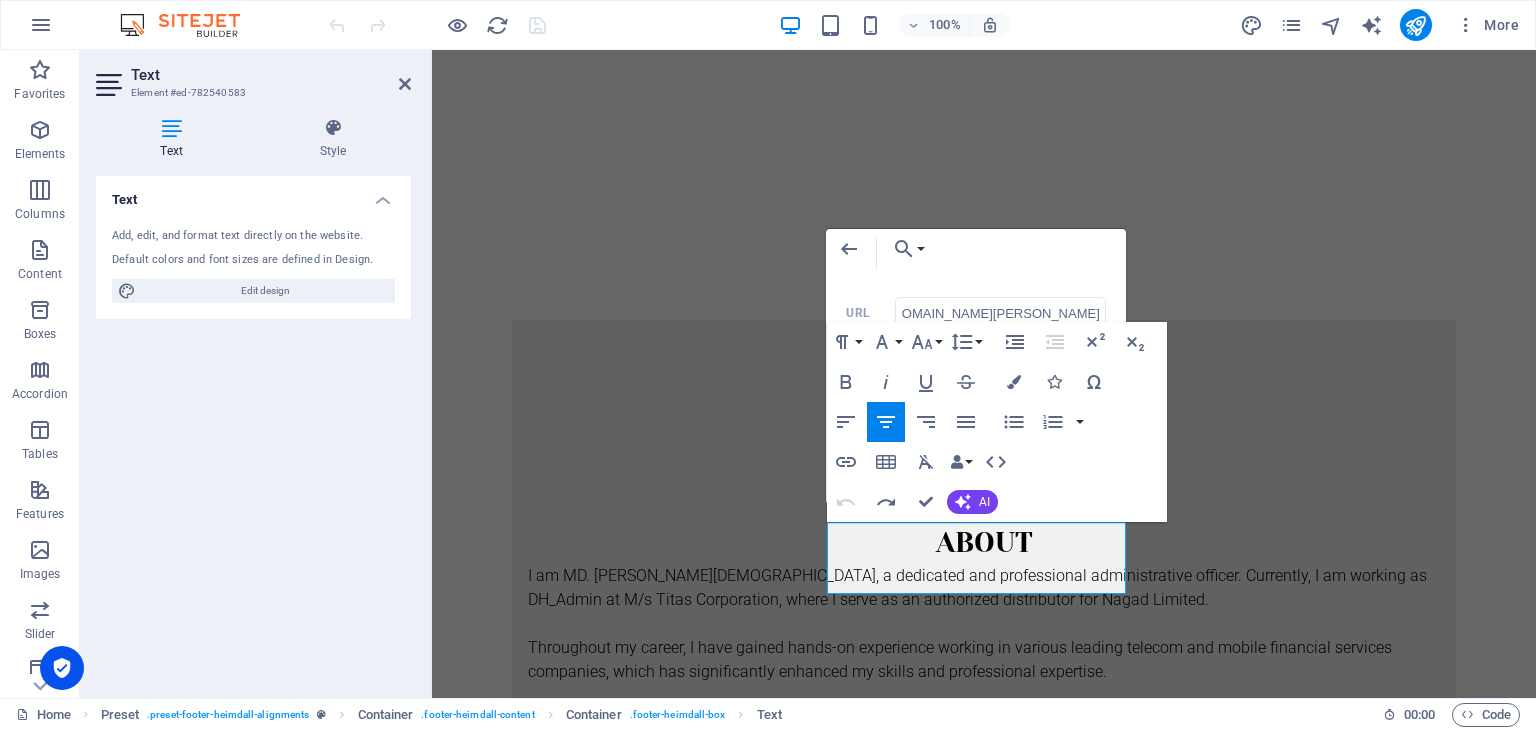 scroll, scrollTop: 0, scrollLeft: 0, axis: both 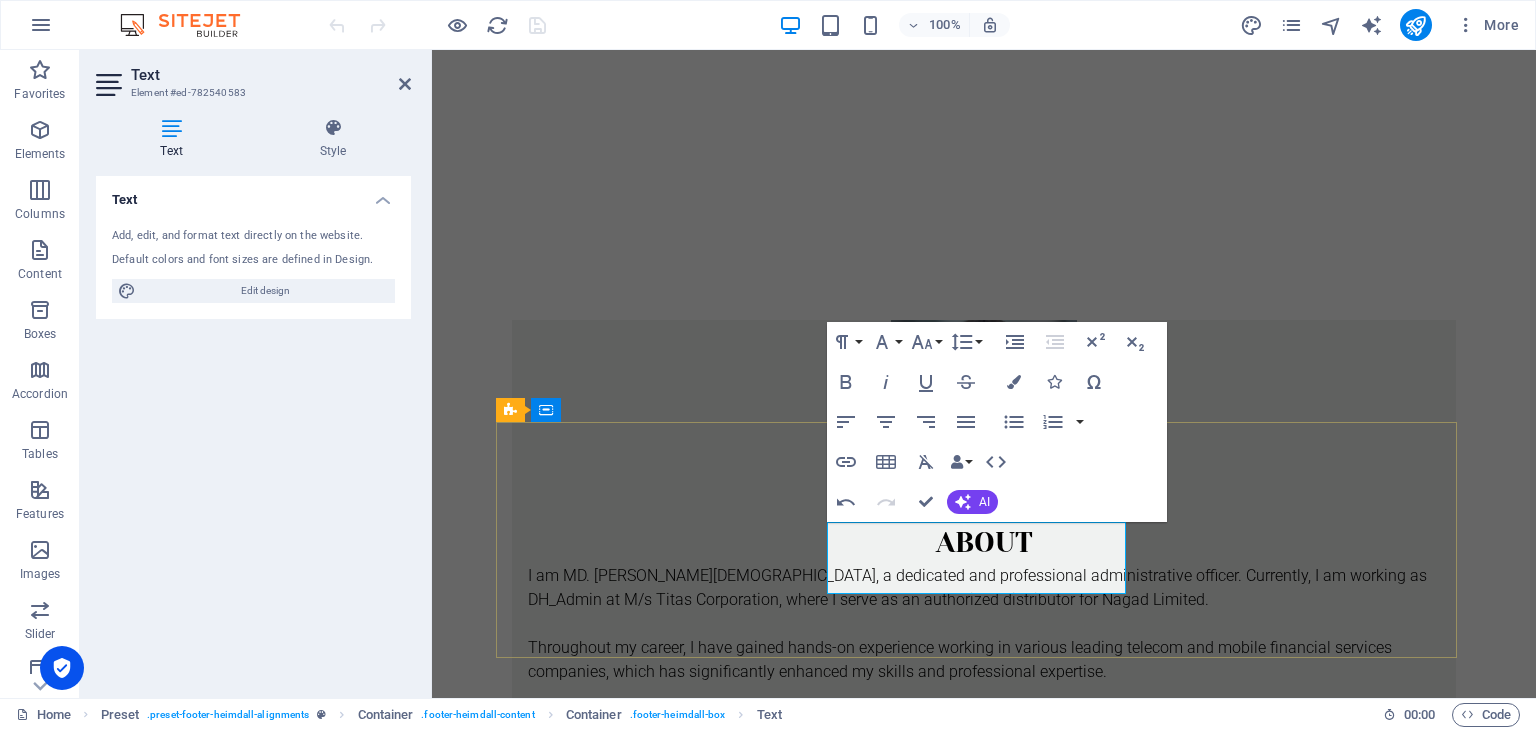 click on "Instagram" at bounding box center (984, 2896) 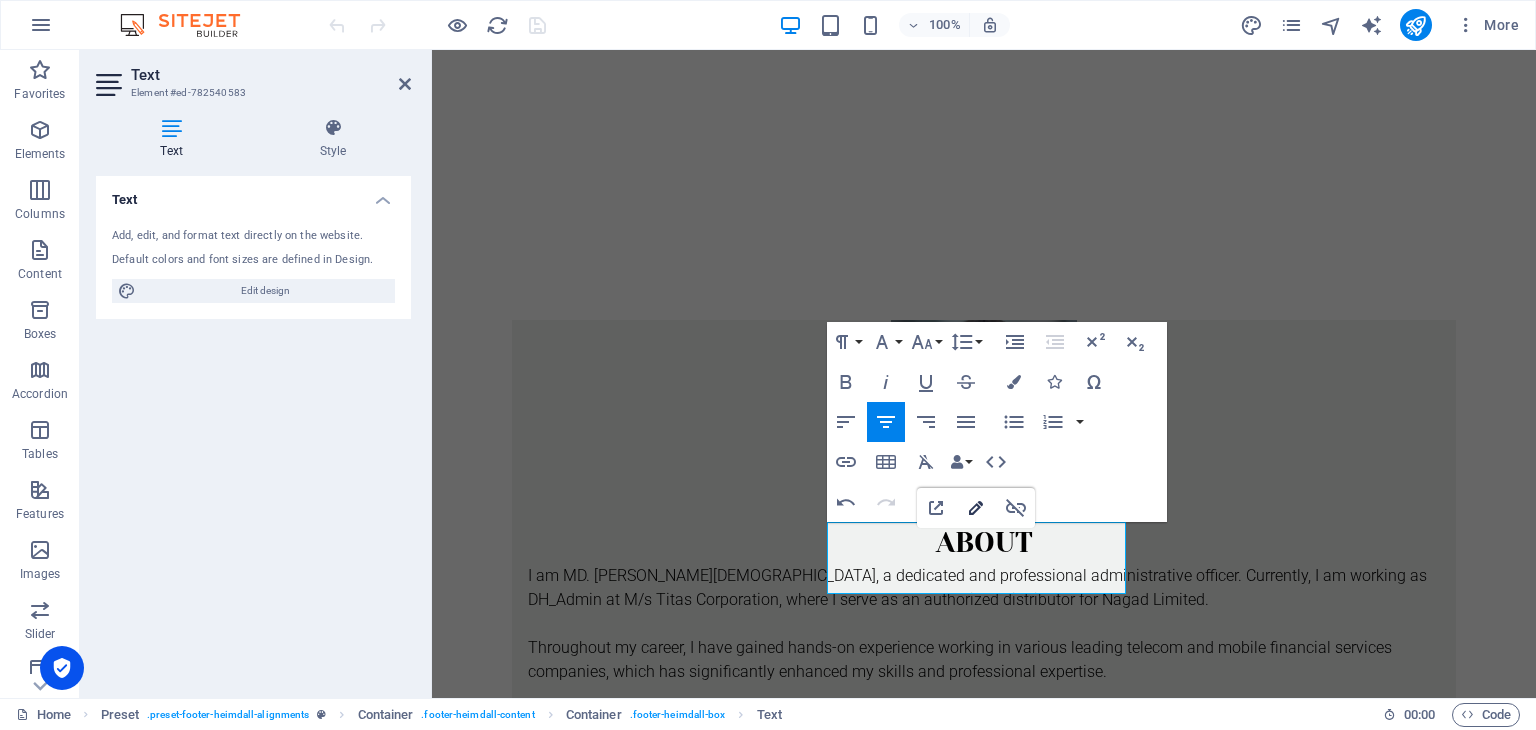 type on "https://www.instagram.com/?hl=en" 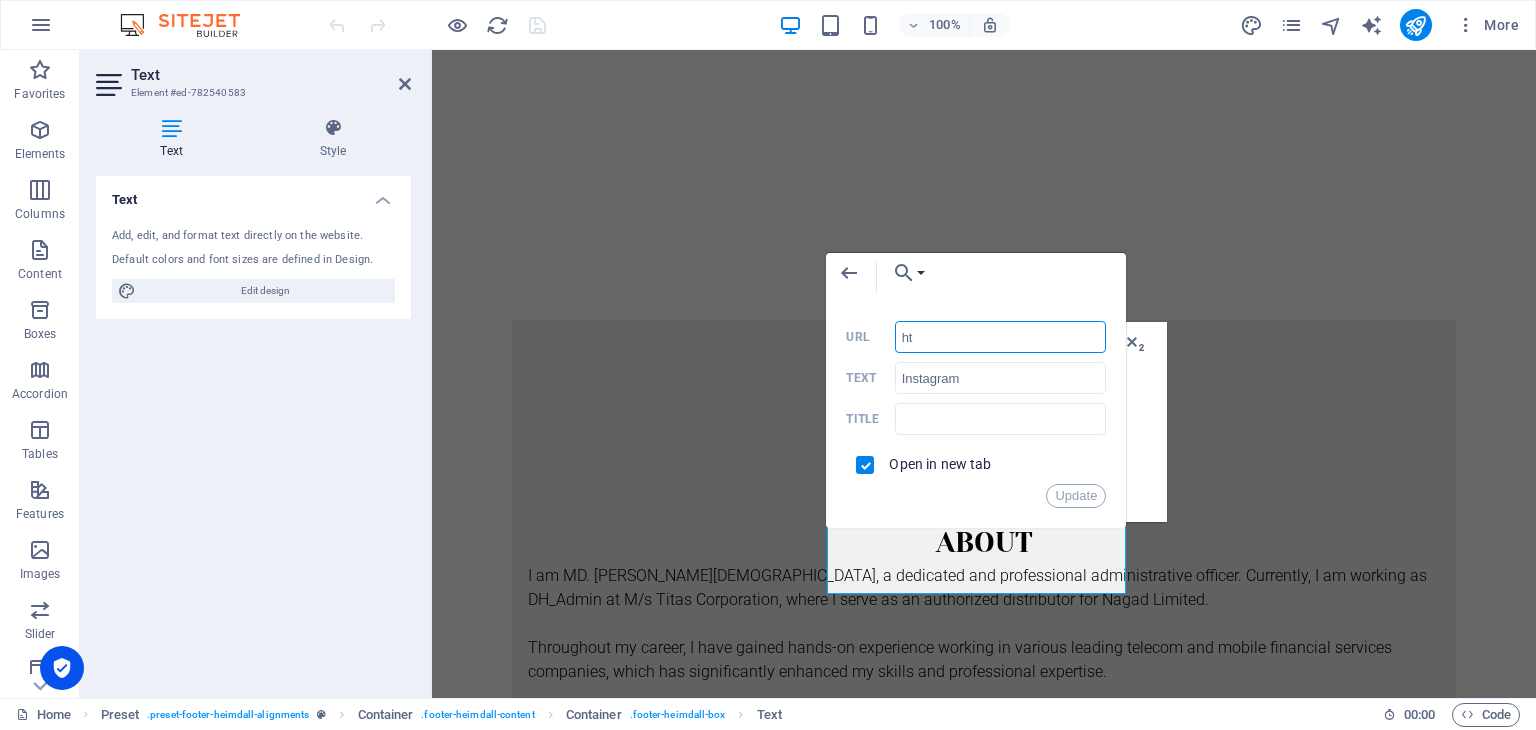 type on "h" 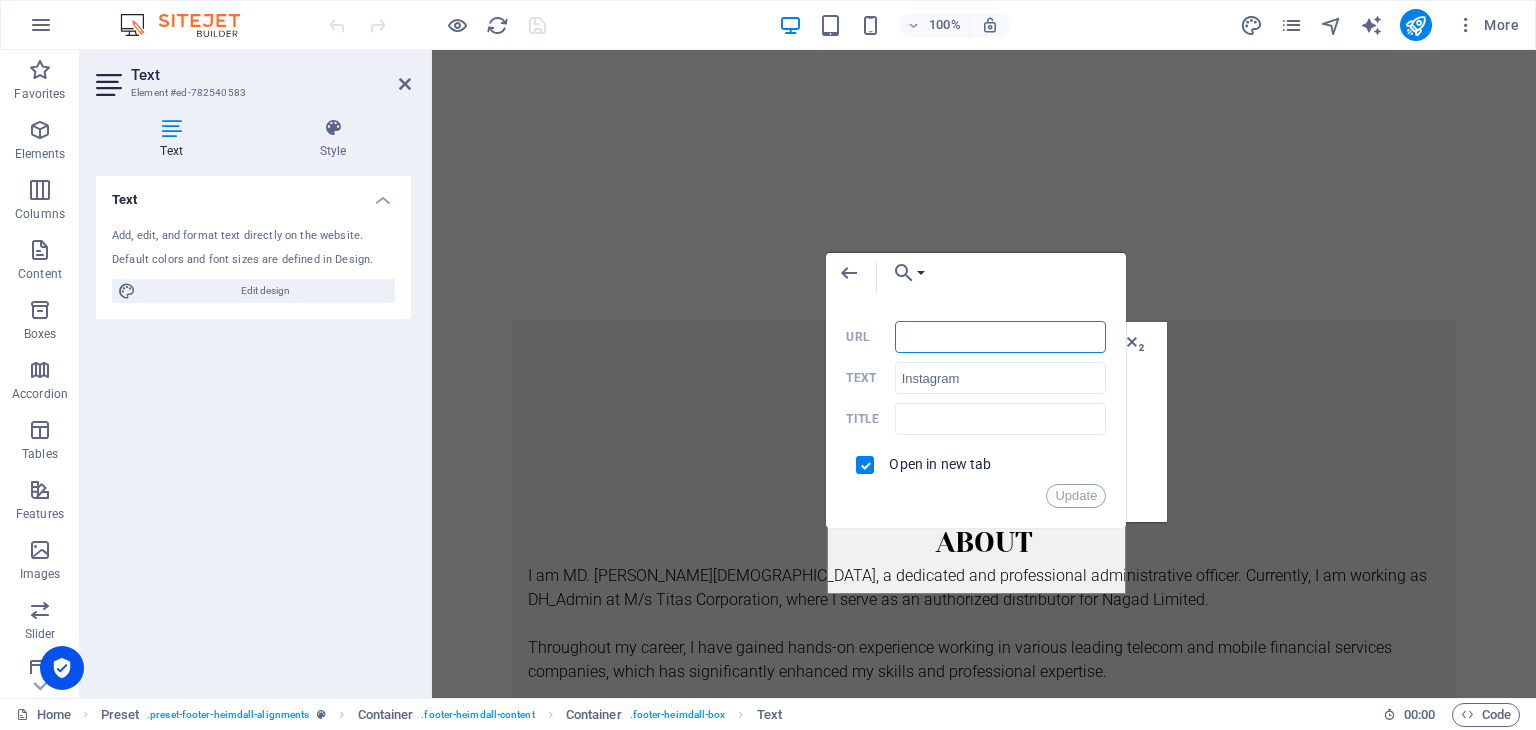 paste on "https://www.instagram.com/m_islam._" 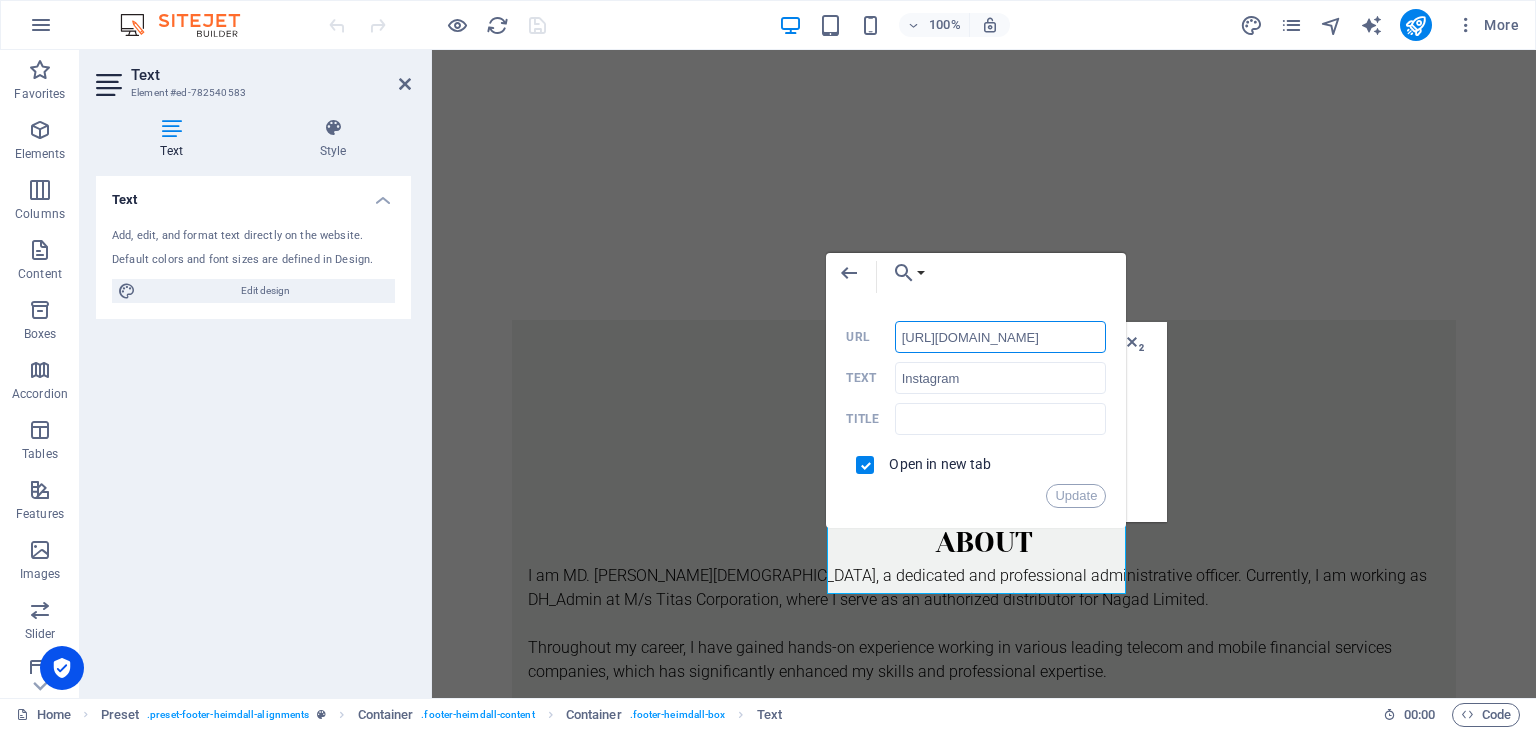 scroll, scrollTop: 0, scrollLeft: 20, axis: horizontal 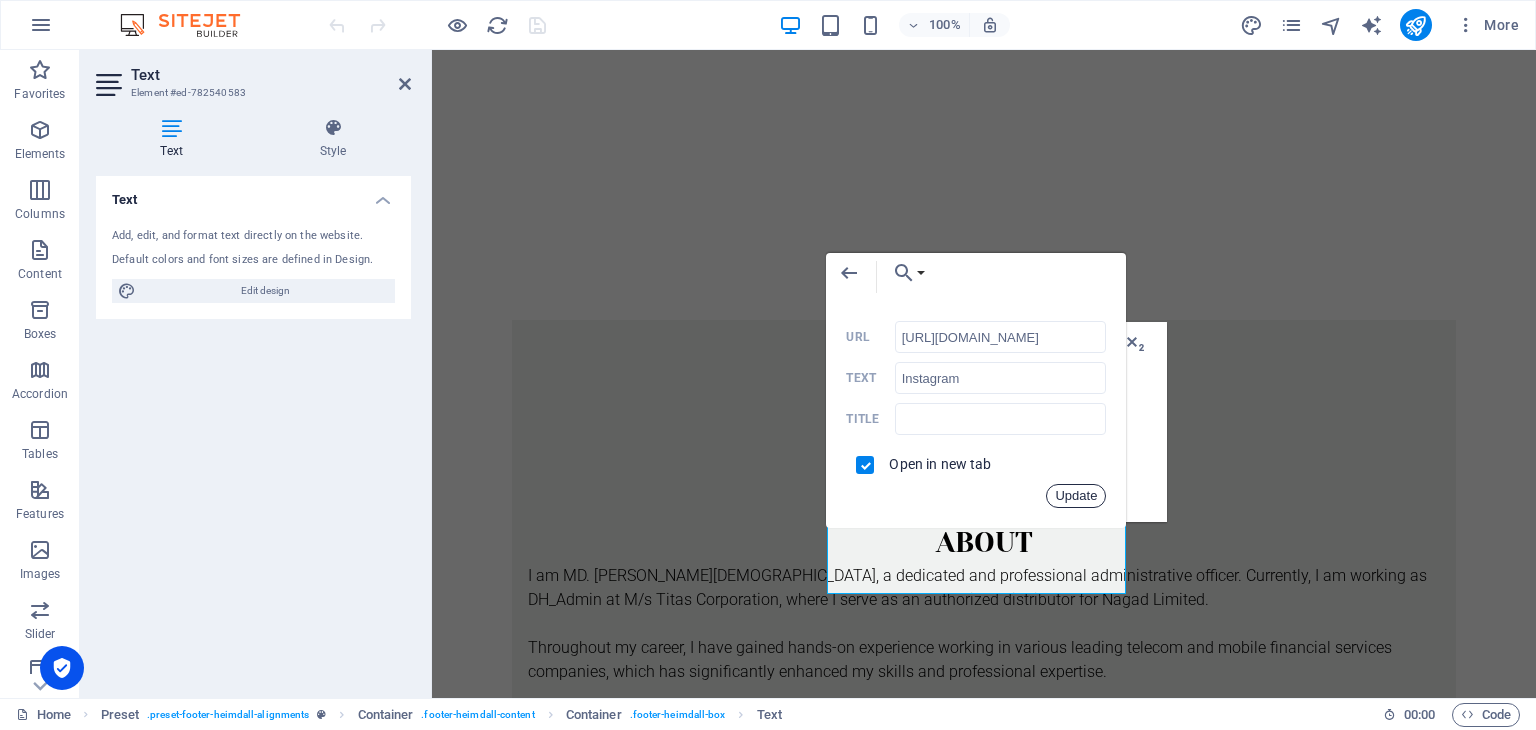 click on "Update" at bounding box center [1076, 496] 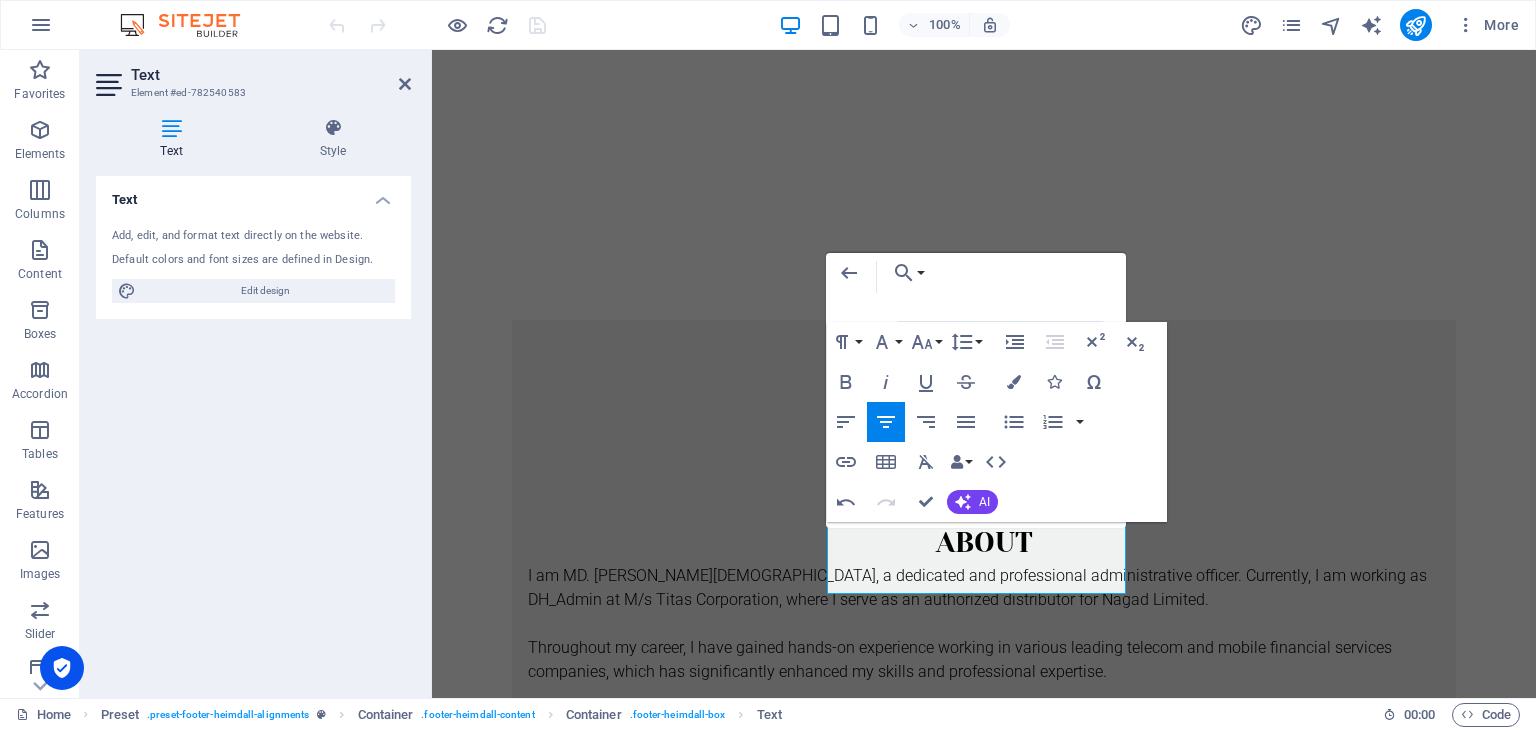 scroll, scrollTop: 0, scrollLeft: 0, axis: both 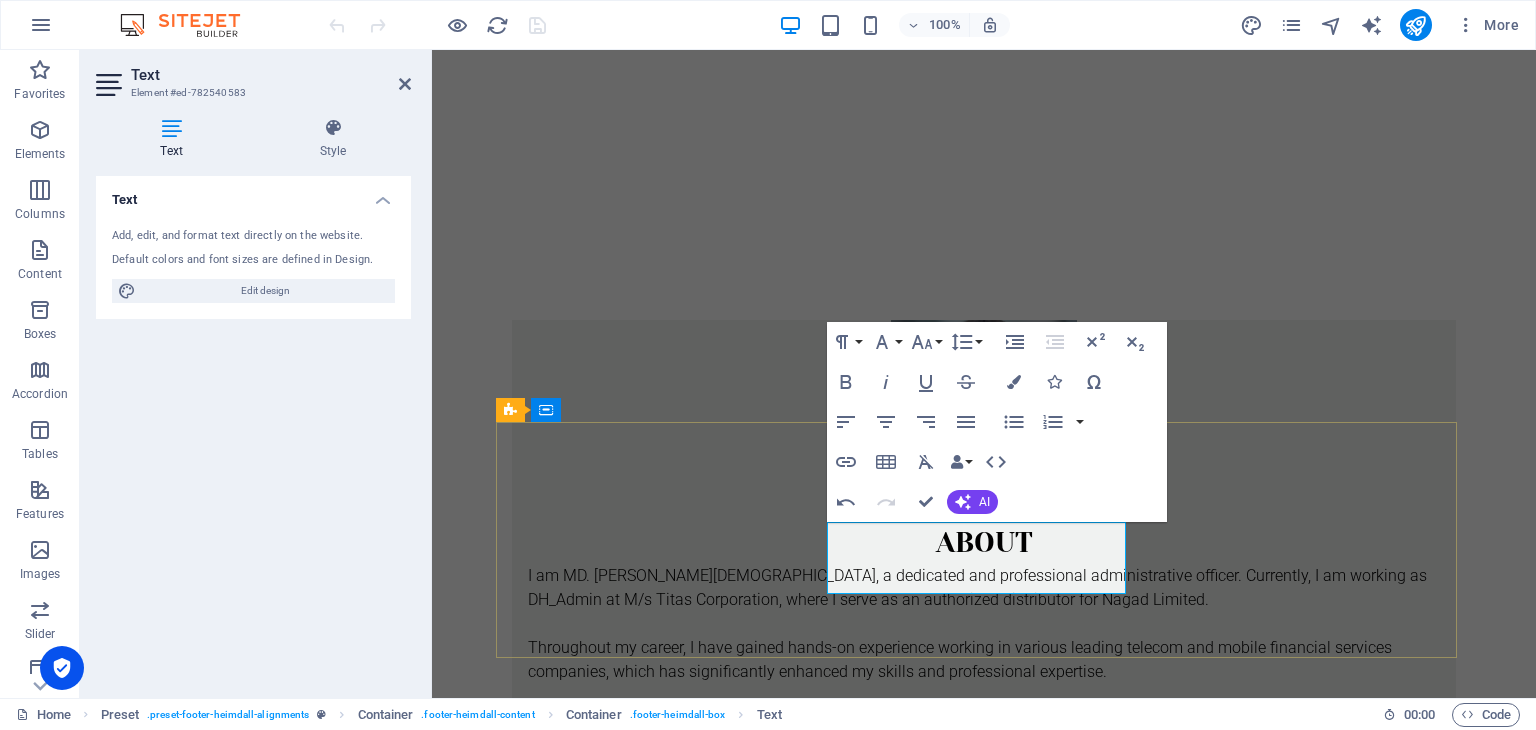 click on "Twitter" at bounding box center [984, 2920] 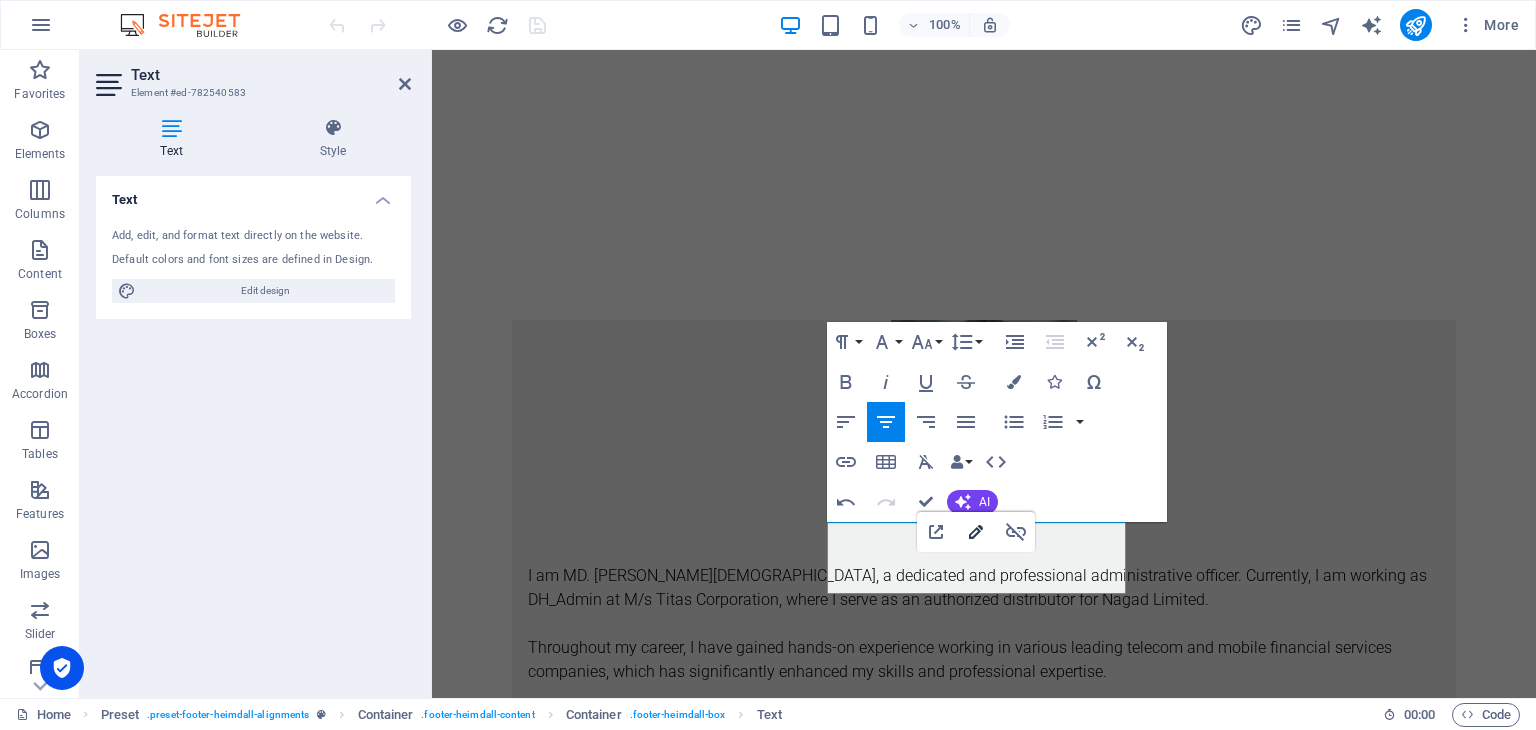type on "https://twitter.com/?lang=en" 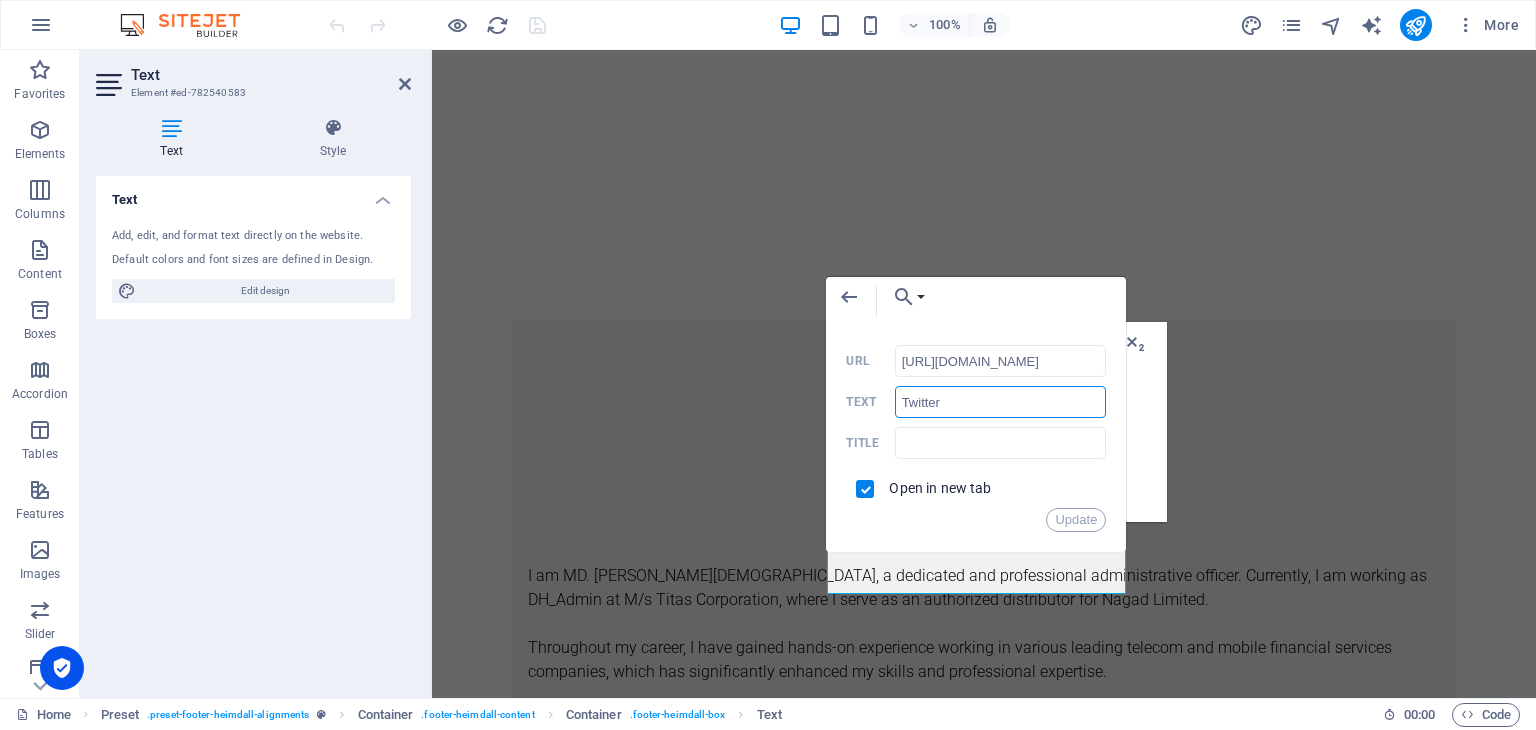 drag, startPoint x: 961, startPoint y: 397, endPoint x: 853, endPoint y: 397, distance: 108 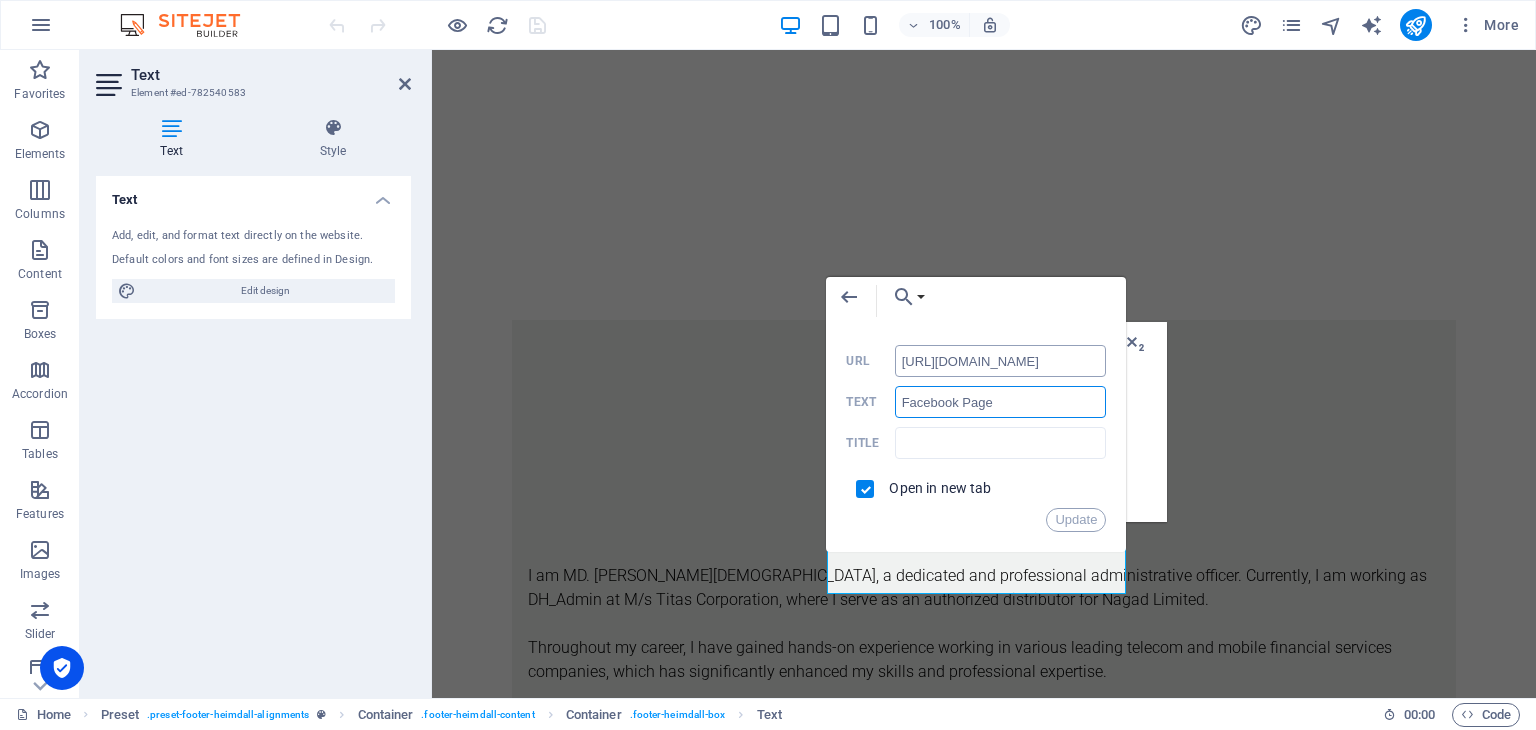 type on "Facebook Page" 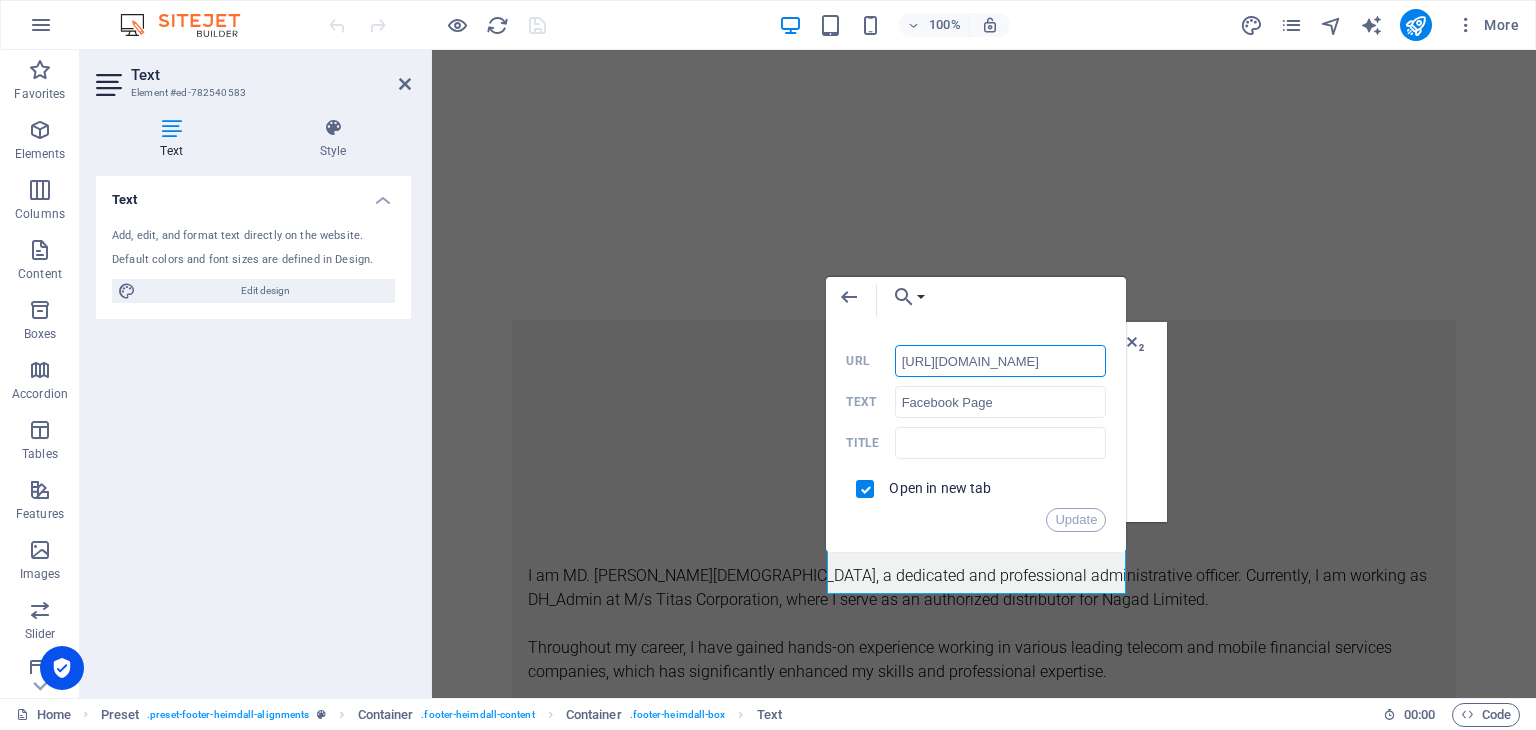 drag, startPoint x: 1086, startPoint y: 362, endPoint x: 872, endPoint y: 363, distance: 214.00233 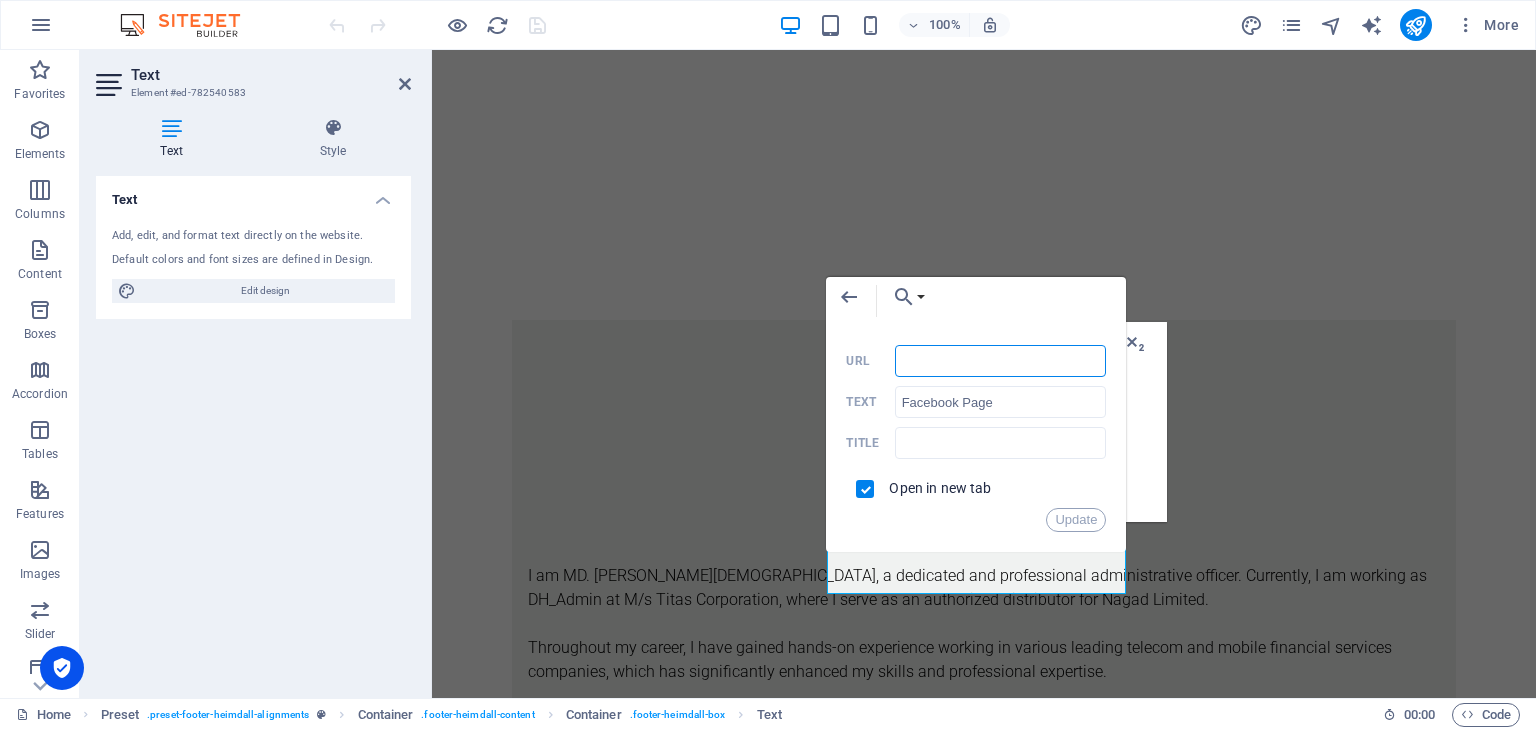 click on "URL" at bounding box center [1001, 361] 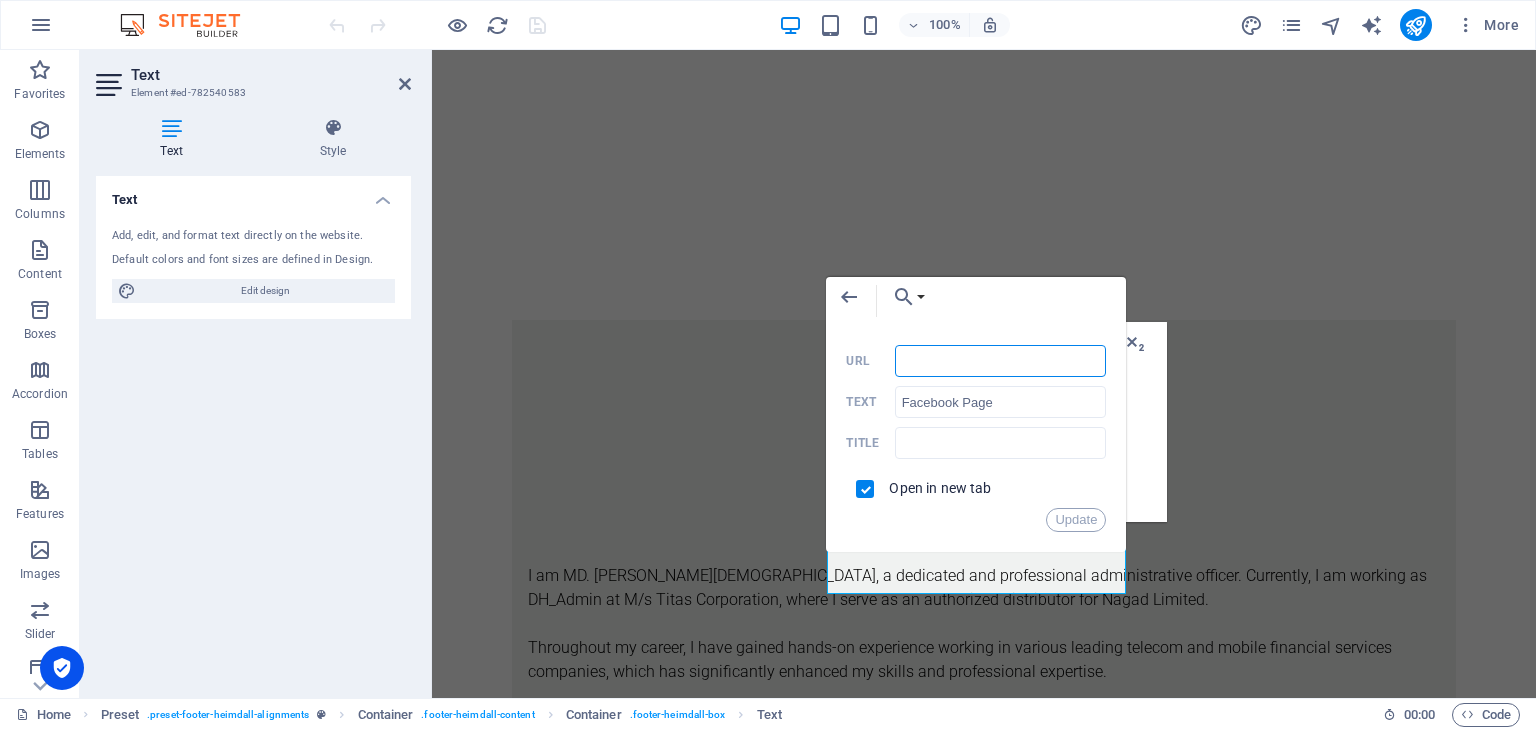paste on "https://www.facebook.com/morshedi123/" 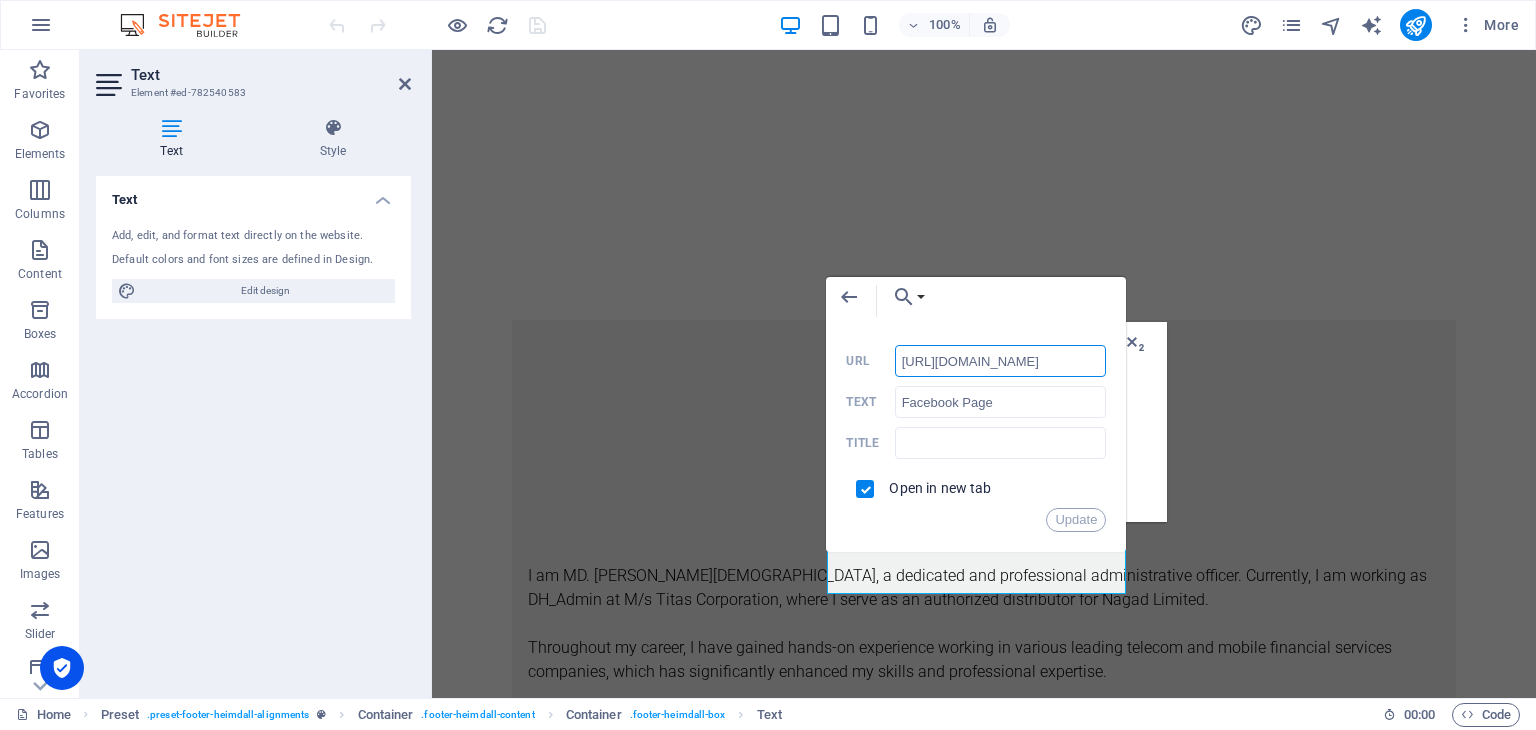 scroll, scrollTop: 0, scrollLeft: 35, axis: horizontal 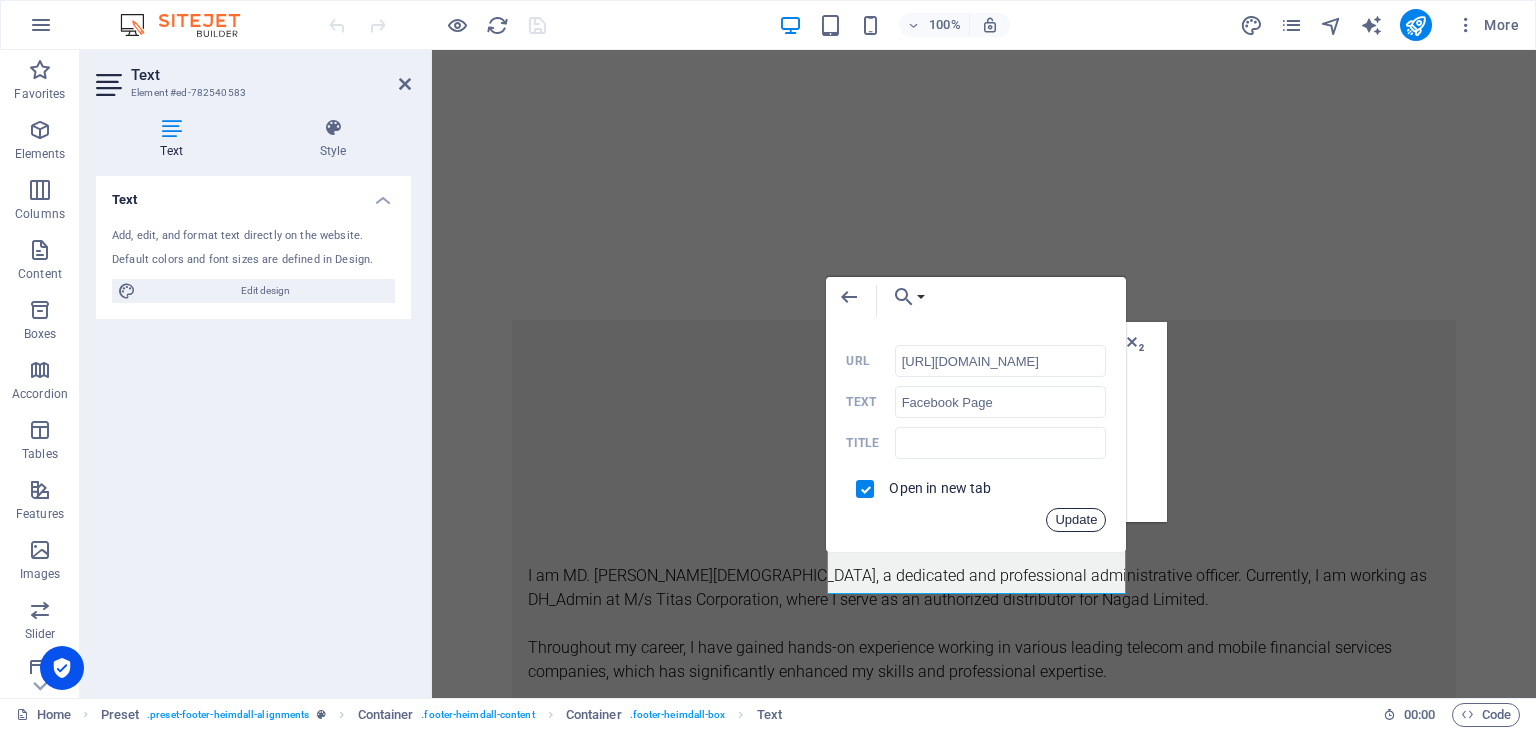 click on "Update" at bounding box center [1076, 520] 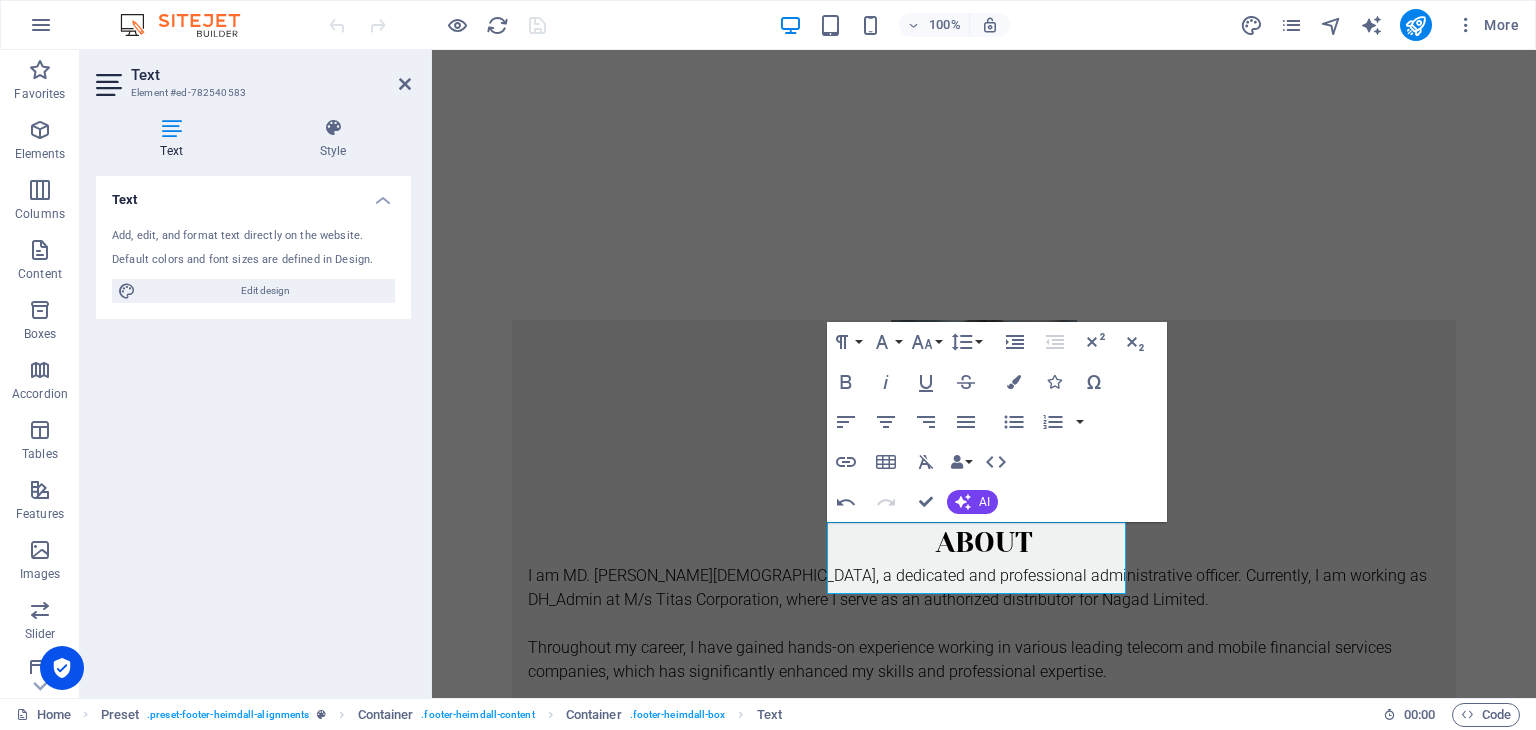 scroll, scrollTop: 0, scrollLeft: 0, axis: both 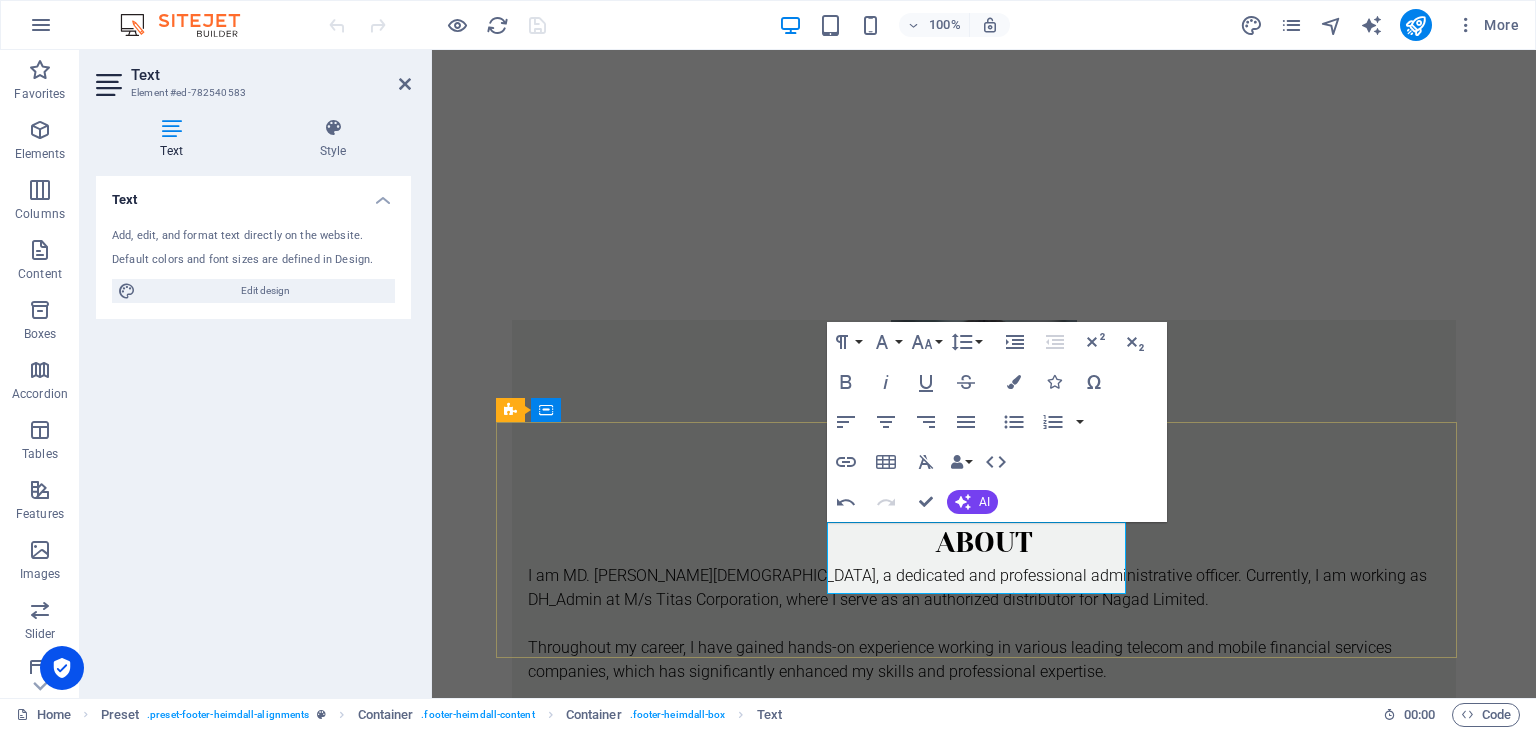 click on "Facebook Page" at bounding box center (984, 2921) 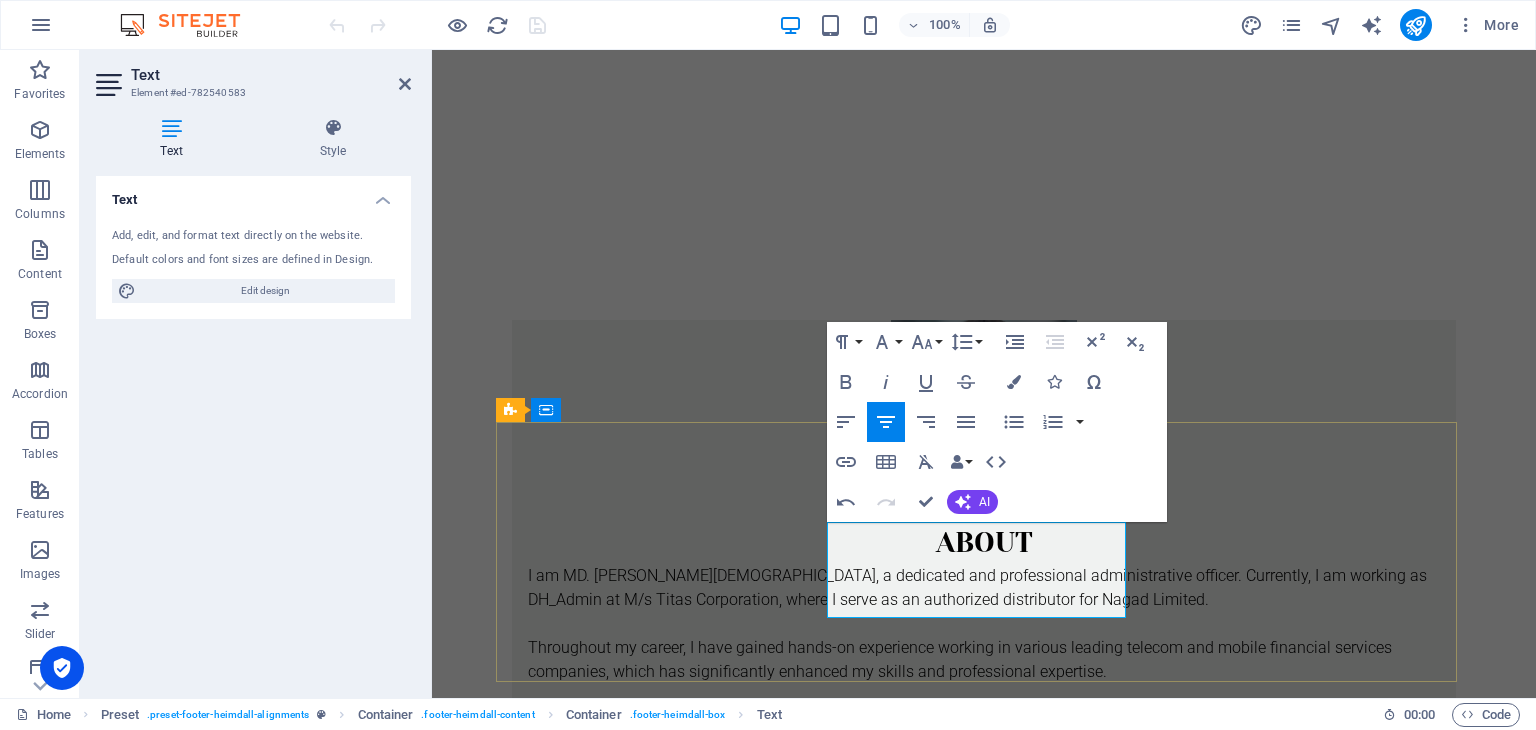 drag, startPoint x: 1033, startPoint y: 582, endPoint x: 919, endPoint y: 582, distance: 114 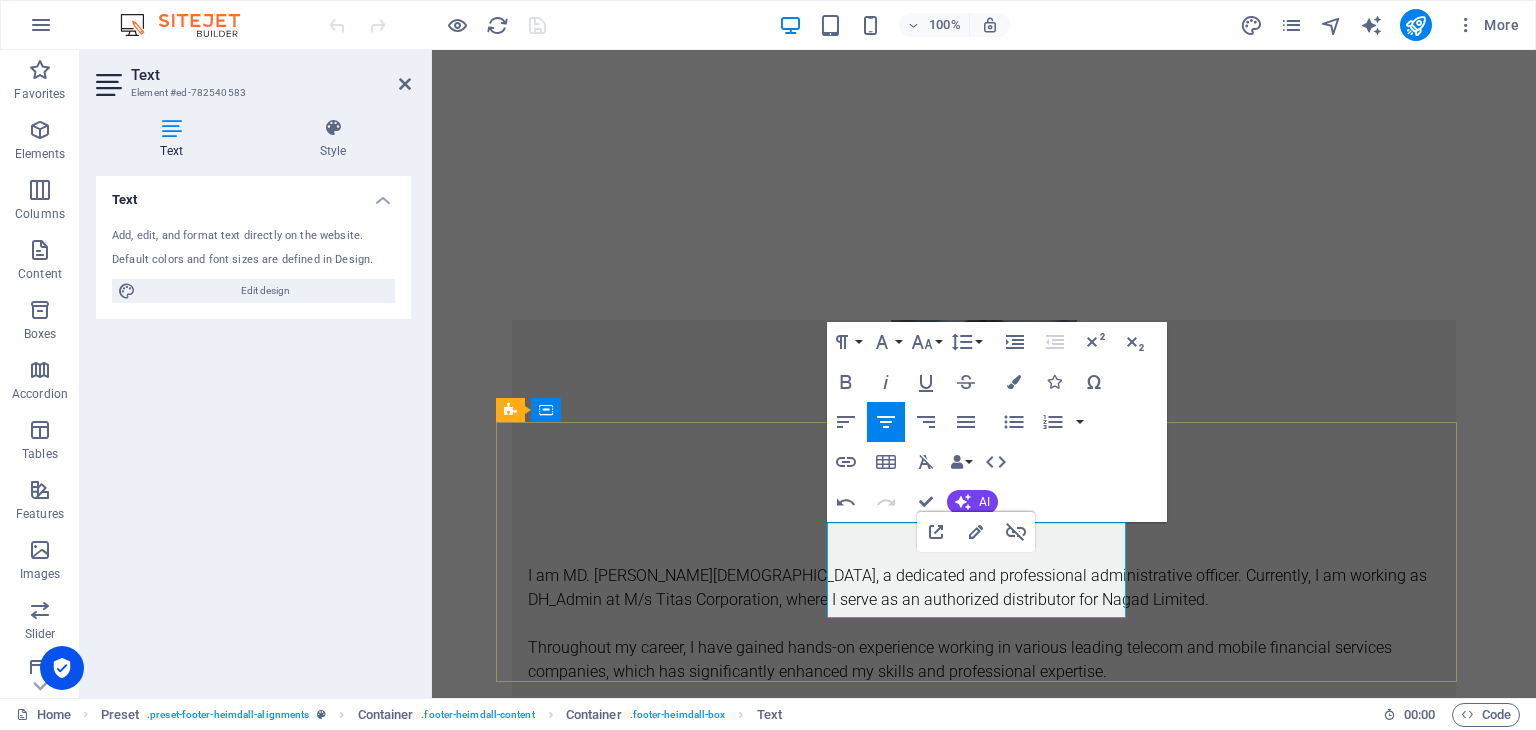 copy on "Facebook Page" 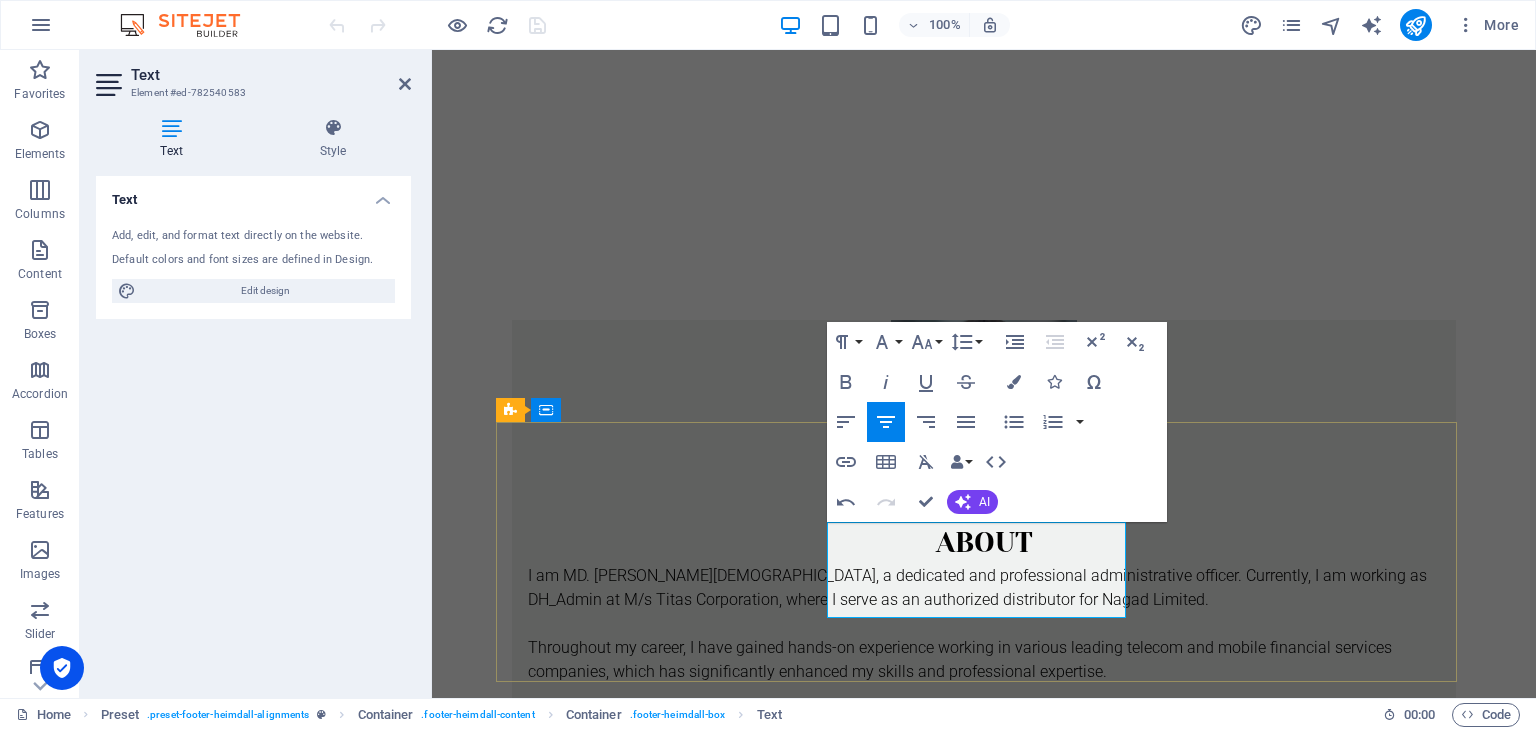 click at bounding box center [984, 2945] 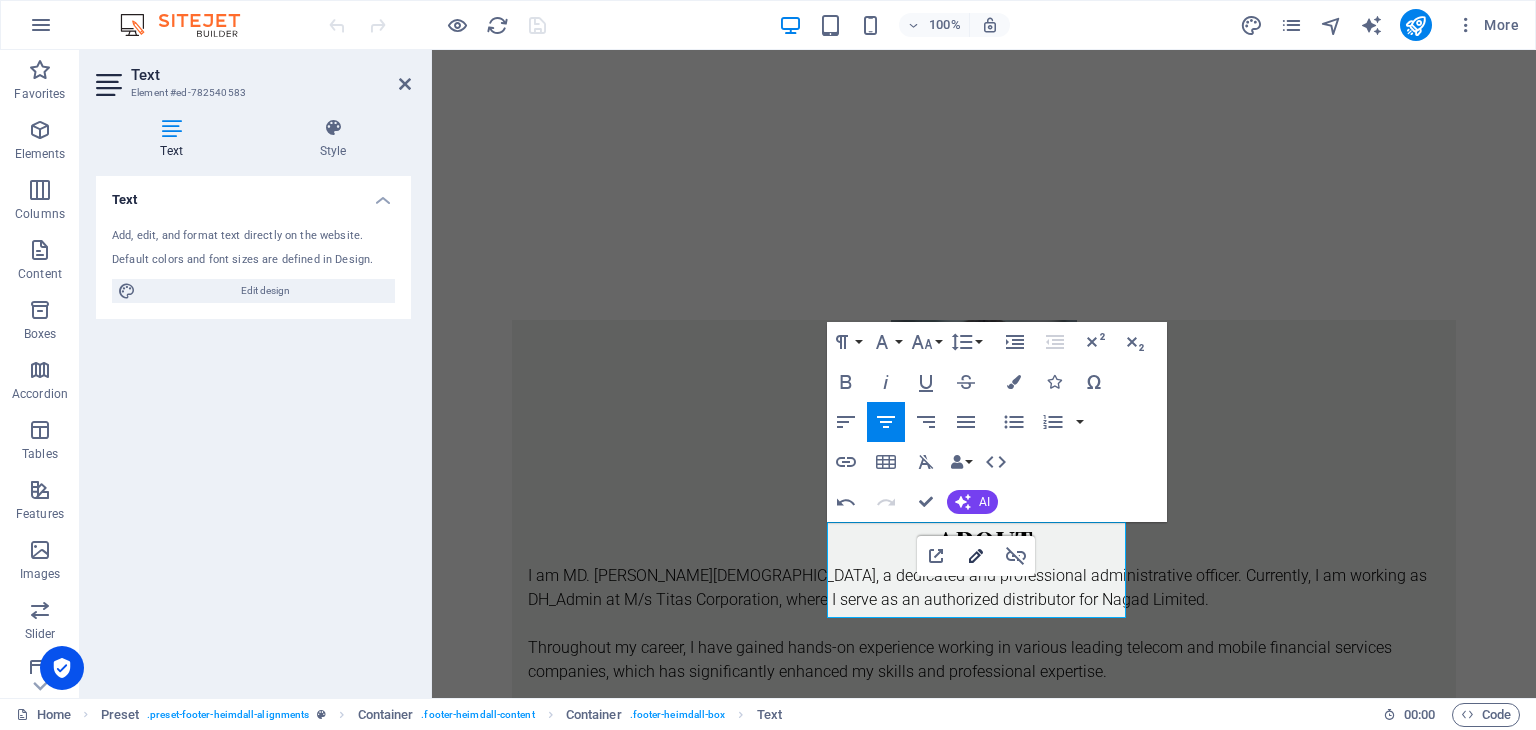 type 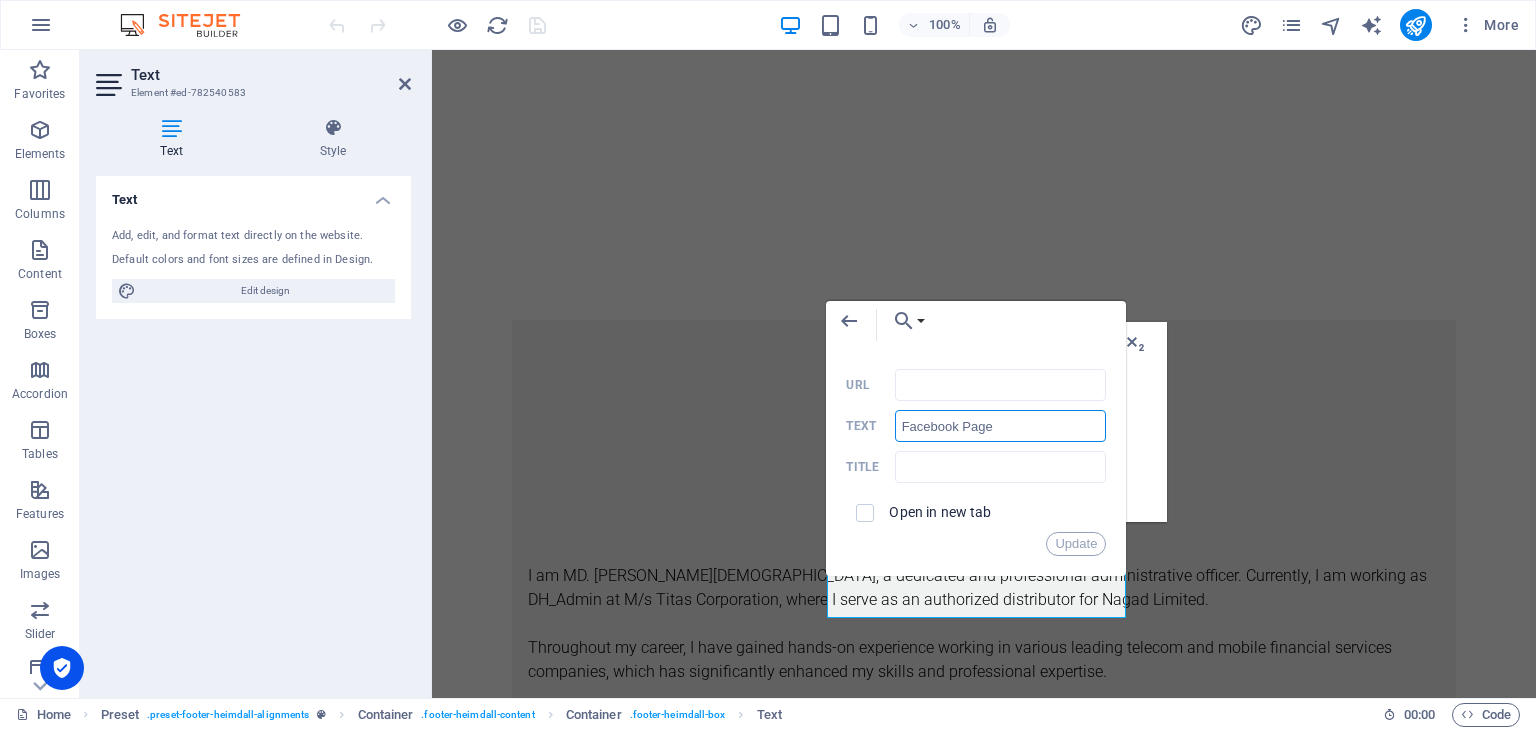 drag, startPoint x: 1004, startPoint y: 425, endPoint x: 852, endPoint y: 417, distance: 152.21039 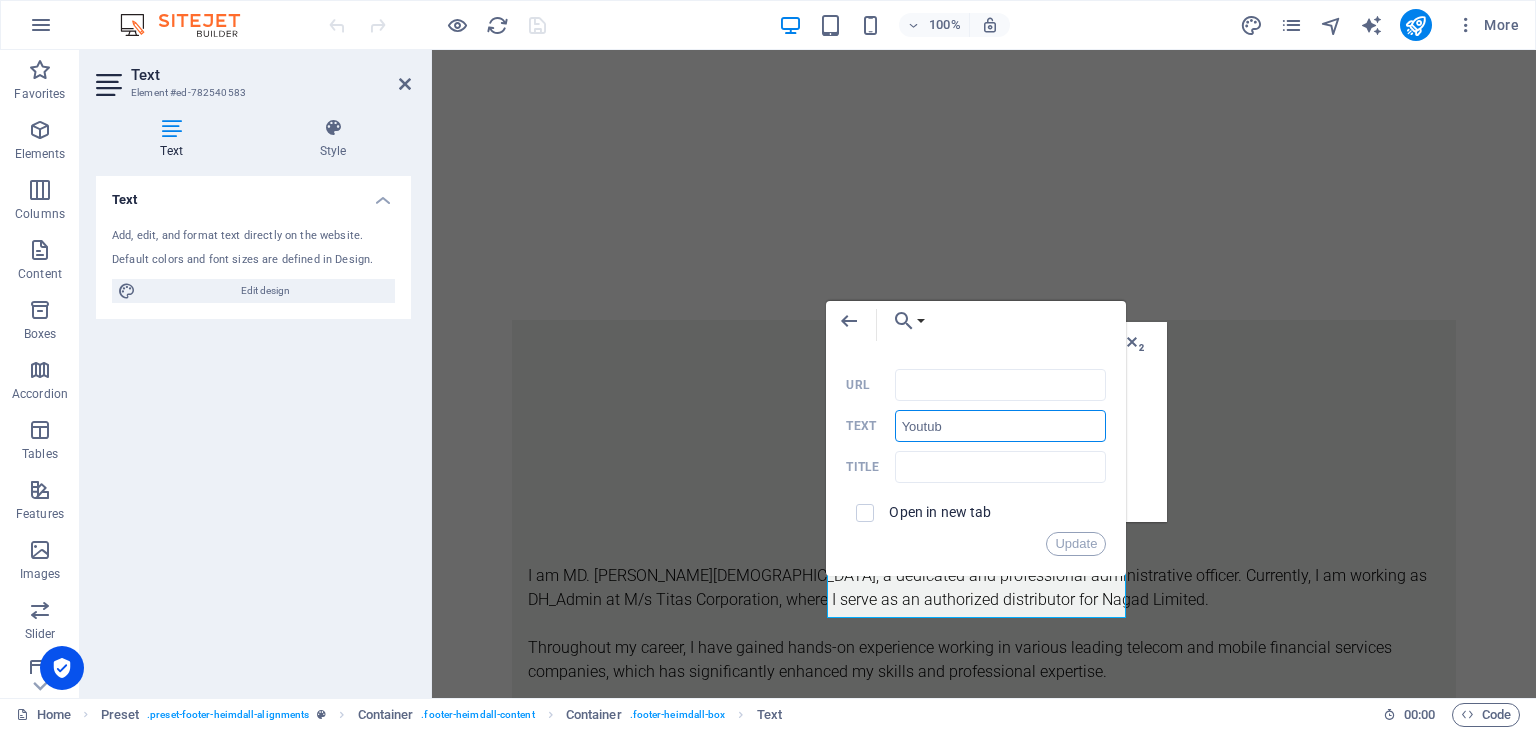drag, startPoint x: 937, startPoint y: 428, endPoint x: 957, endPoint y: 434, distance: 20.880613 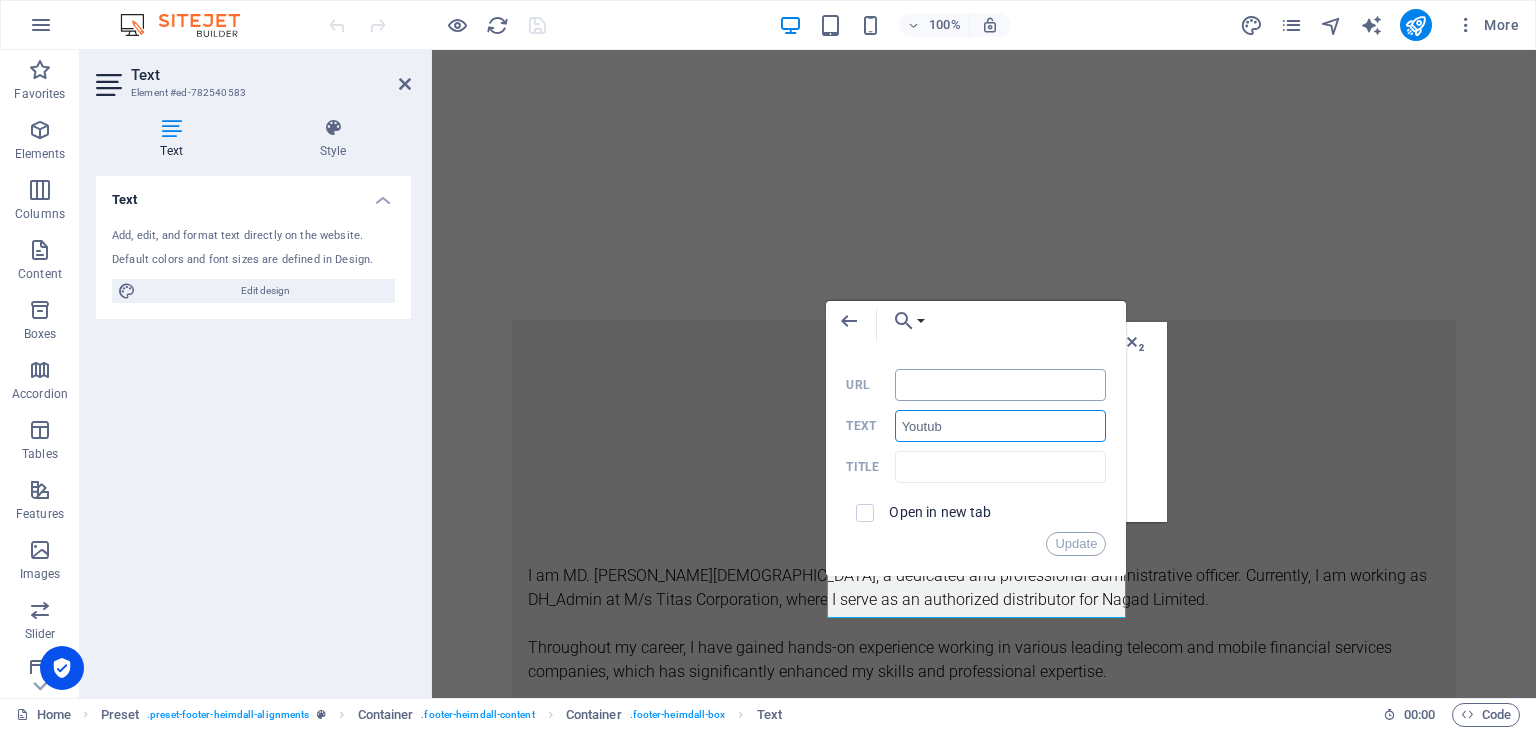 type on "Youtub" 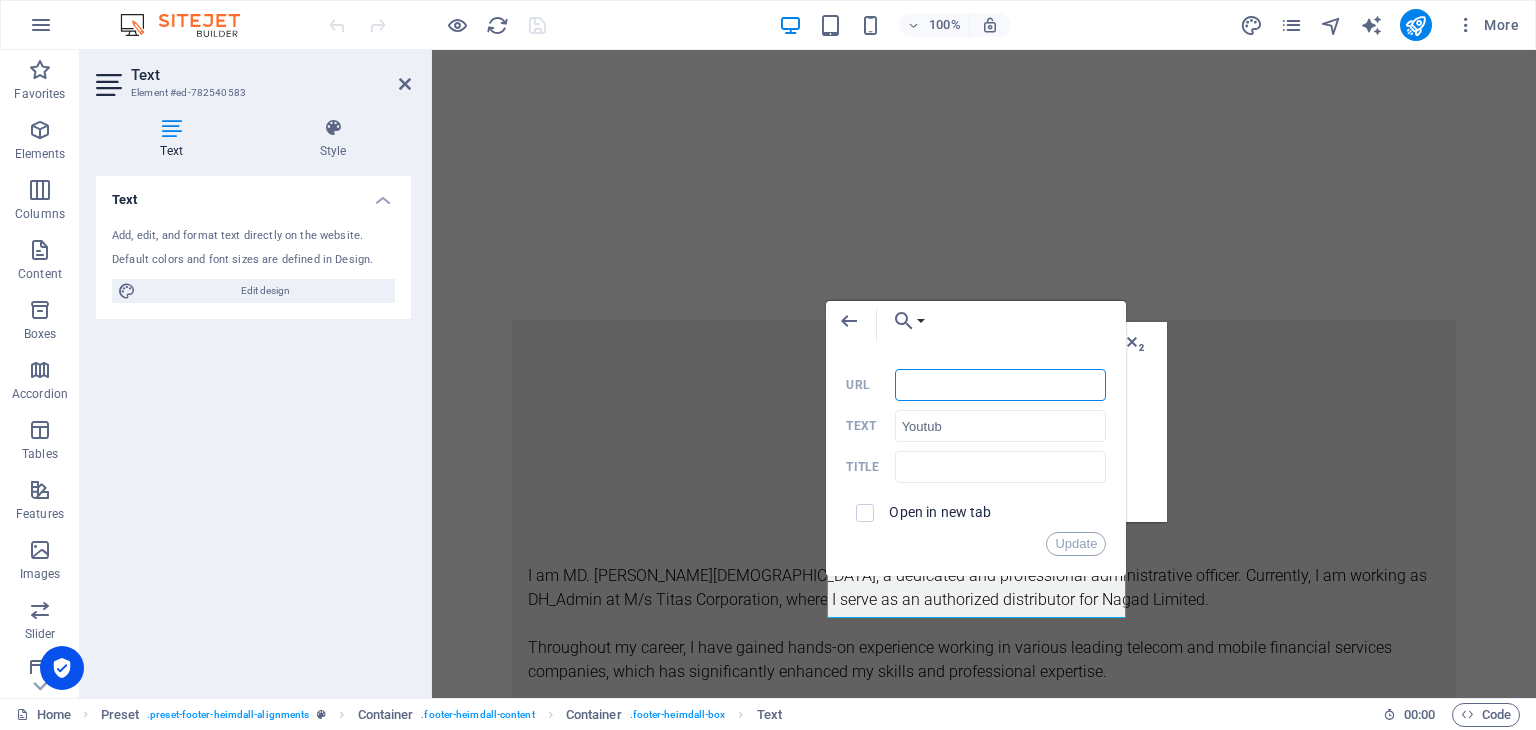 click on "URL" at bounding box center [1001, 385] 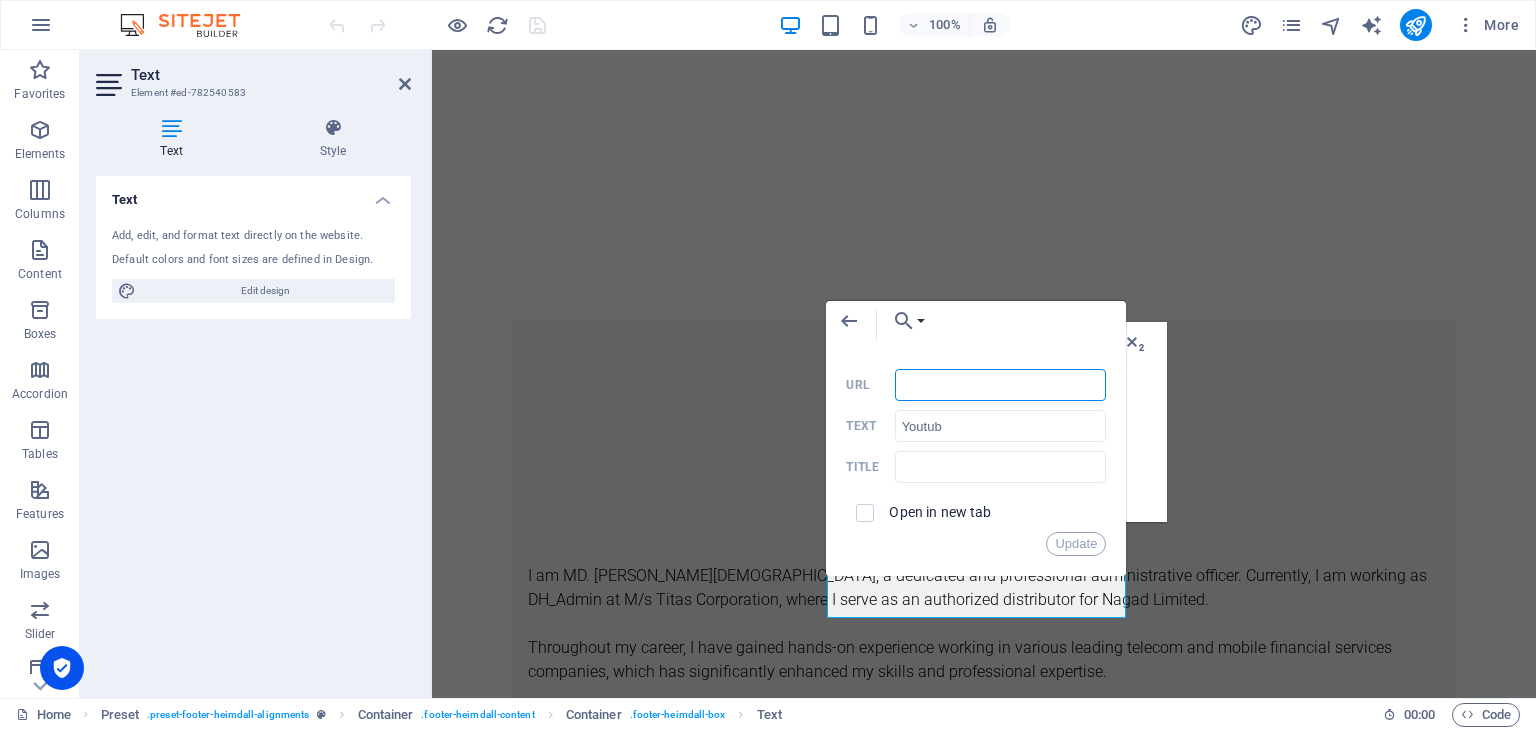 click on "URL" at bounding box center [1001, 385] 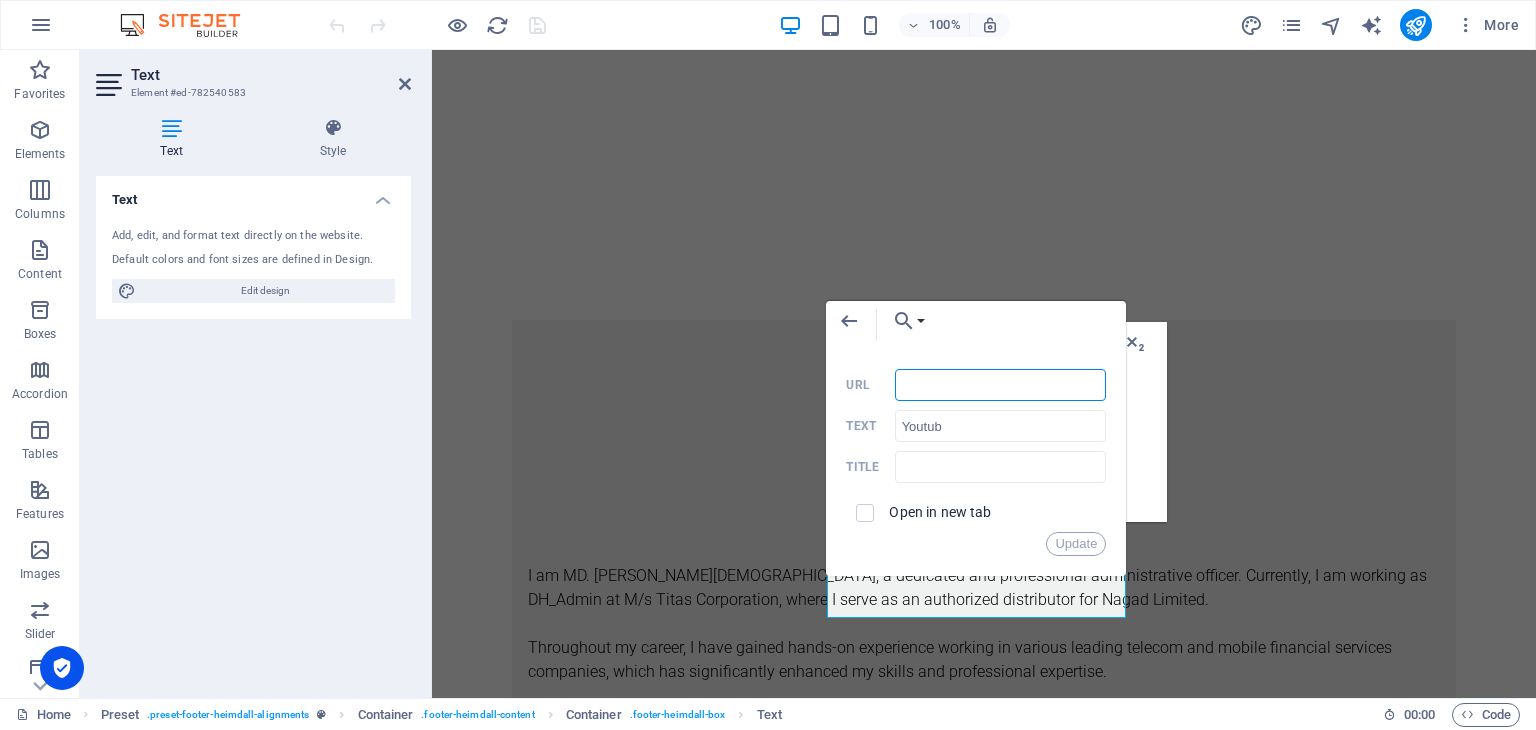 paste on "www.youtube.com/@mislam1812" 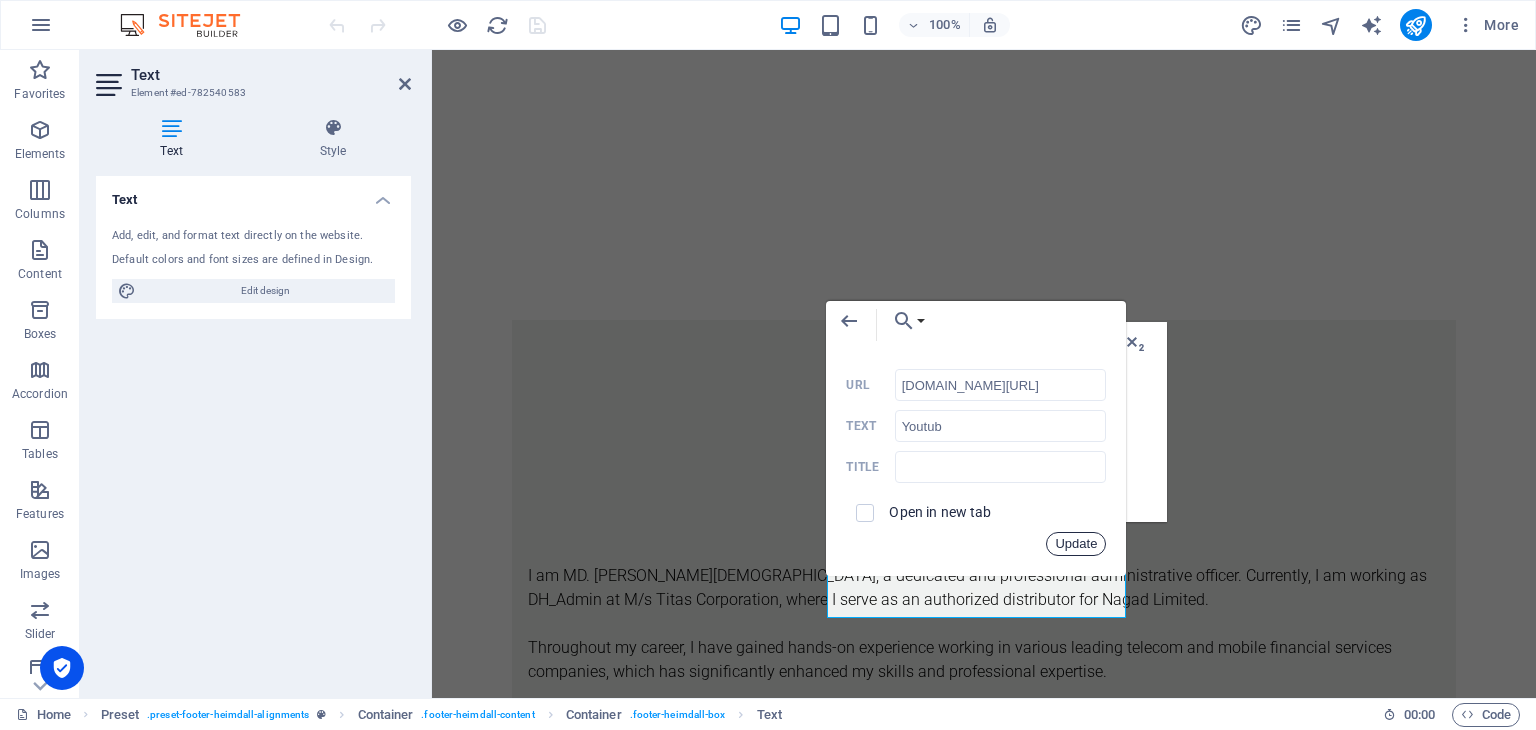 click on "Update" at bounding box center [1076, 544] 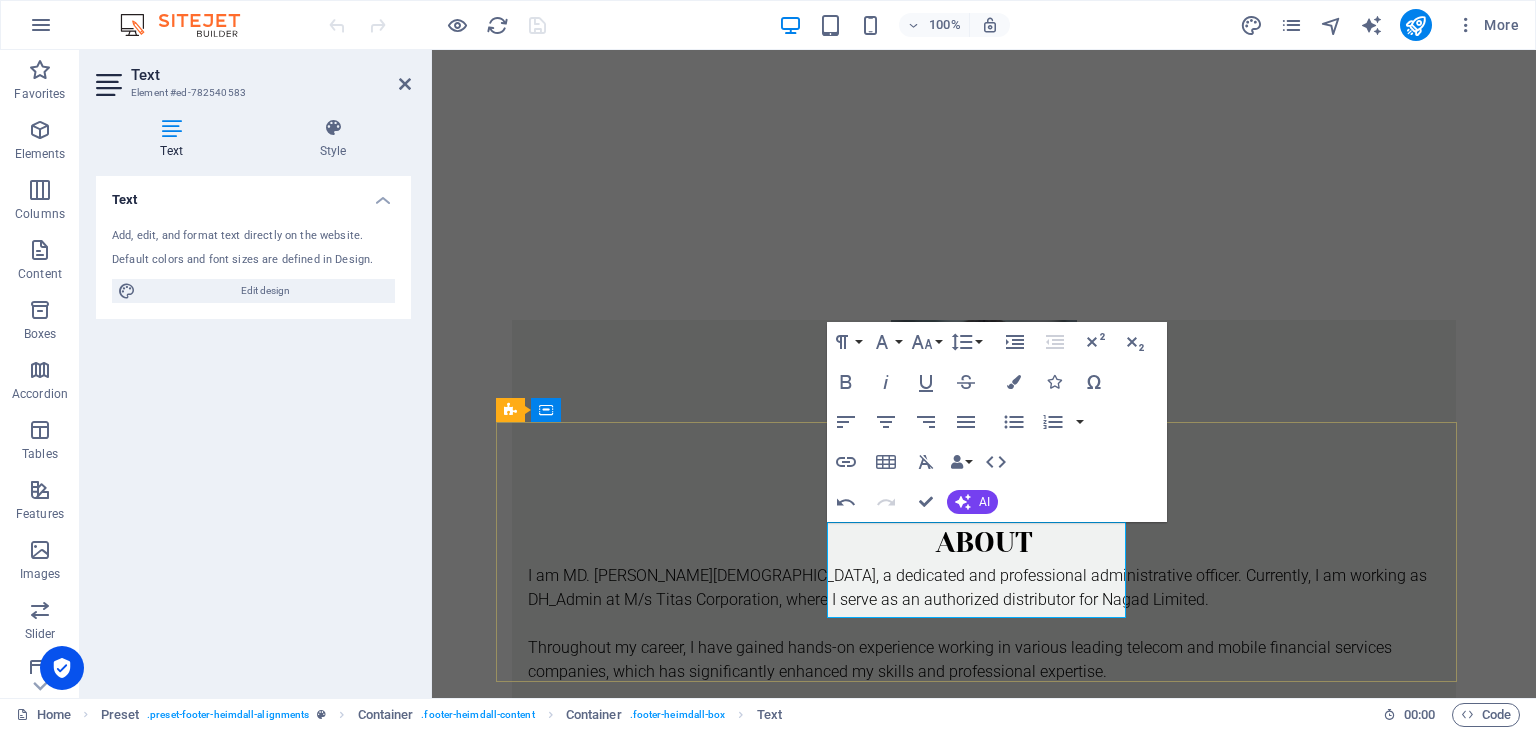drag, startPoint x: 1017, startPoint y: 557, endPoint x: 940, endPoint y: 552, distance: 77.16217 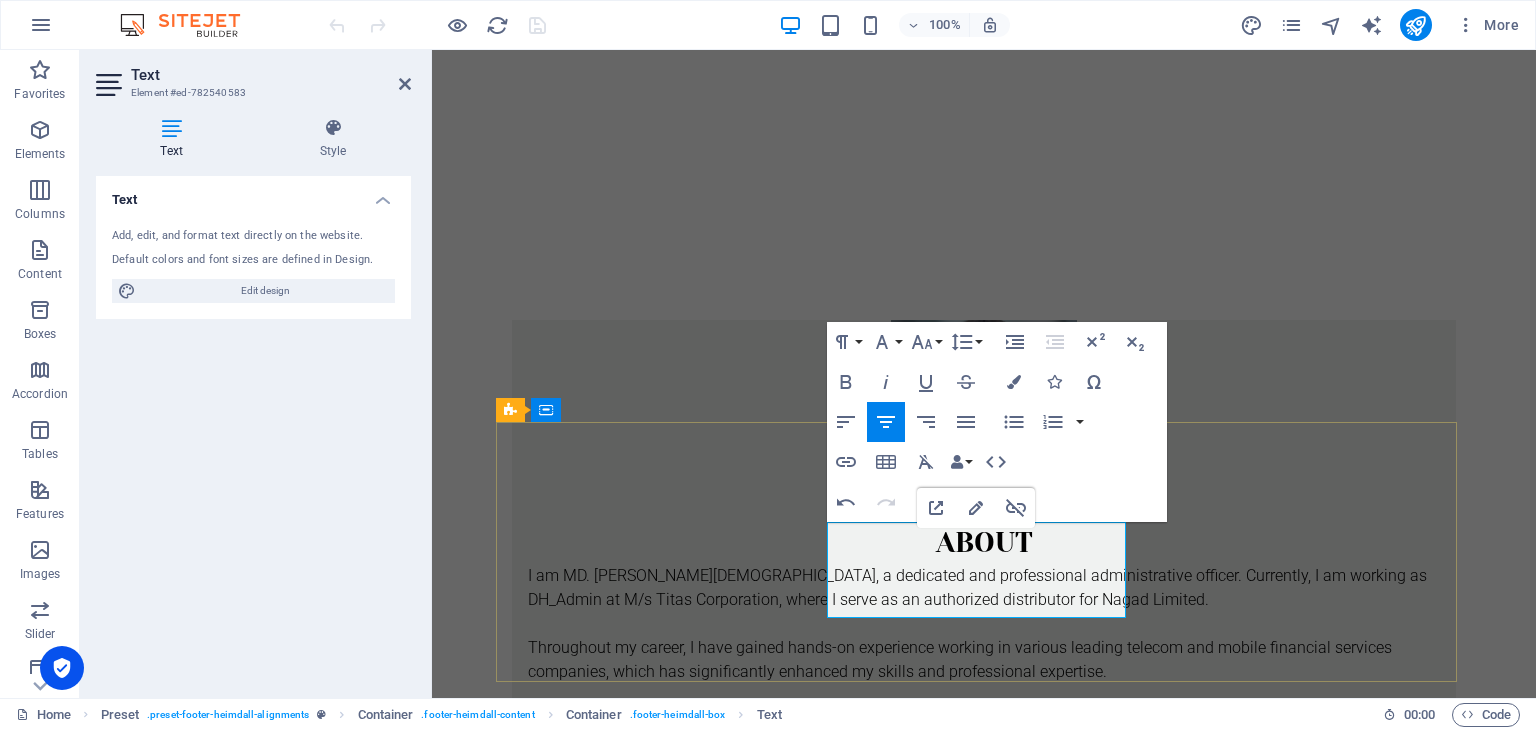 copy on "Instagram" 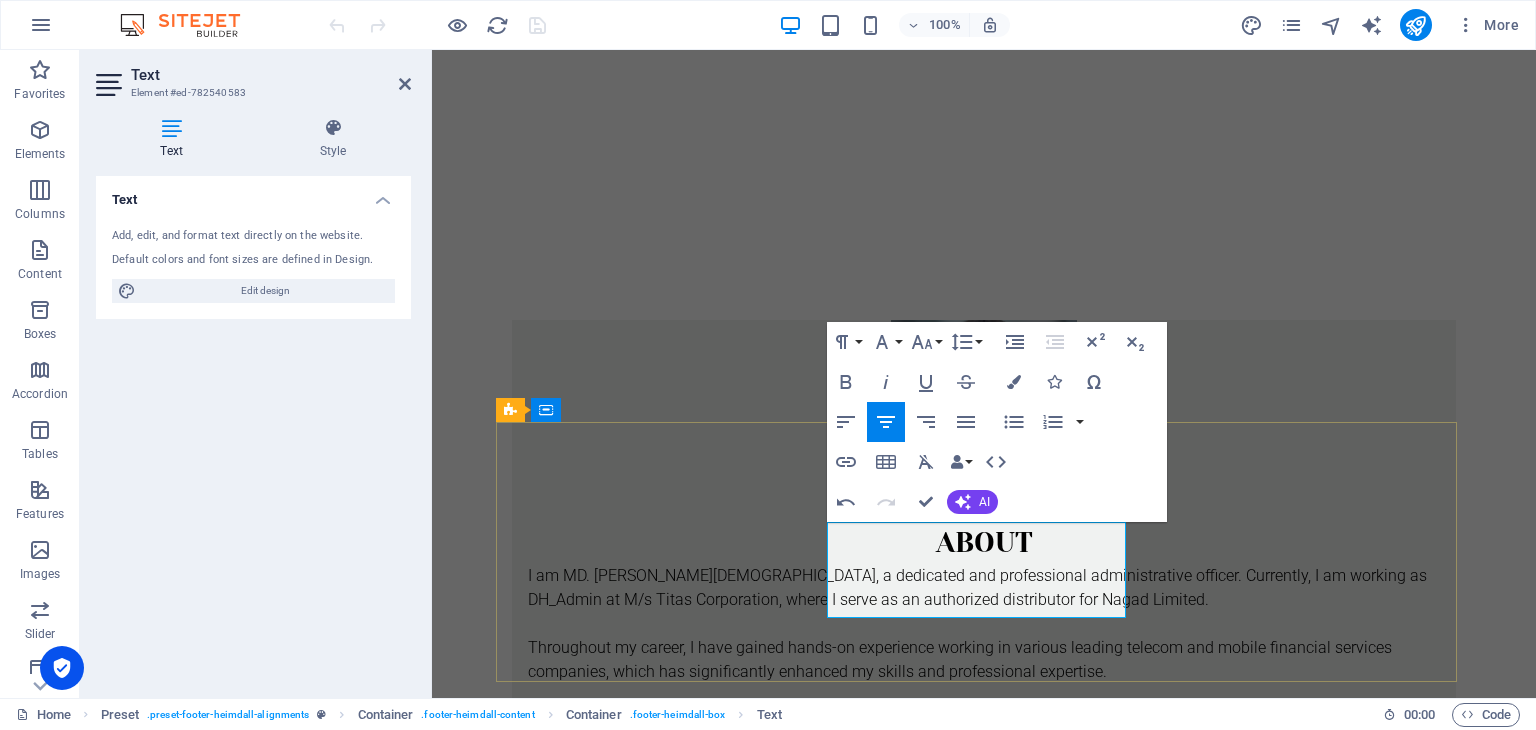click on "Instagram" at bounding box center (984, 2897) 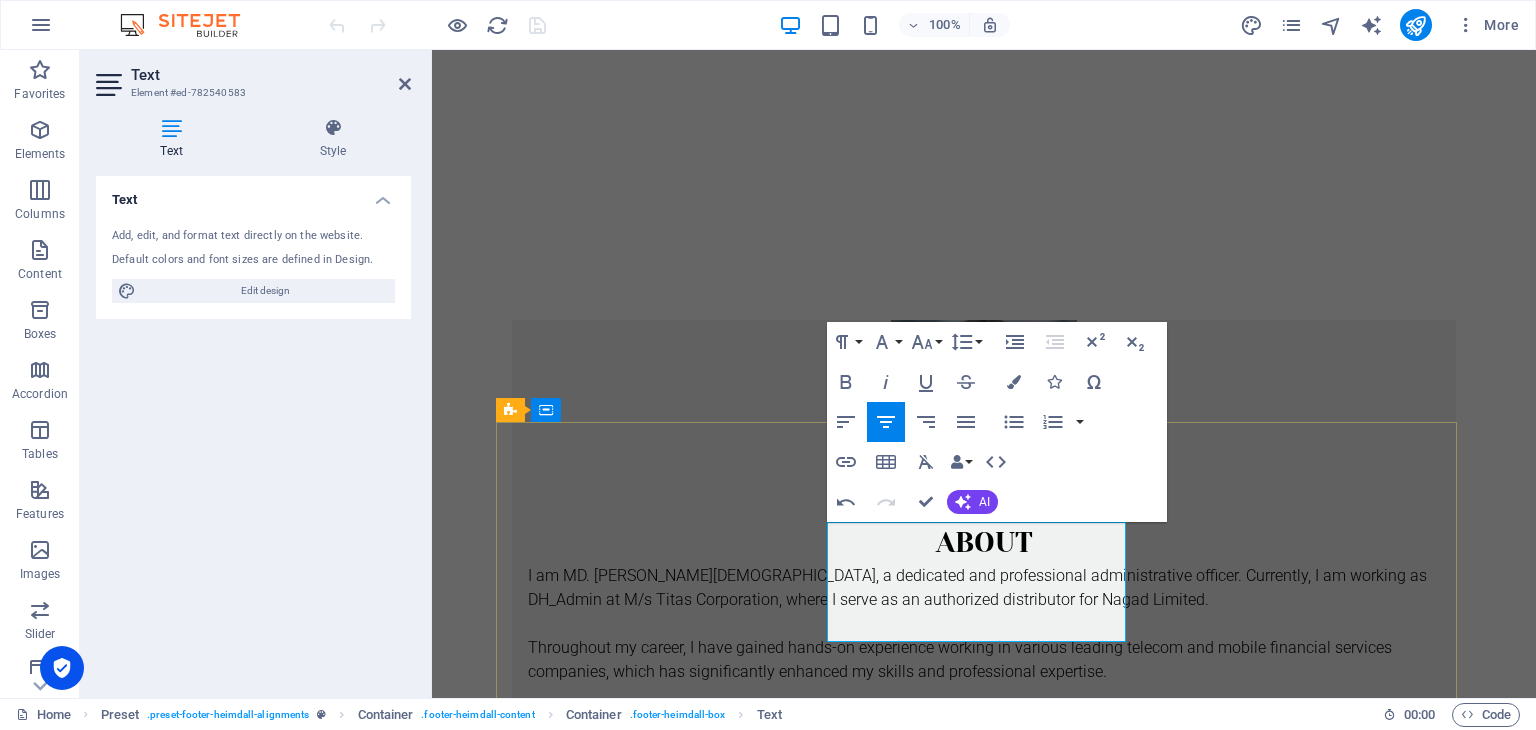 click on "Instagram" at bounding box center (984, 2920) 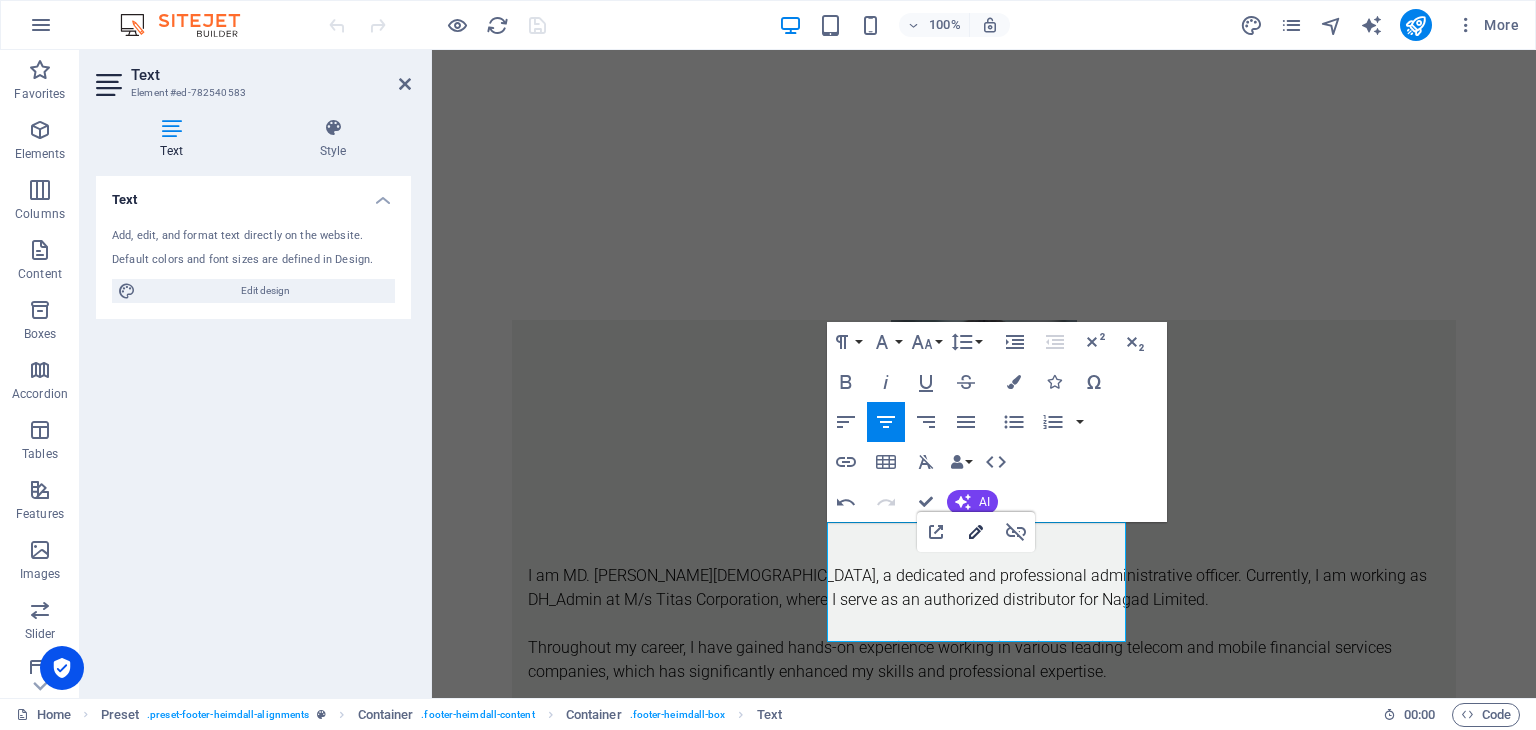 type 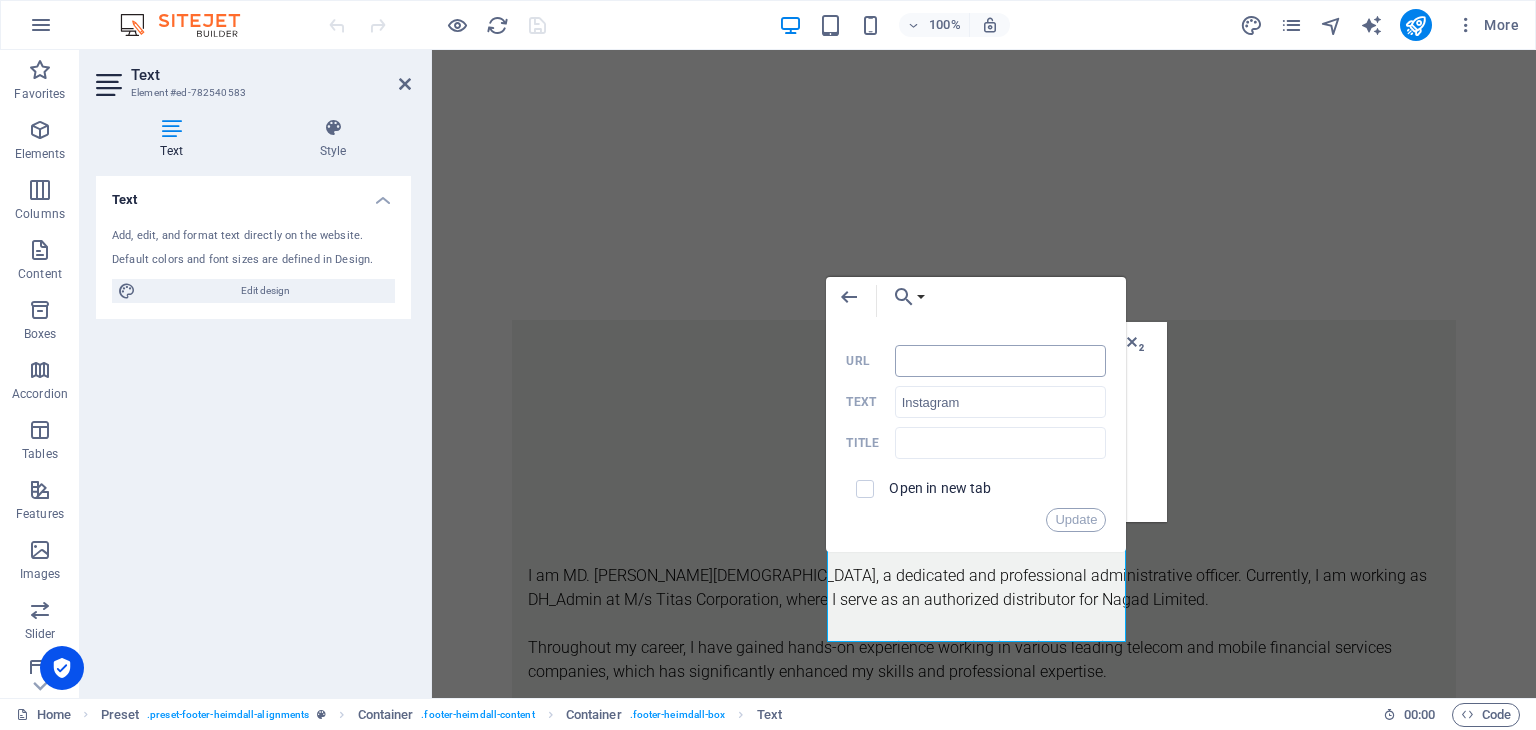 click on "URL" at bounding box center (1001, 361) 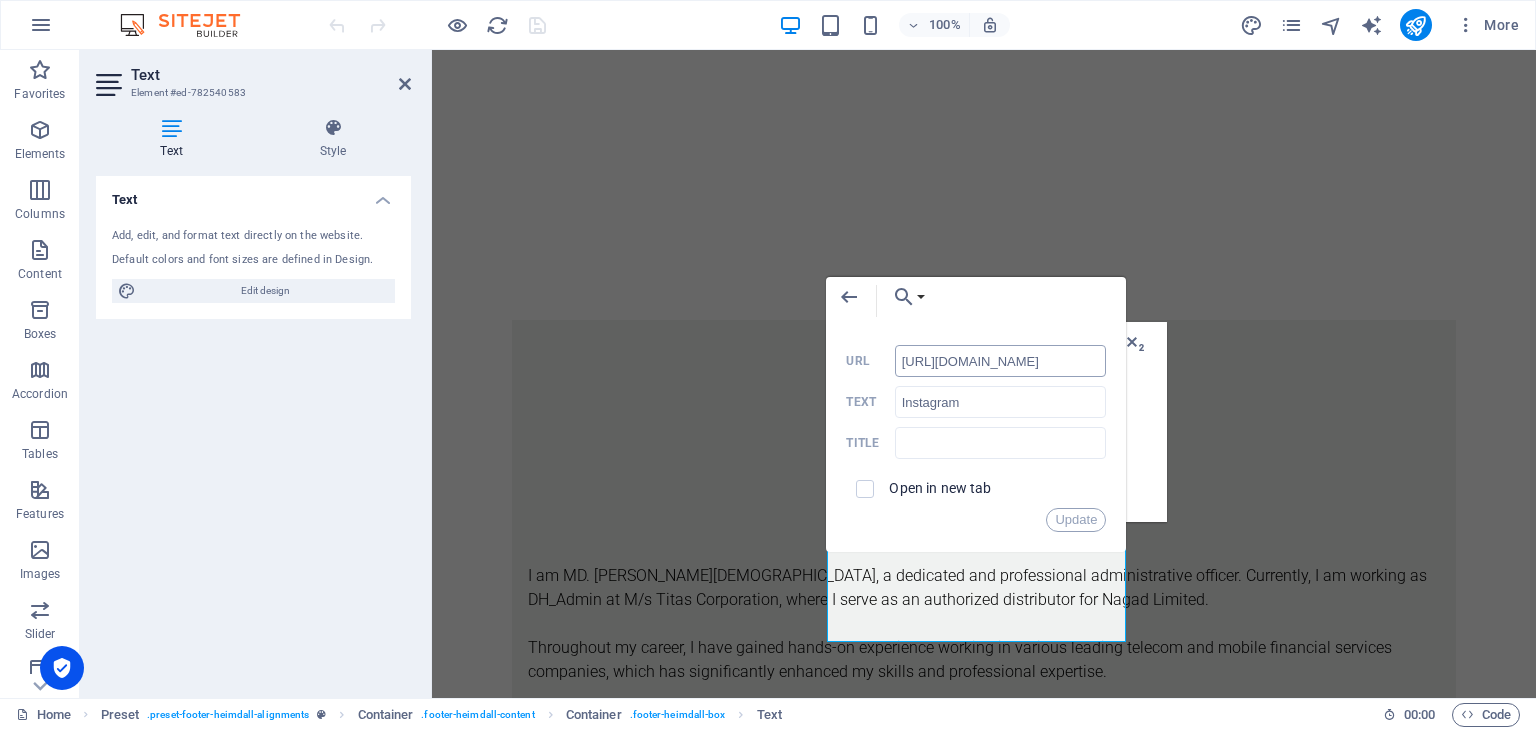 scroll, scrollTop: 0, scrollLeft: 19, axis: horizontal 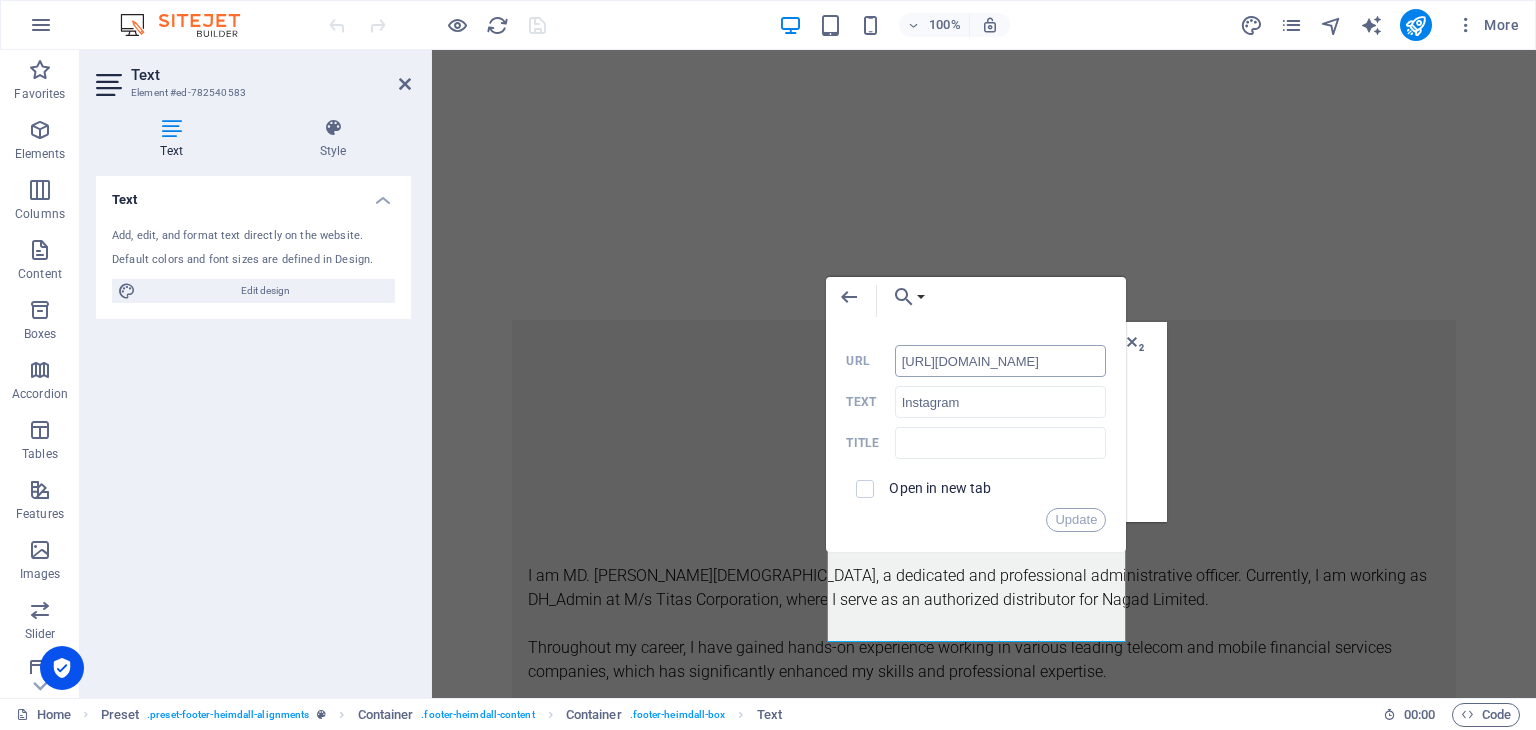 drag, startPoint x: 952, startPoint y: 362, endPoint x: 996, endPoint y: 369, distance: 44.553337 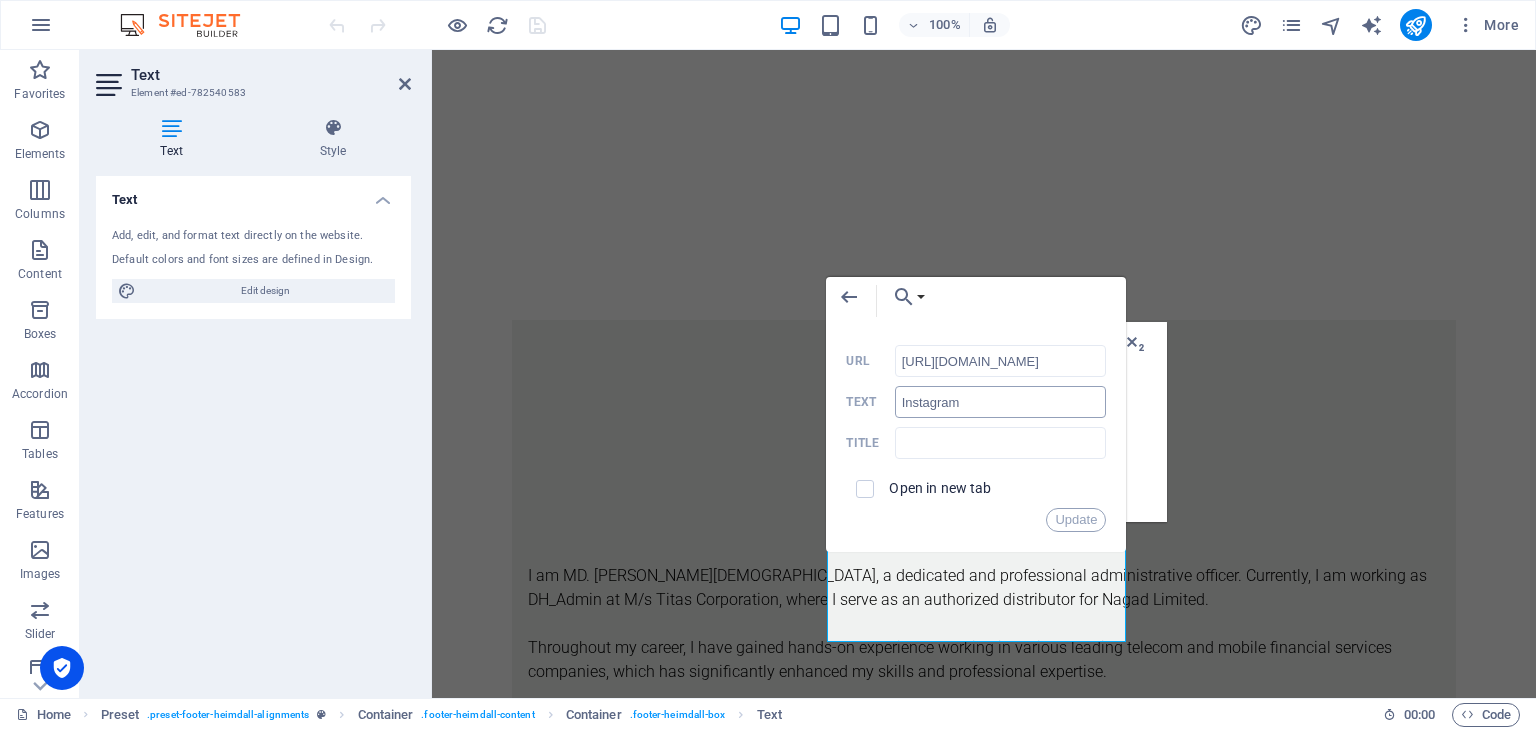 type on "https://www.threads.com/@m_islam._" 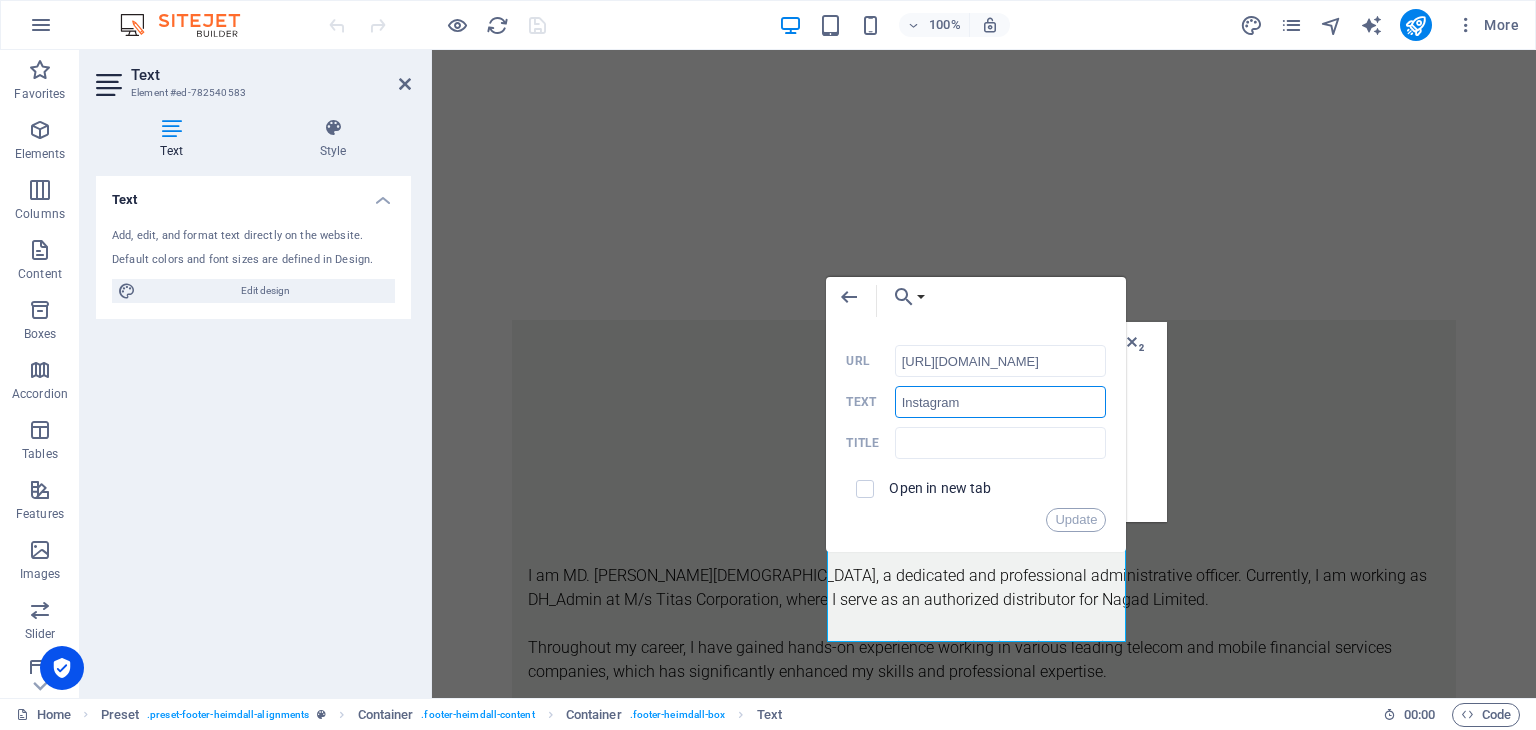 scroll, scrollTop: 0, scrollLeft: 0, axis: both 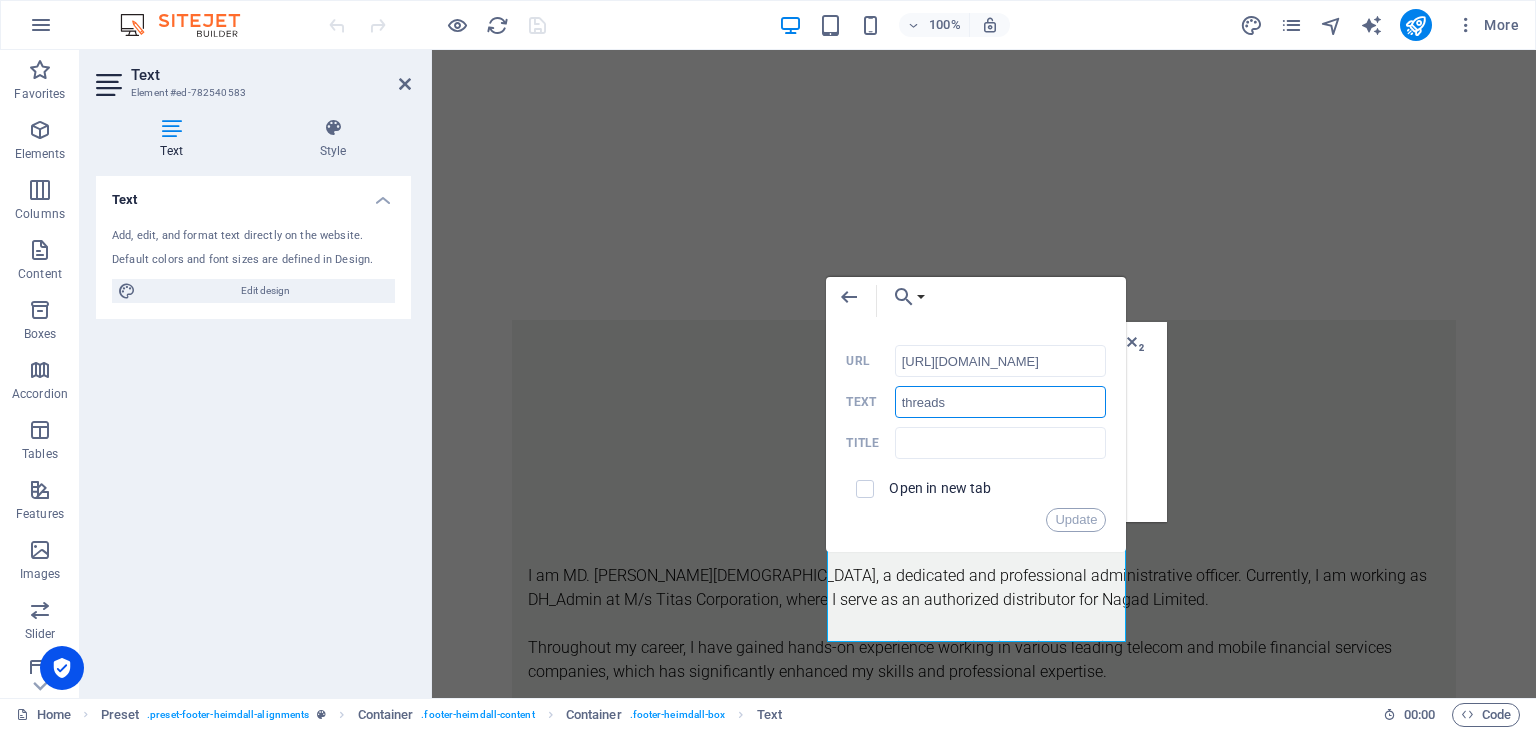 click on "threads" at bounding box center (1001, 402) 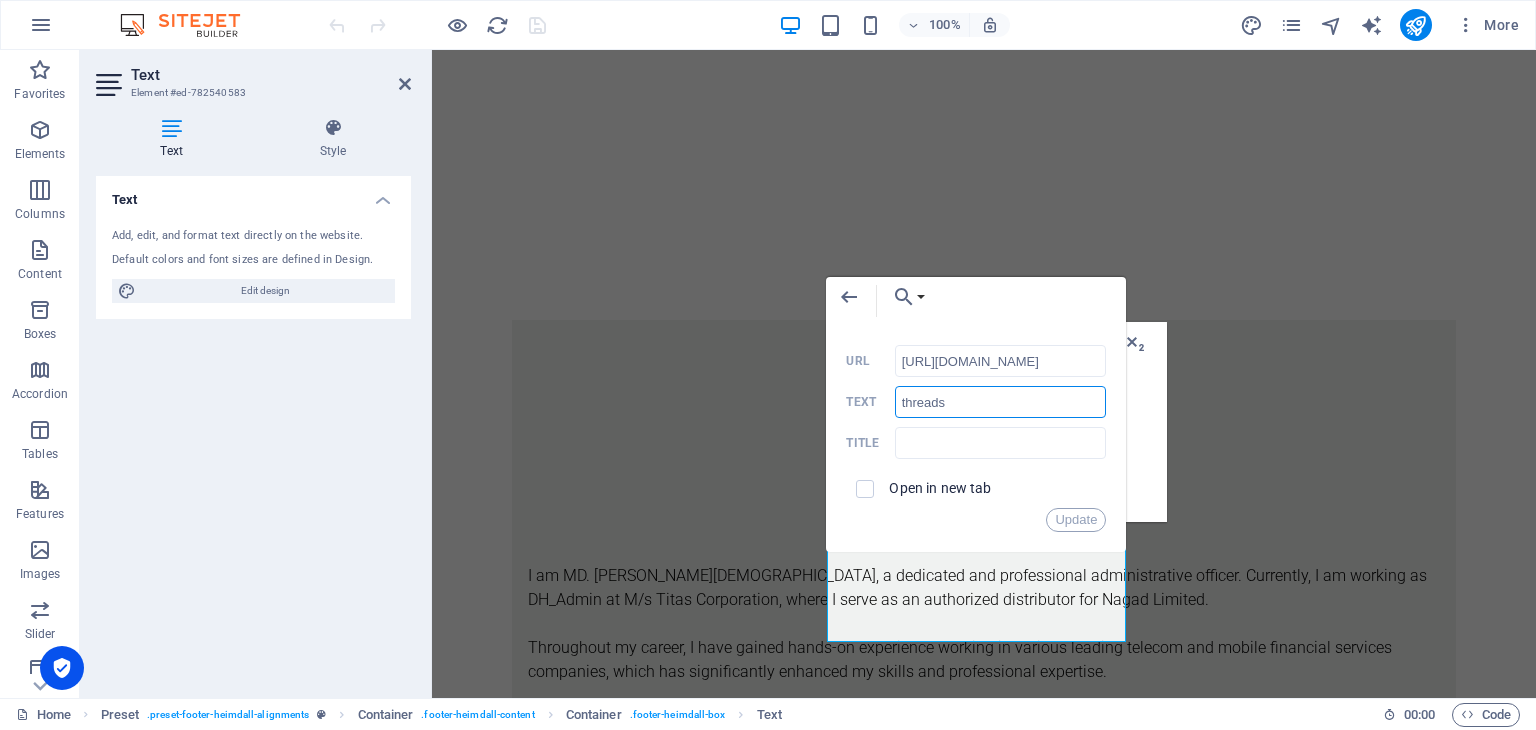 type on "Threads" 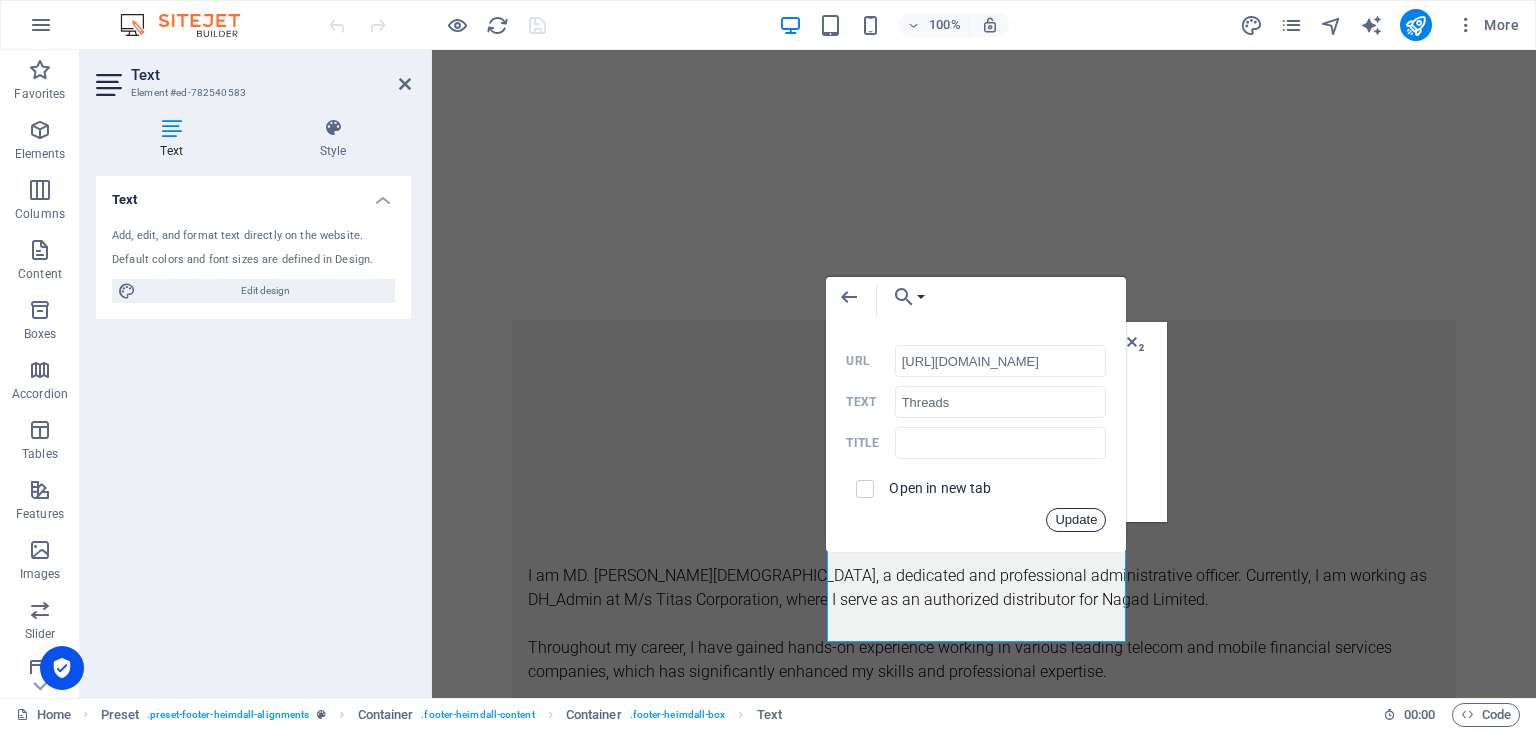 click on "Update" at bounding box center (1076, 520) 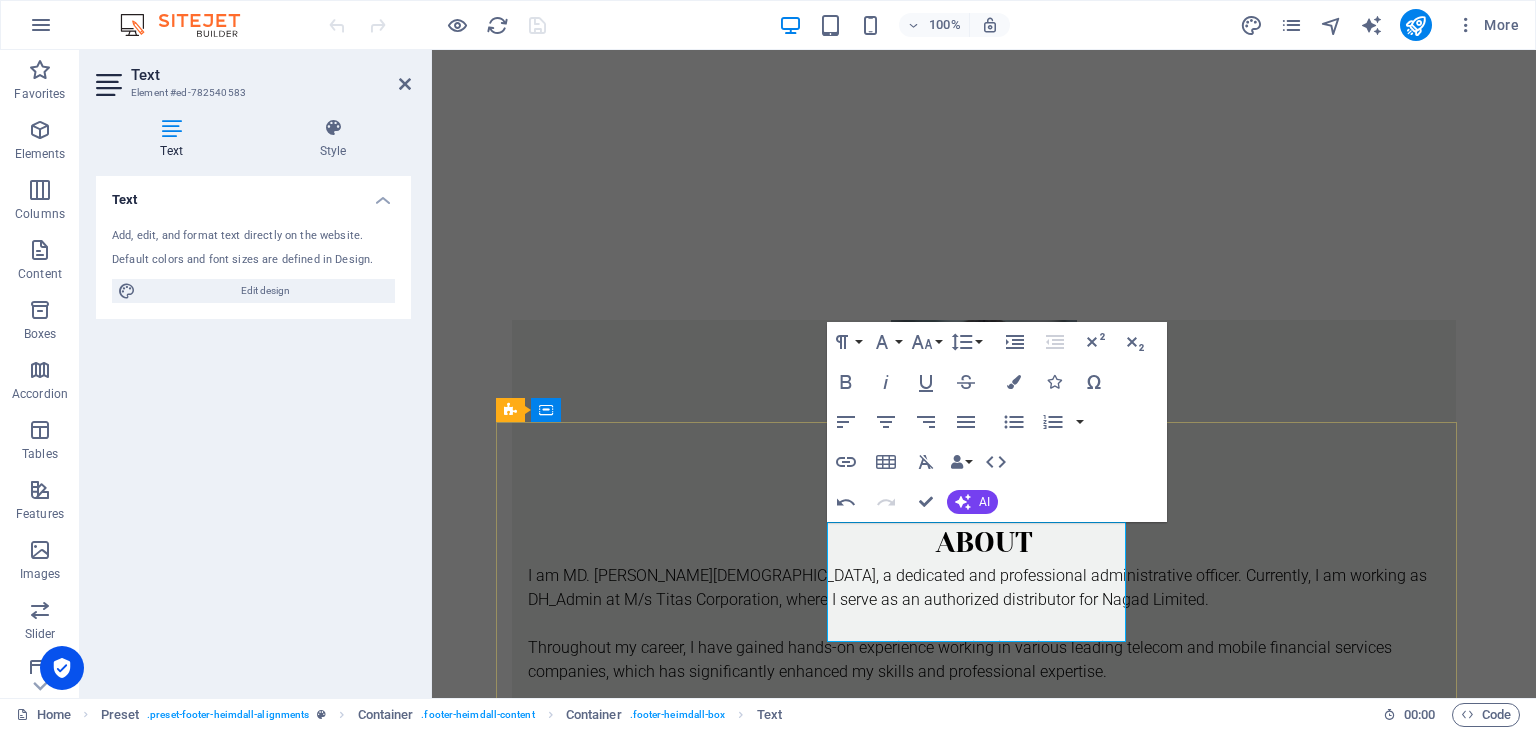 click on "Threads" at bounding box center [984, 2921] 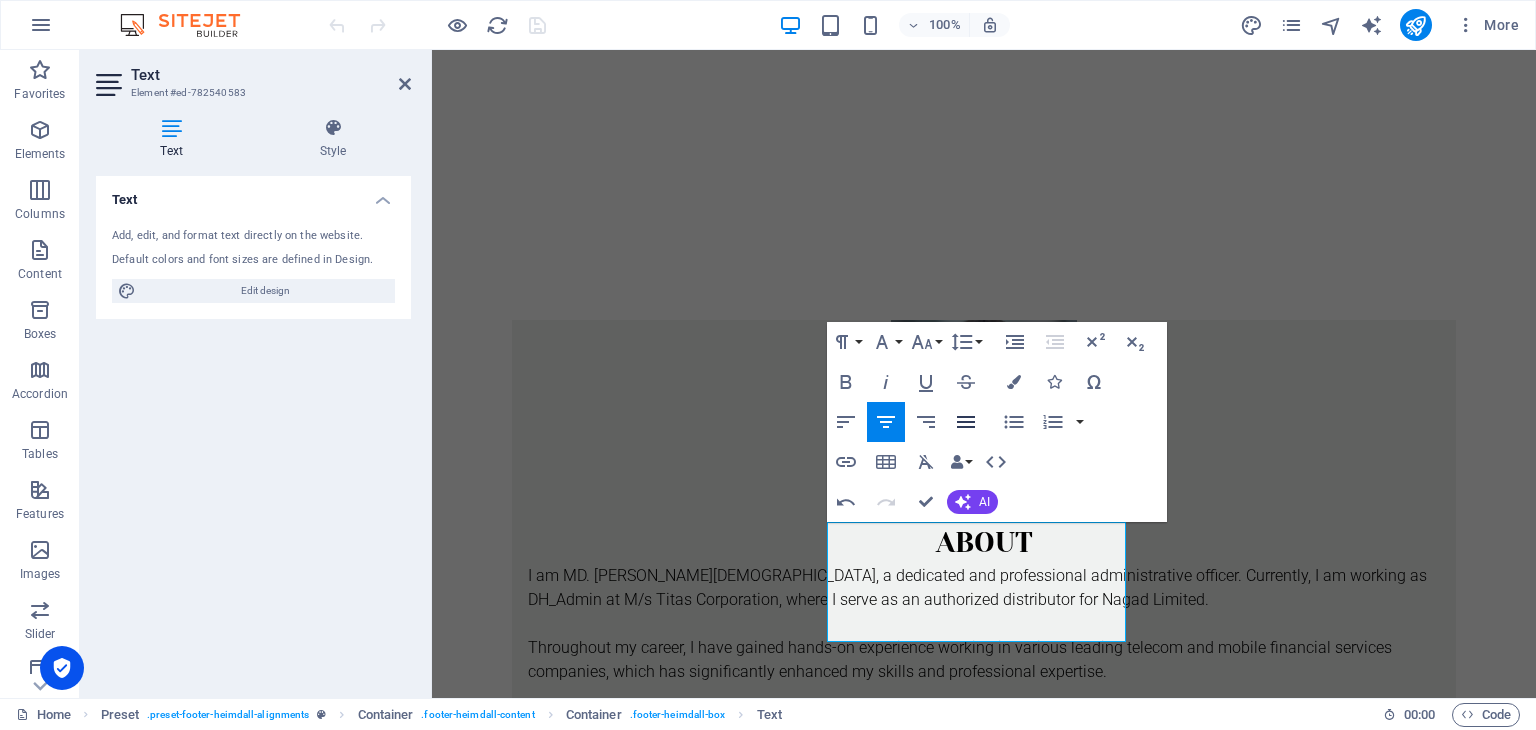 click 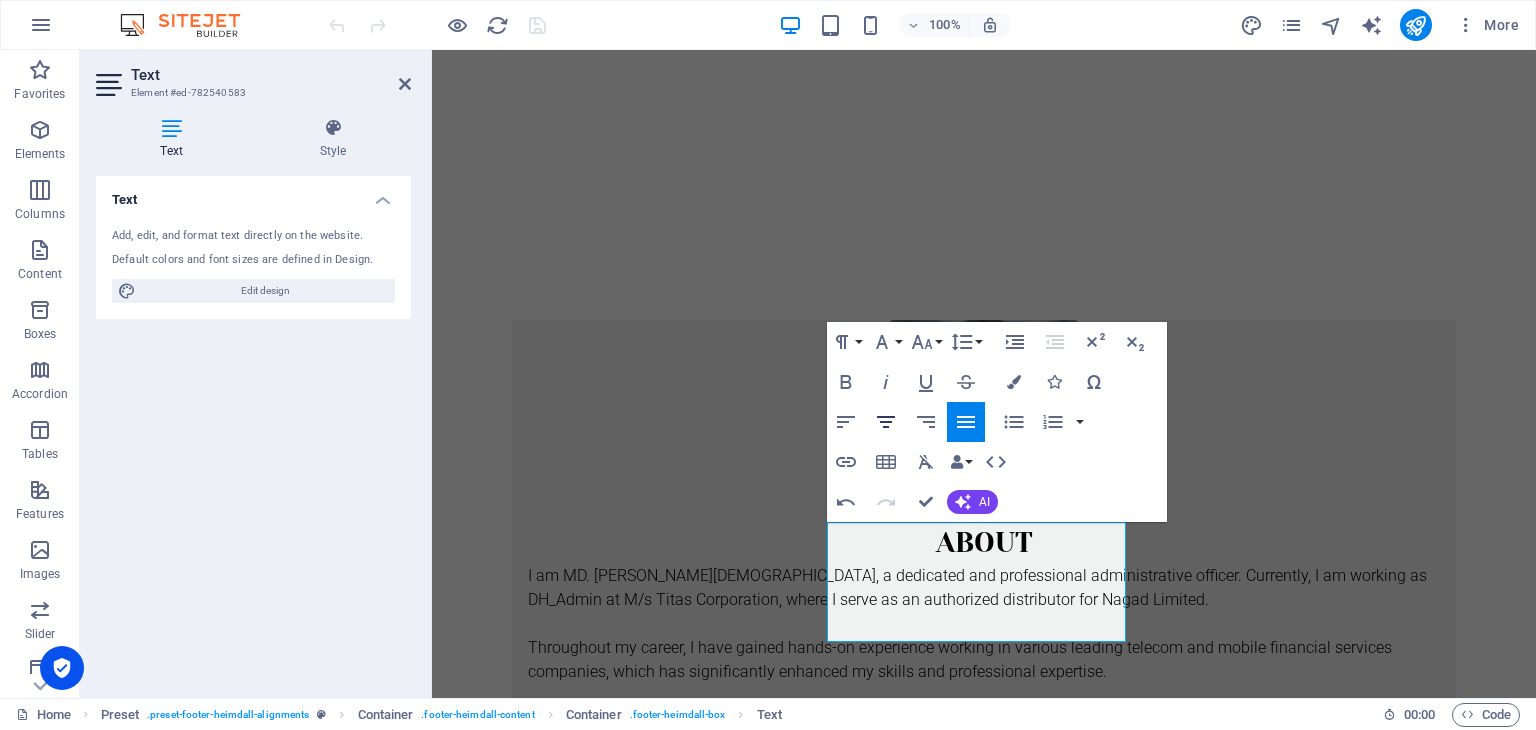 click 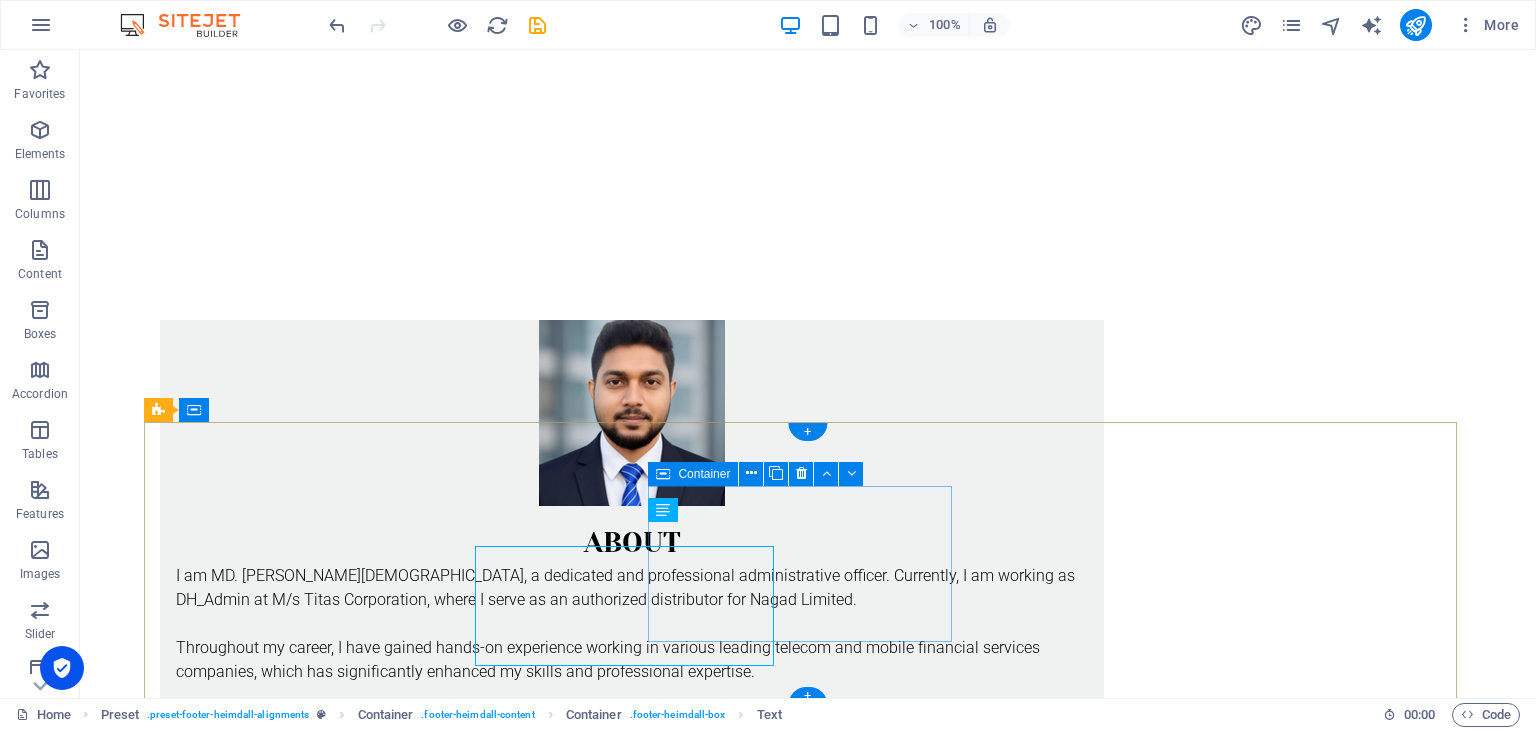 scroll, scrollTop: 1388, scrollLeft: 0, axis: vertical 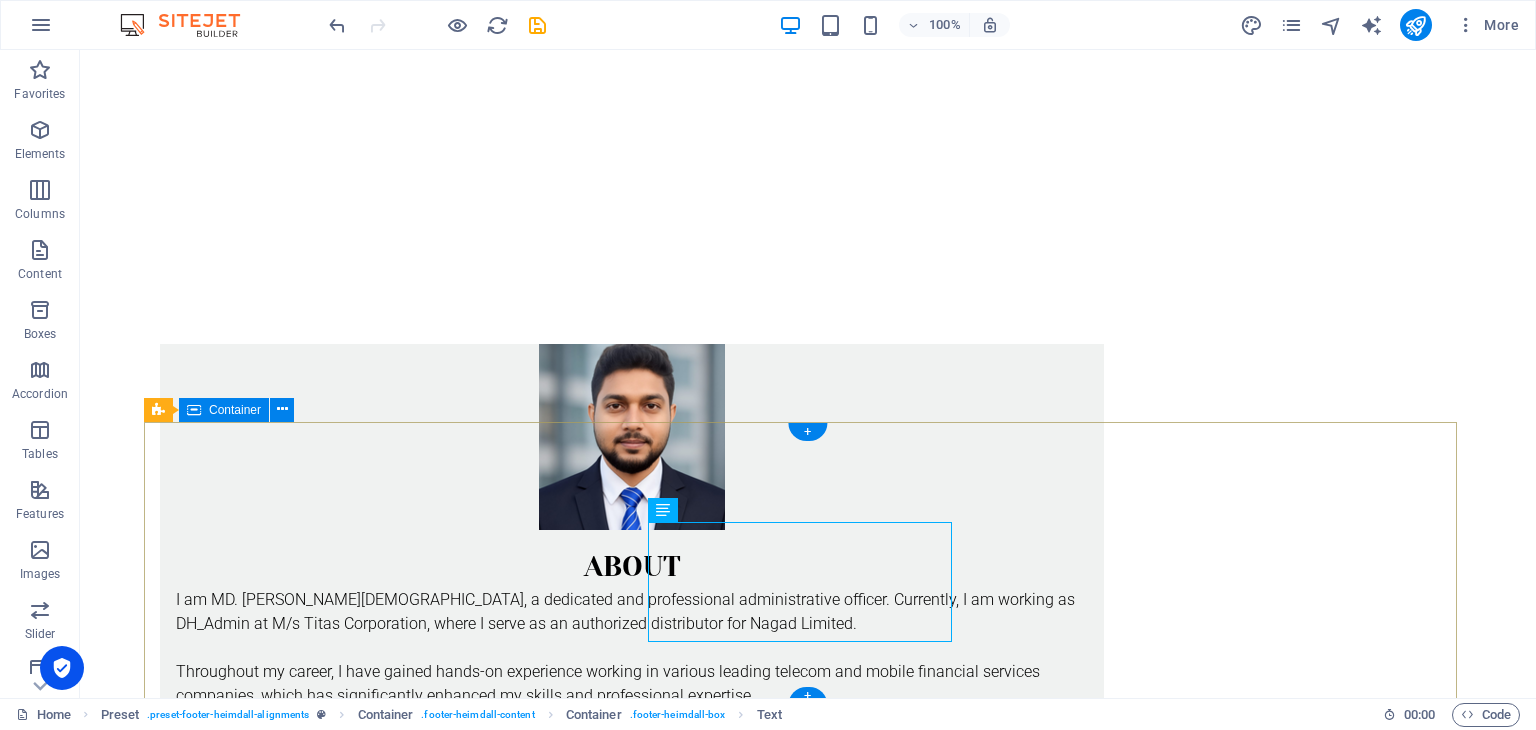 click on "Phone Call me! +8801660105030 +8801818181812 Social Facebook Instagram Threads Facebook Page Youtub Contact info@mdmorshedulislam.com.bd Legal Notice Privacy" at bounding box center [808, 2927] 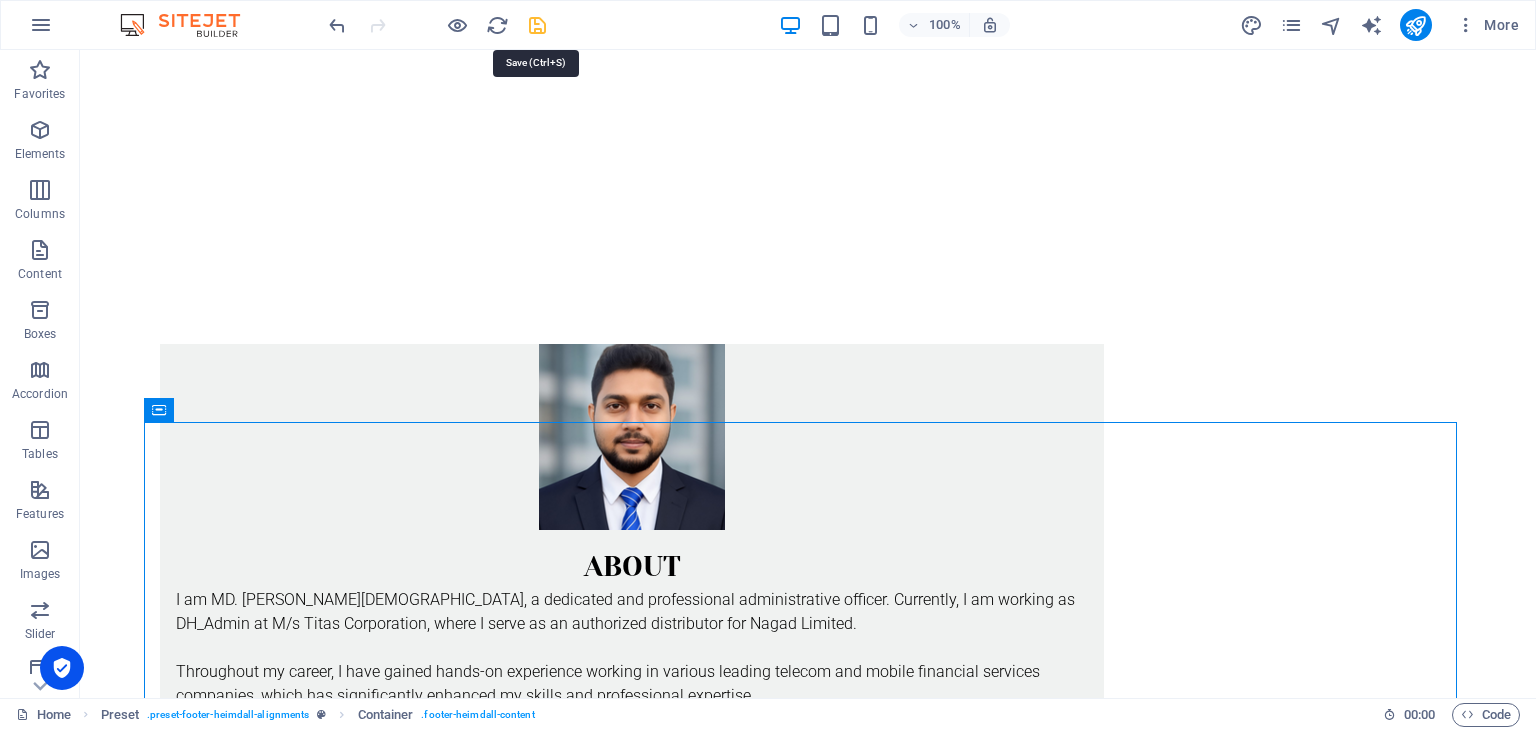 click at bounding box center (537, 25) 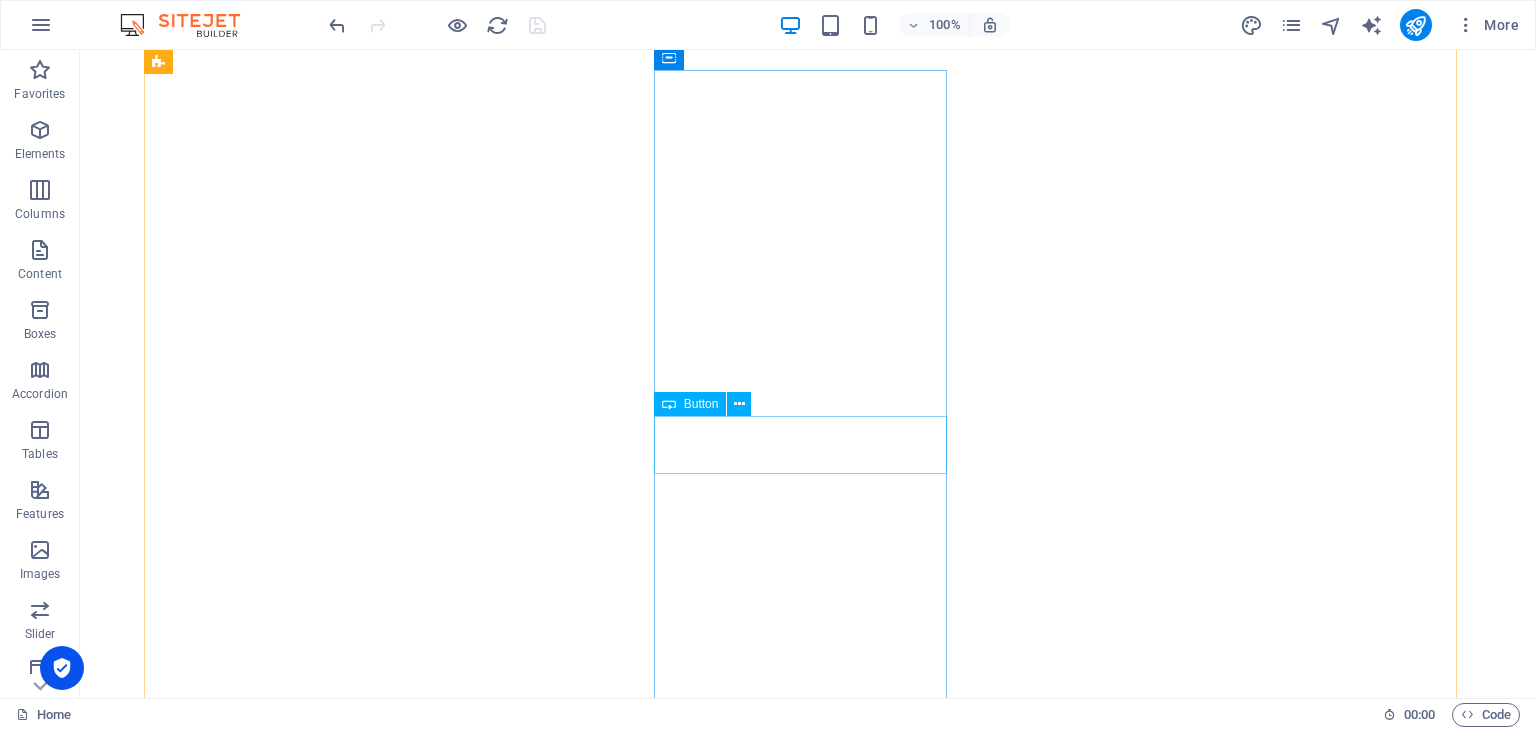 scroll, scrollTop: 1088, scrollLeft: 0, axis: vertical 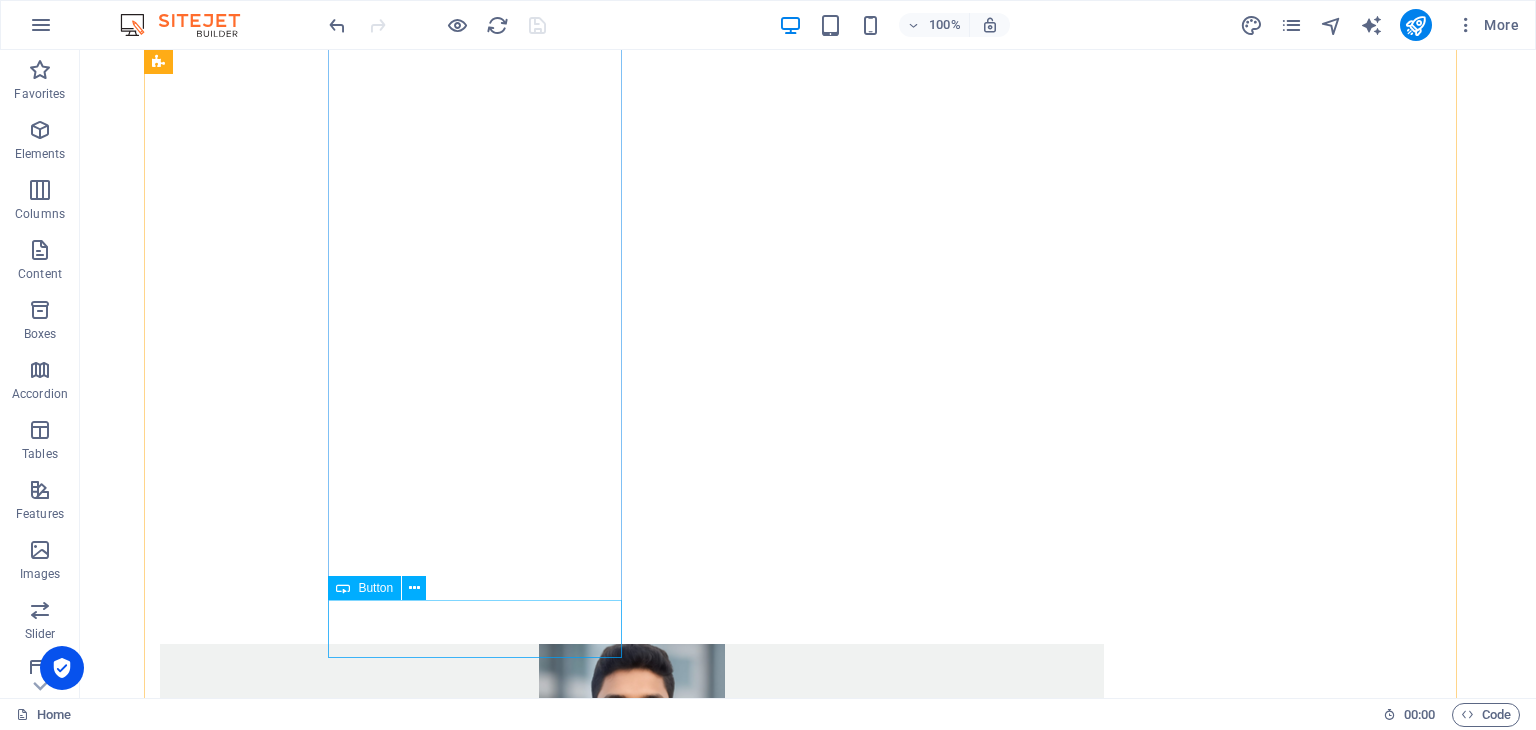 click on "see more" at bounding box center (632, 1149) 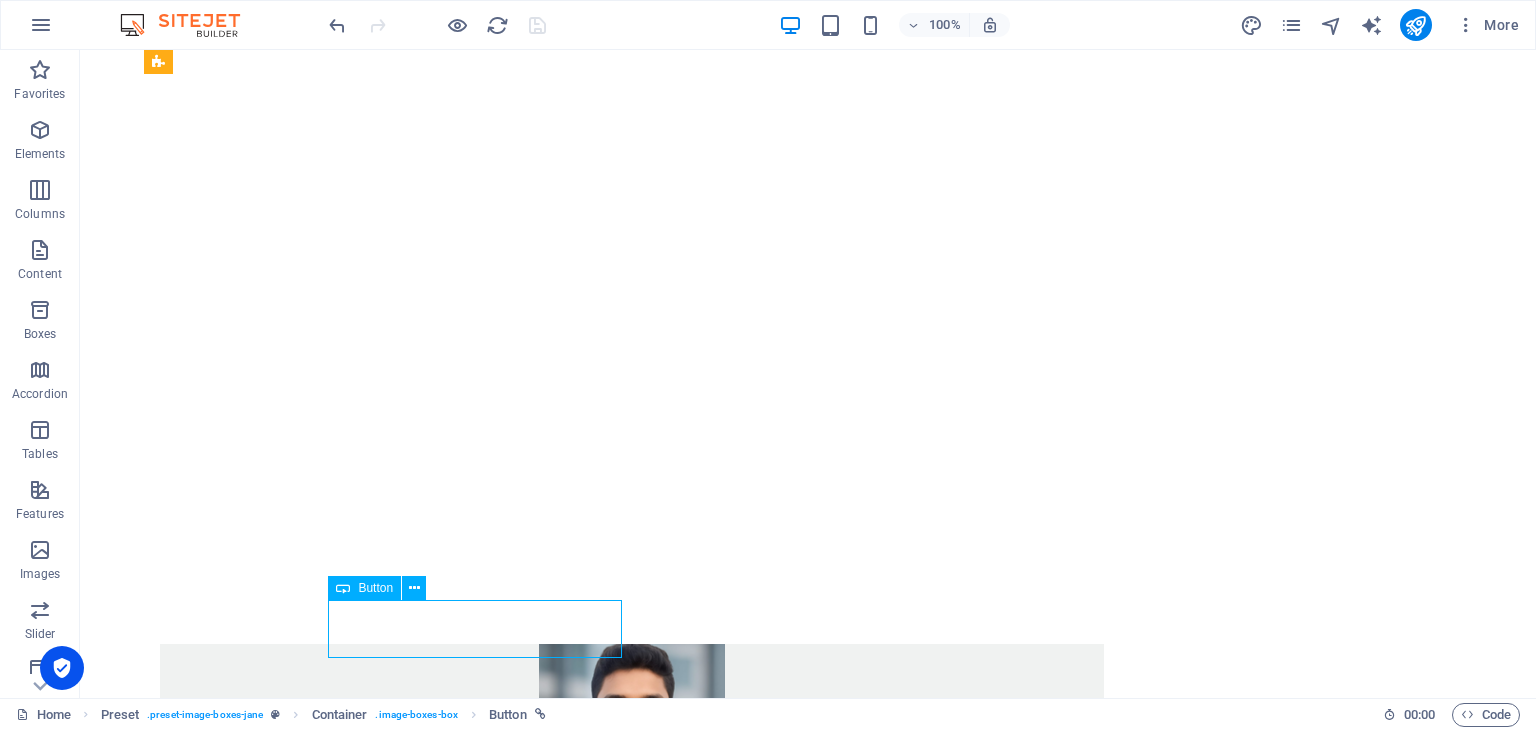 click on "see more" at bounding box center (632, 1149) 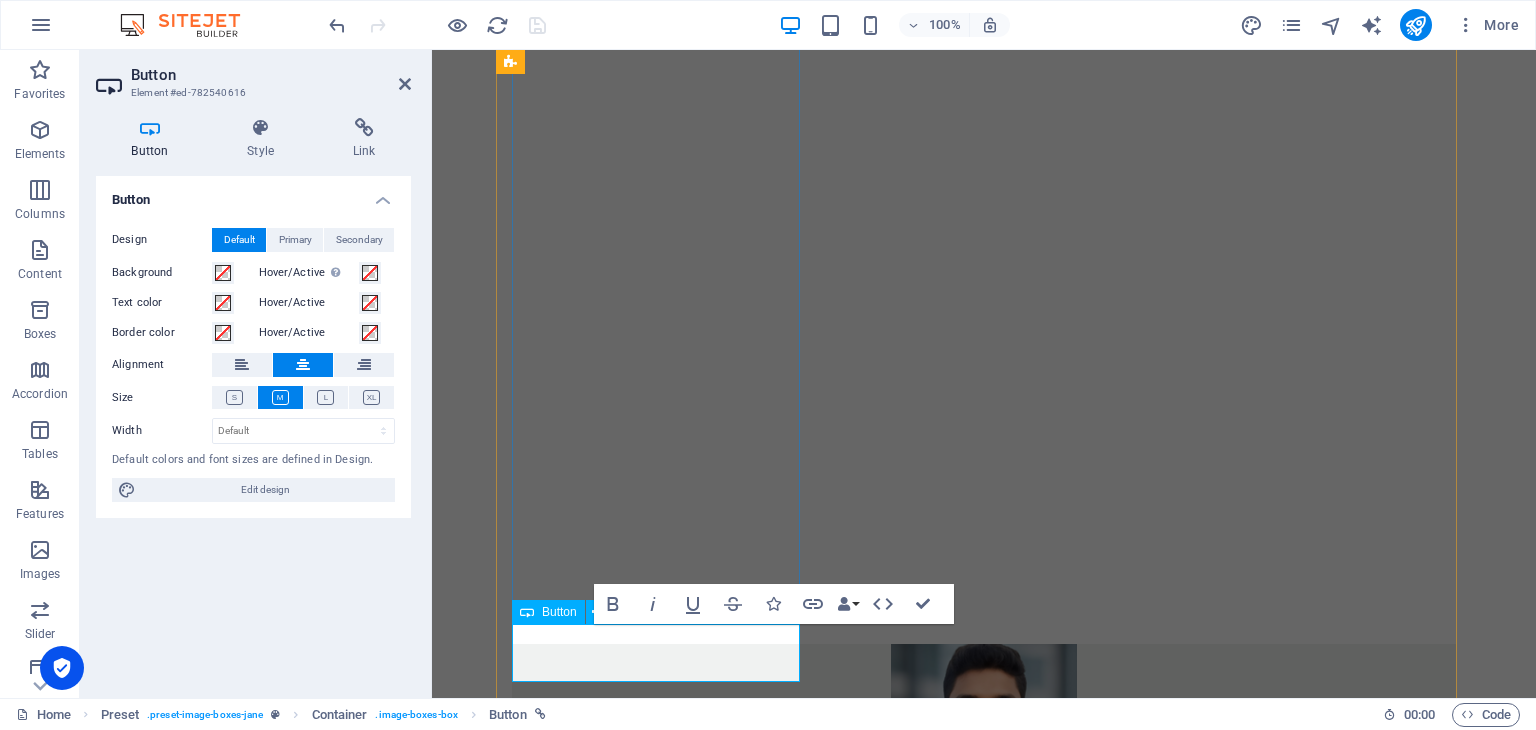 click on "see more" at bounding box center (984, 1141) 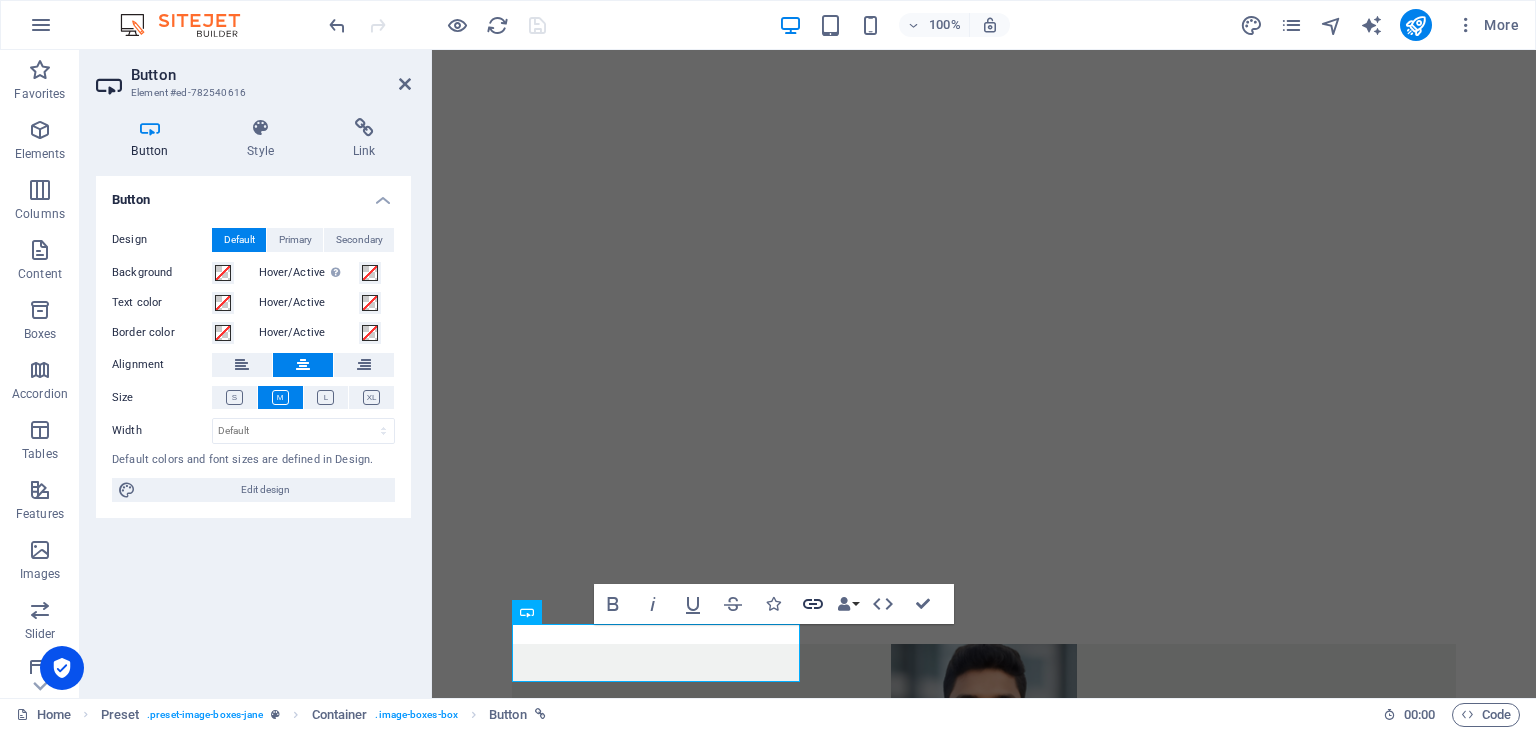 click 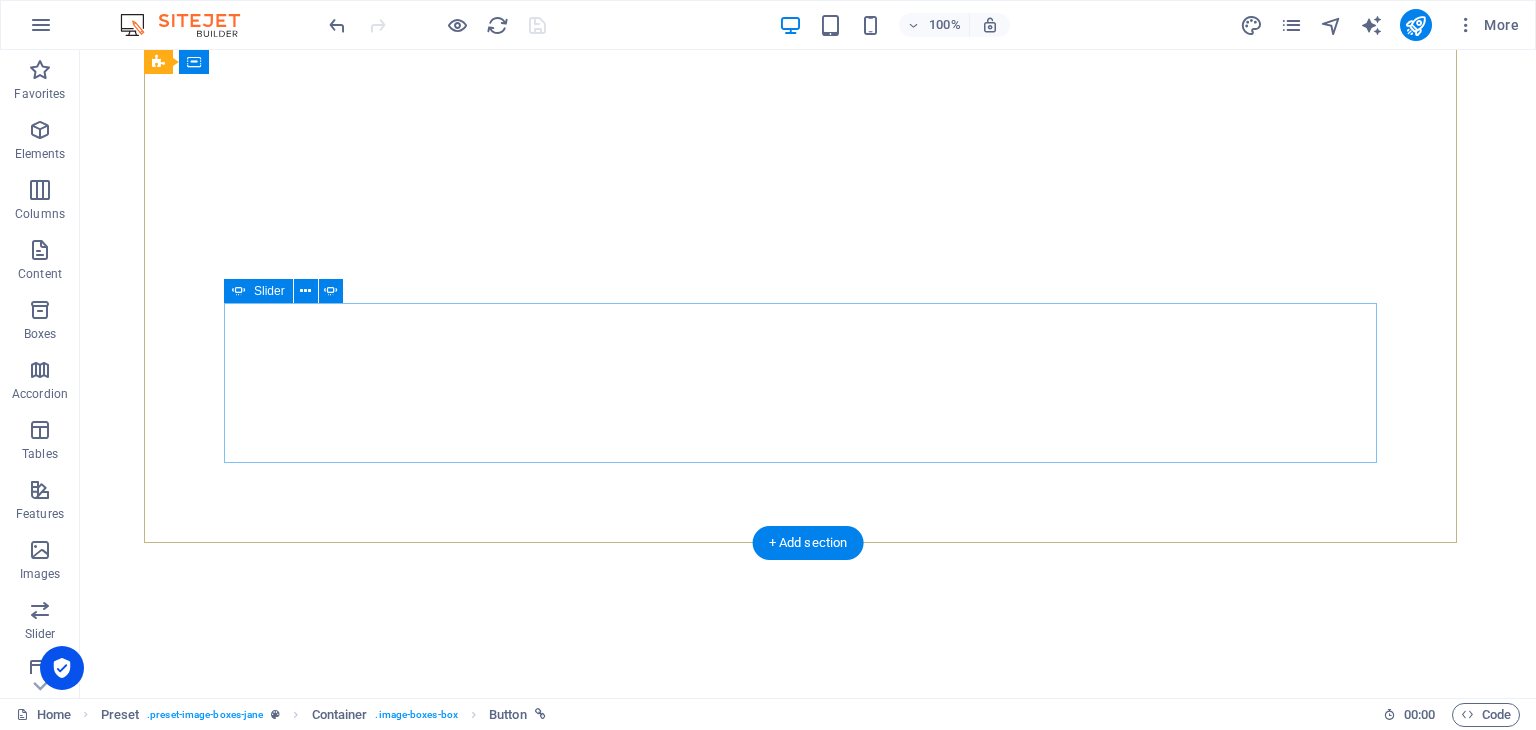 scroll, scrollTop: 164, scrollLeft: 0, axis: vertical 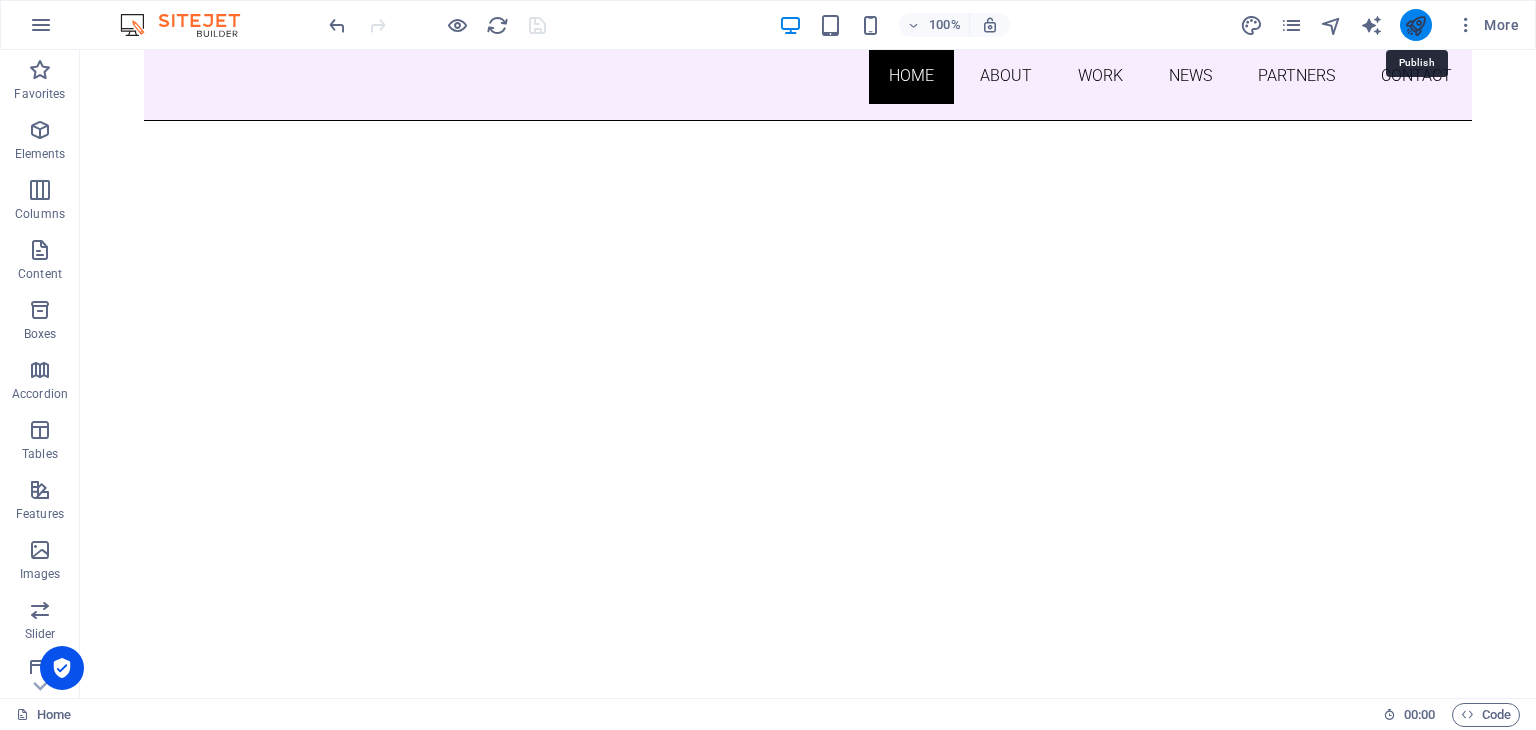 click at bounding box center [1415, 25] 